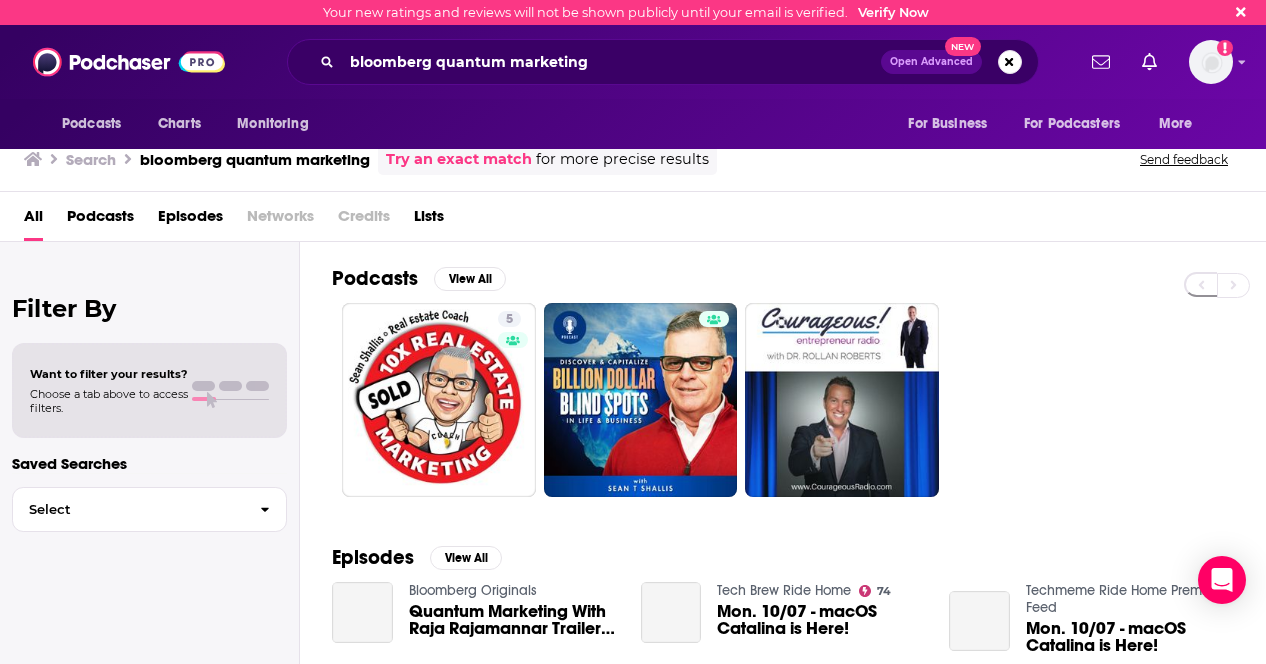 scroll, scrollTop: 0, scrollLeft: 0, axis: both 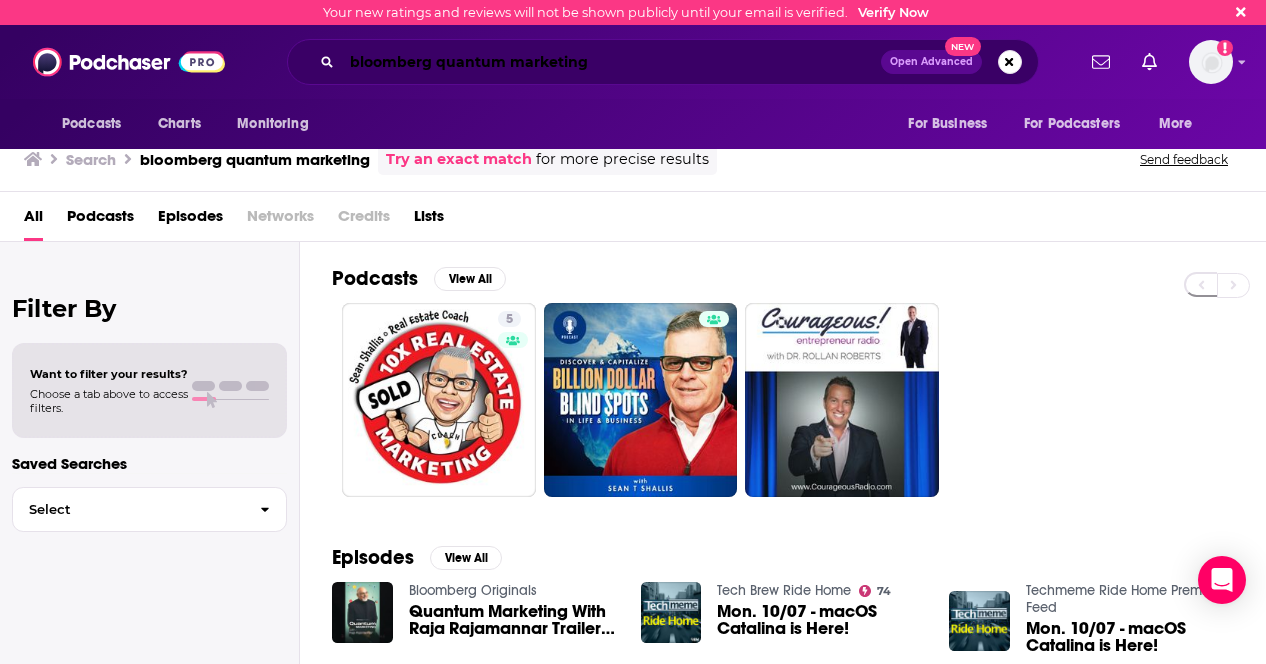 click on "bloomberg quantum marketing" at bounding box center (611, 62) 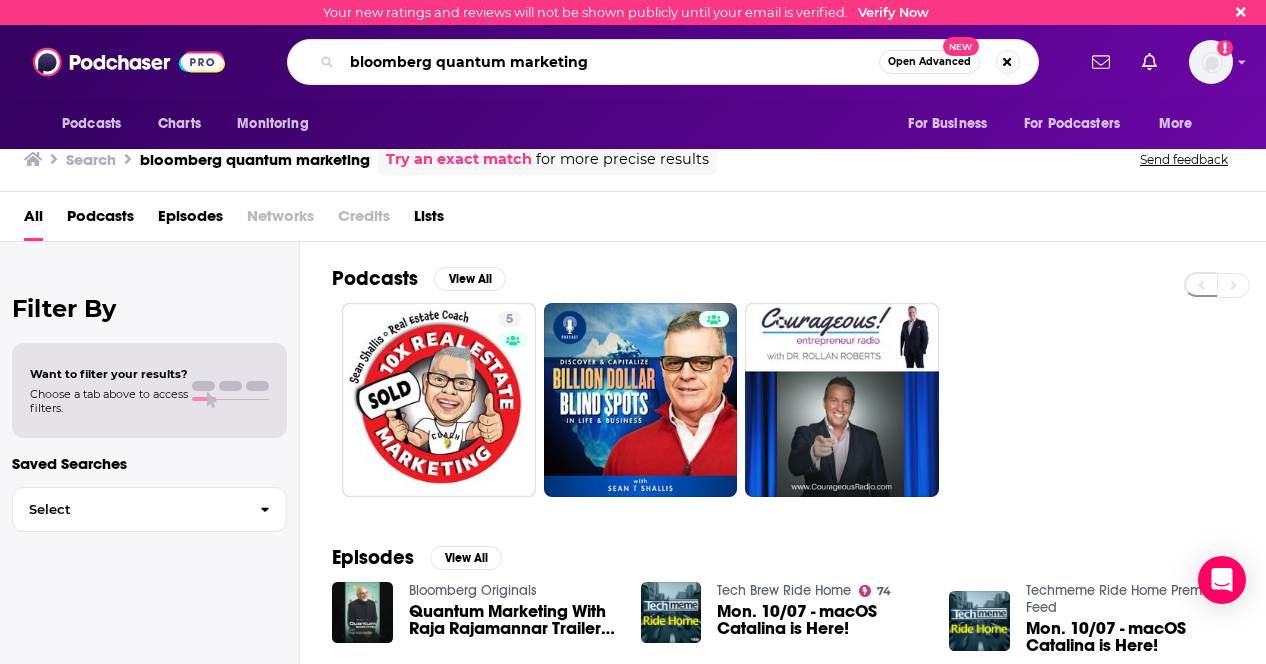 click on "bloomberg quantum marketing" at bounding box center (610, 62) 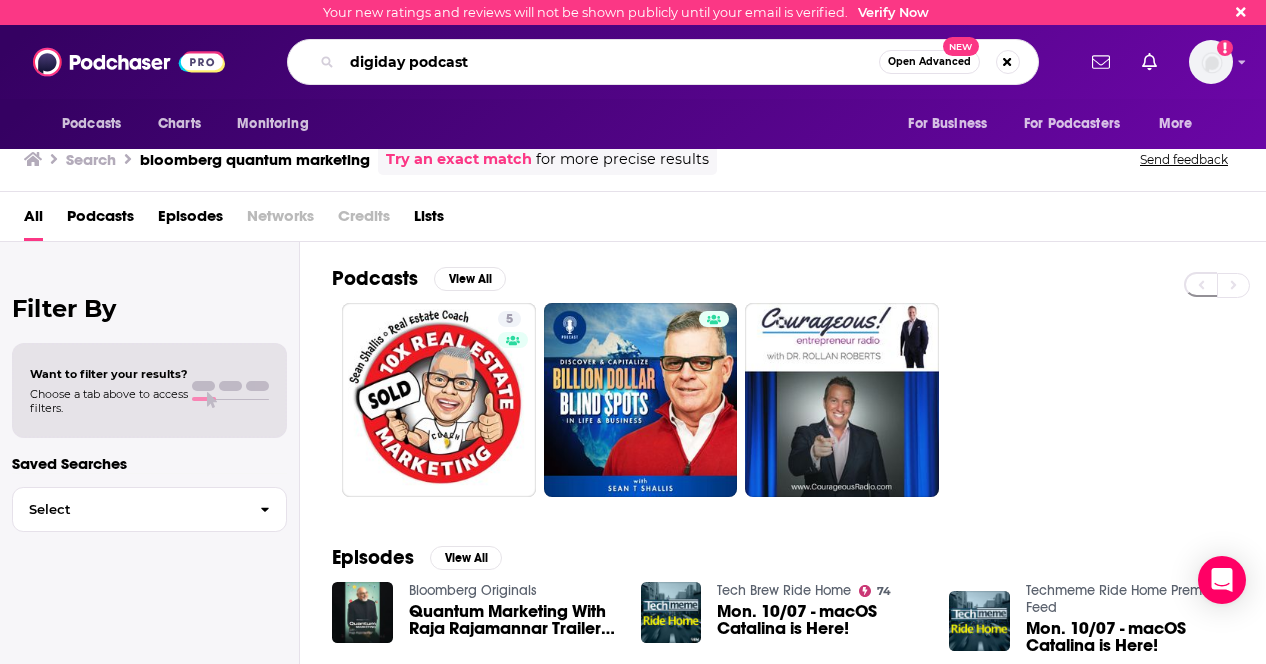 type on "digiday podcast" 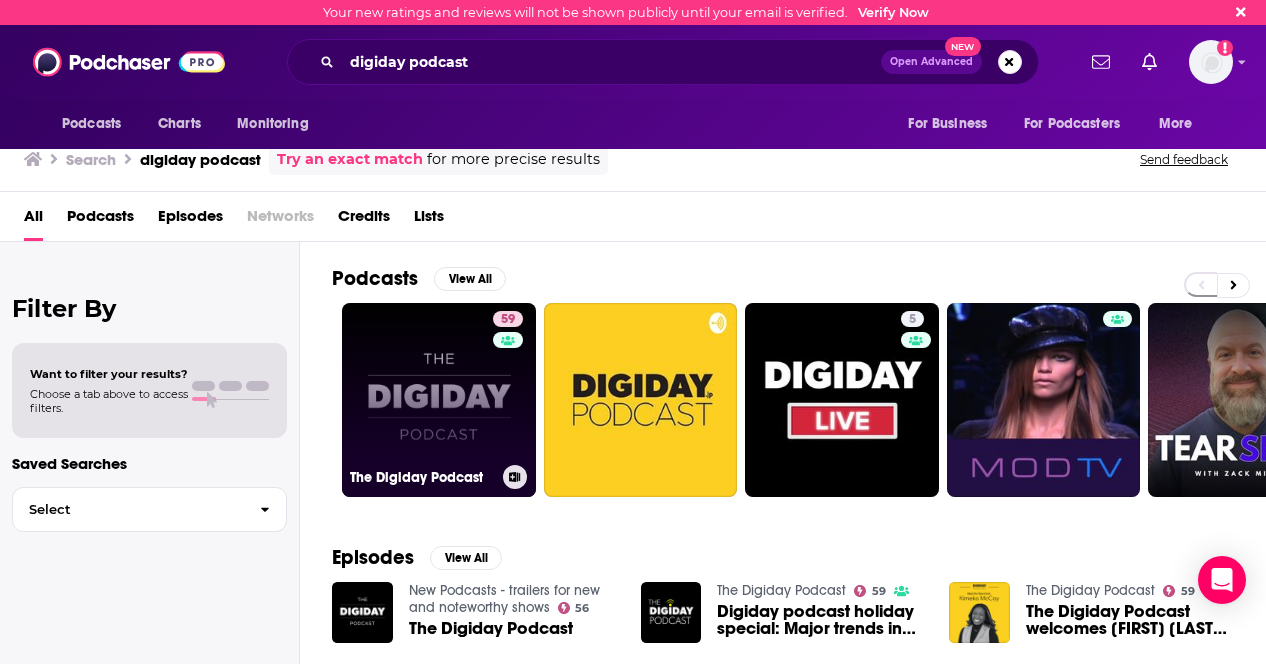 click on "59 The Digiday Podcast" at bounding box center [439, 400] 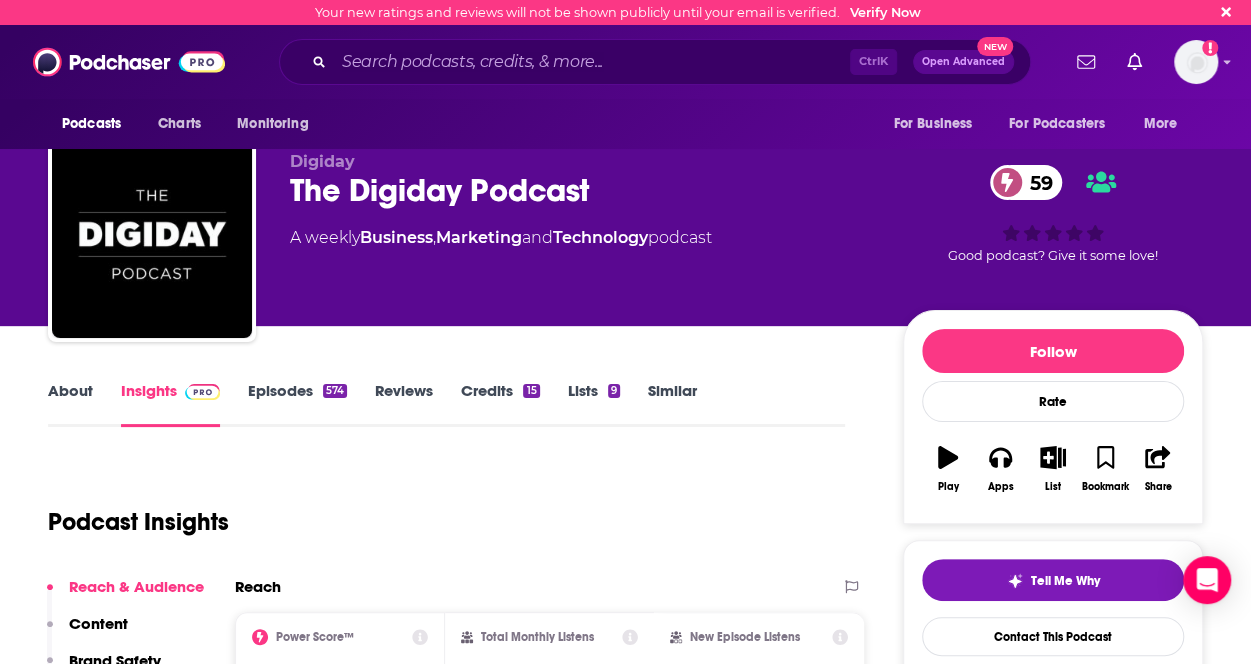 click on "About" at bounding box center [70, 404] 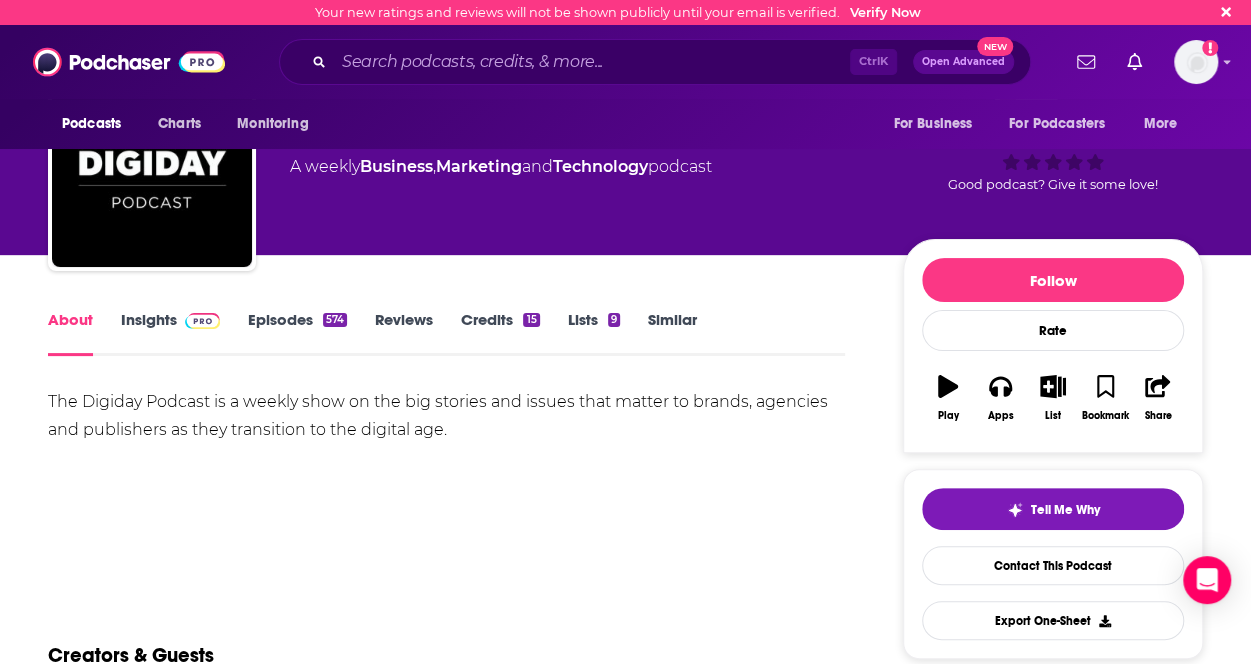 scroll, scrollTop: 72, scrollLeft: 0, axis: vertical 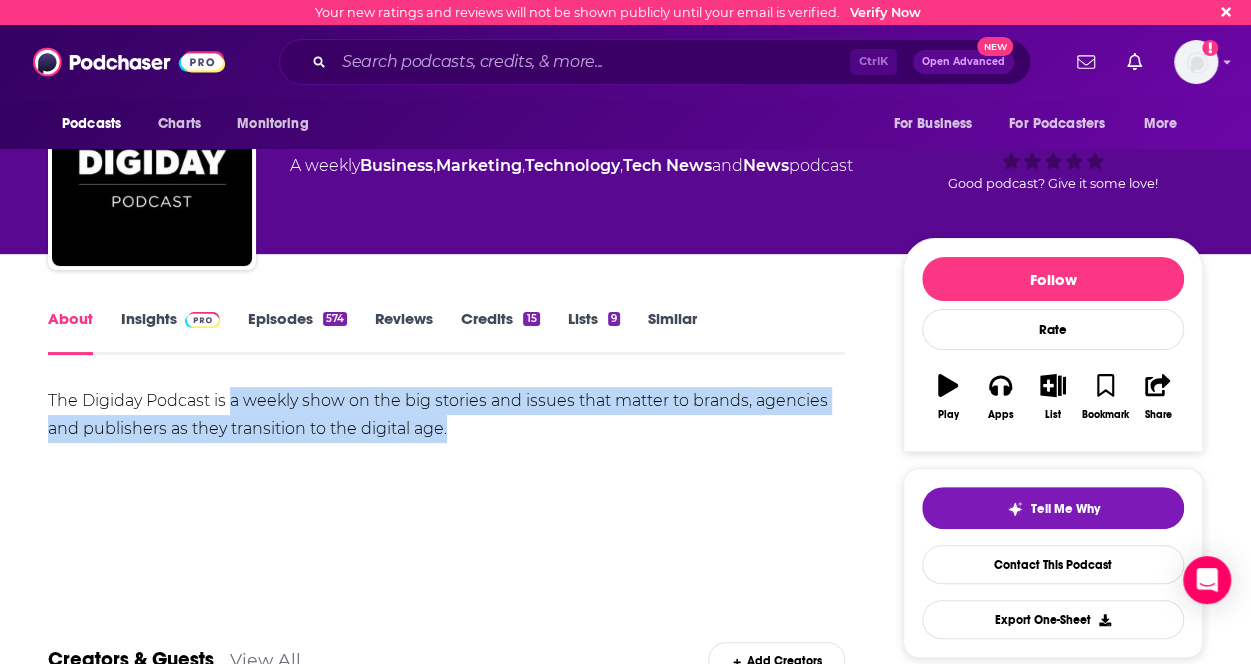 drag, startPoint x: 230, startPoint y: 405, endPoint x: 457, endPoint y: 433, distance: 228.72035 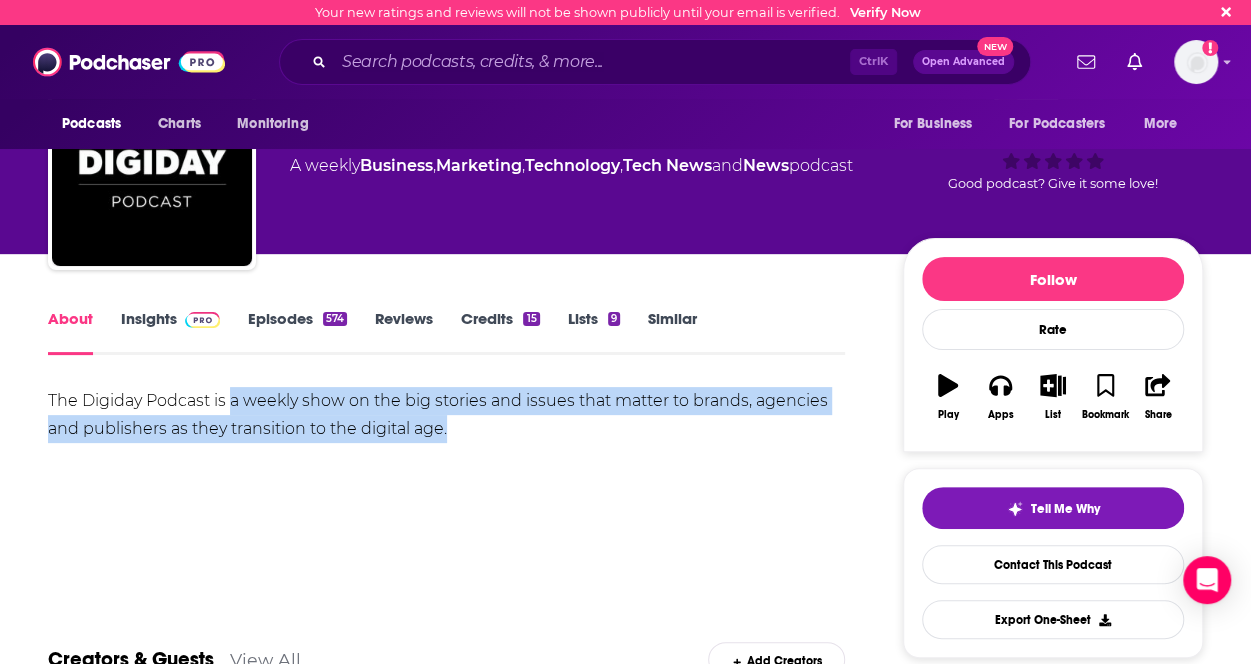 click on "The Digiday Podcast is a weekly show on the big stories and issues that matter to brands, agencies and publishers as they transition to the digital age." at bounding box center [446, 415] 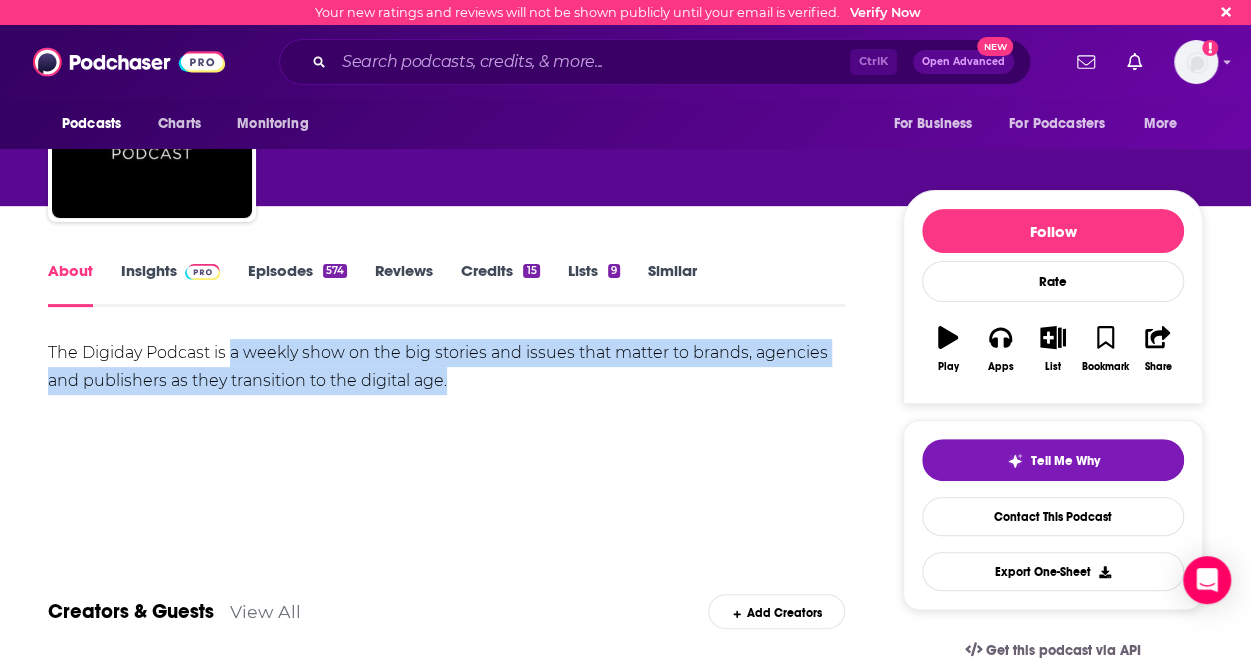 scroll, scrollTop: 0, scrollLeft: 0, axis: both 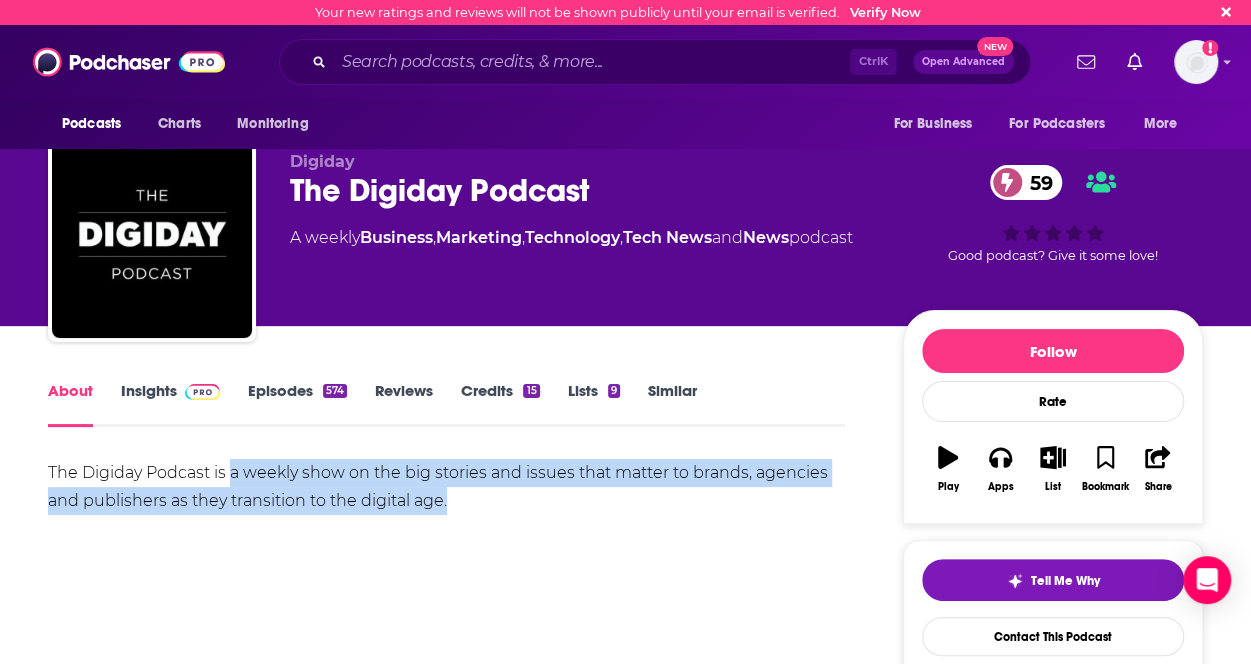 click on "Insights" at bounding box center [170, 404] 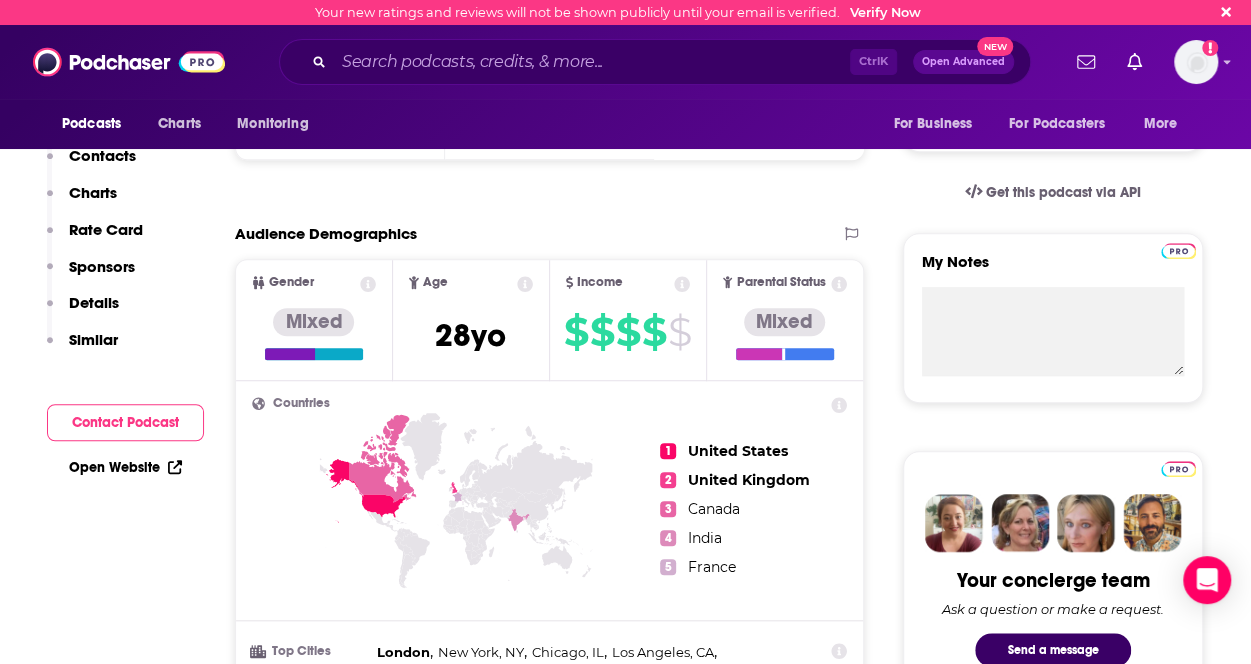 scroll, scrollTop: 0, scrollLeft: 0, axis: both 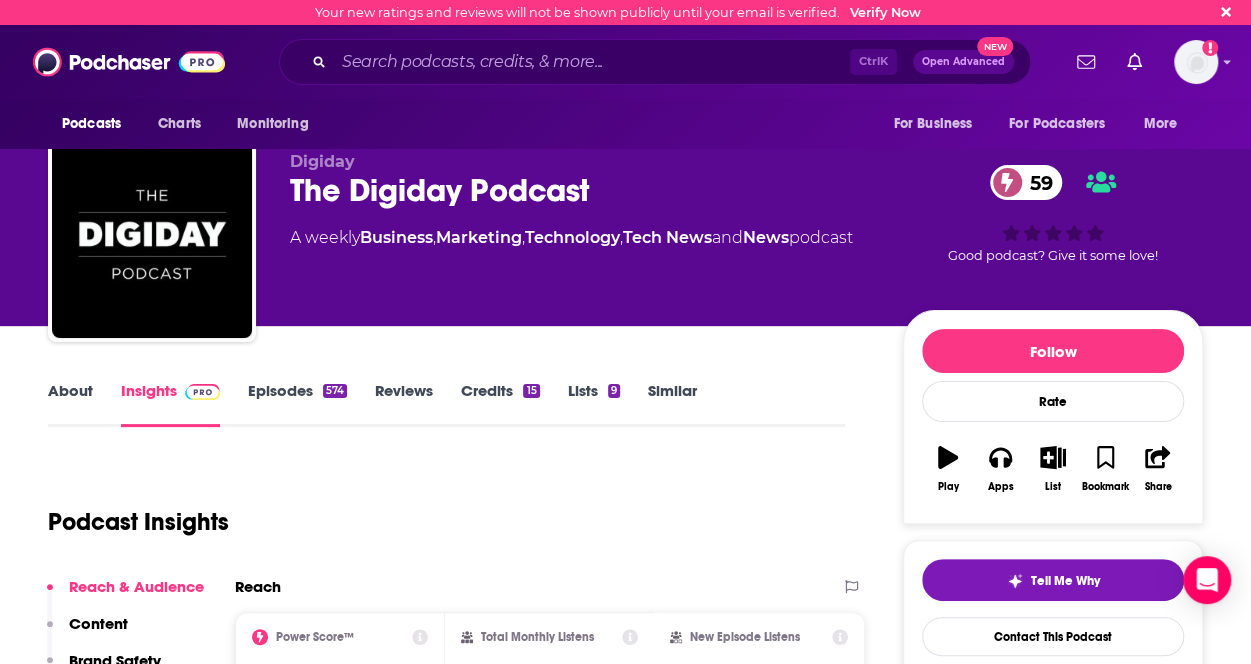 click on "Episodes 574" at bounding box center (297, 404) 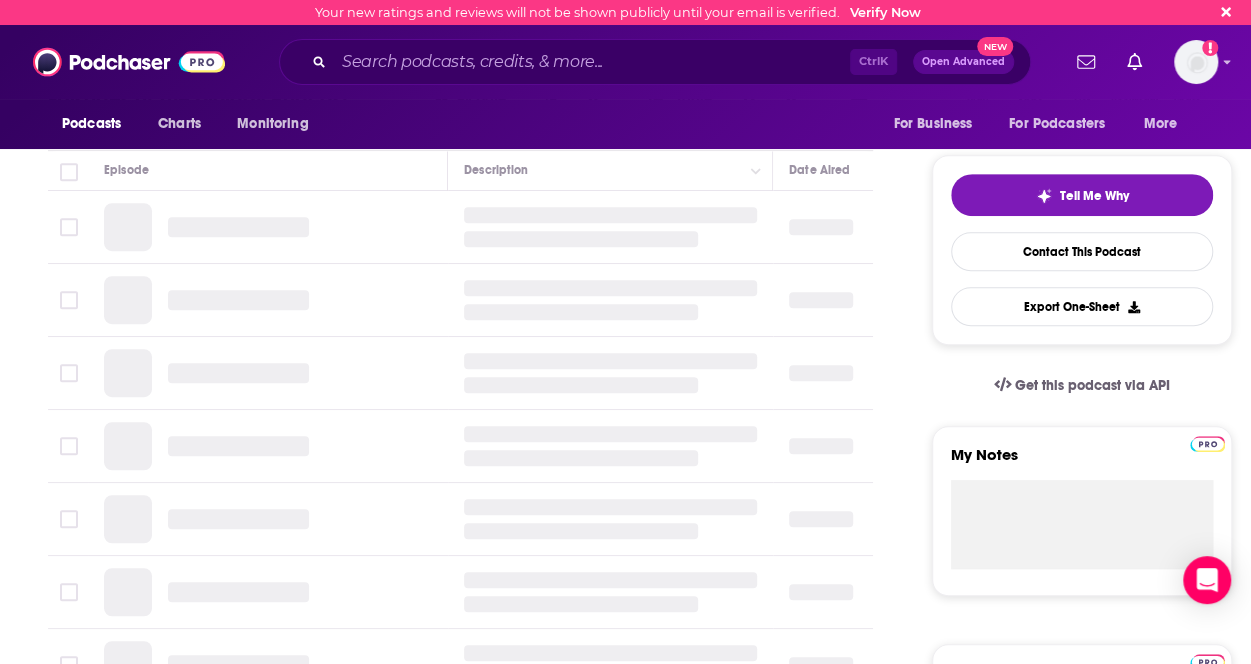scroll, scrollTop: 214, scrollLeft: 0, axis: vertical 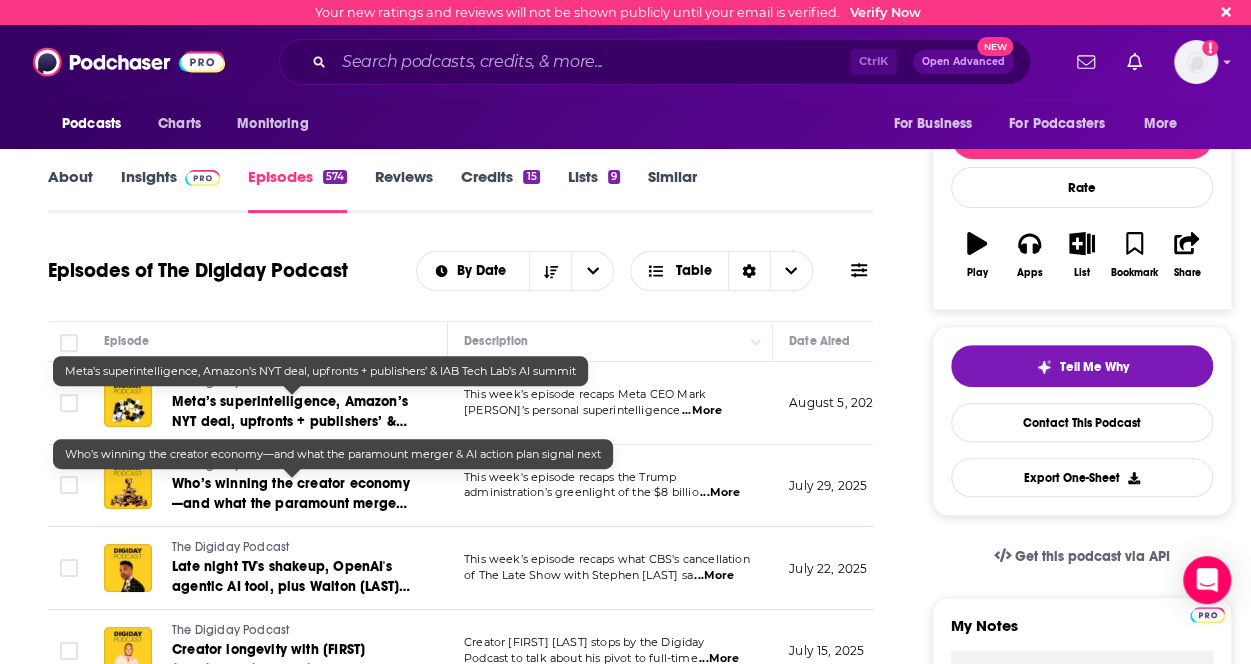 click on "Meta’s superintelligence, Amazon’s NYT deal, upfronts + publishers’ & IAB Tech Lab’s AI summit" at bounding box center [290, 421] 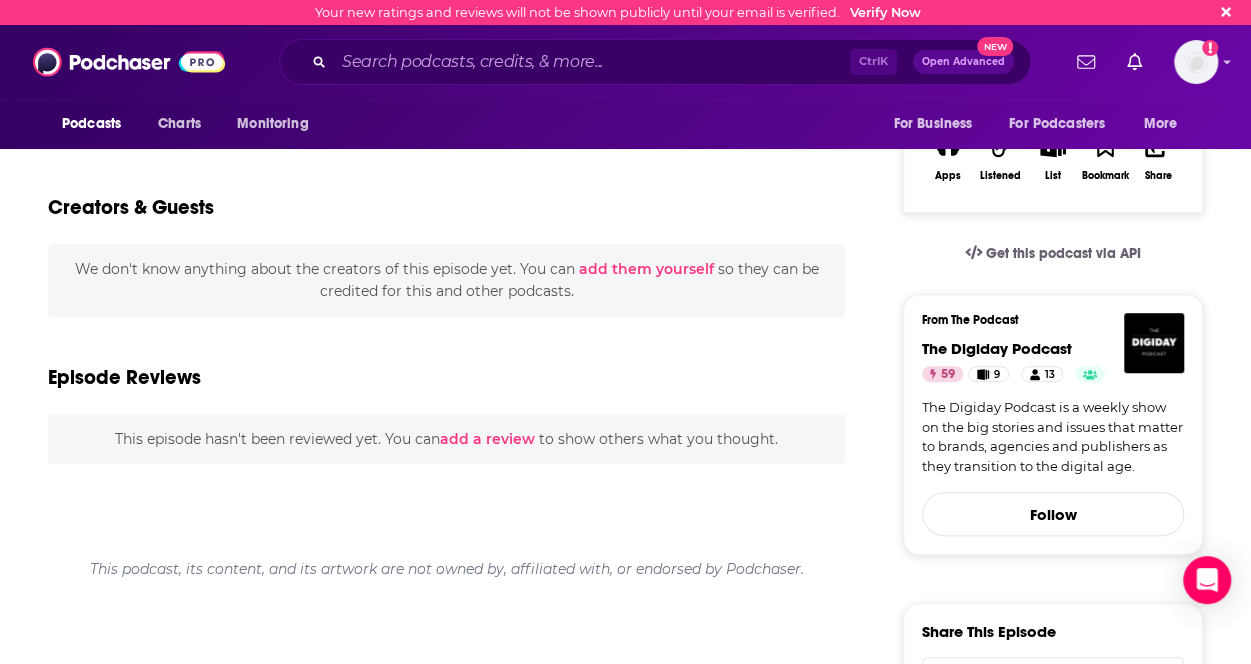 scroll, scrollTop: 519, scrollLeft: 0, axis: vertical 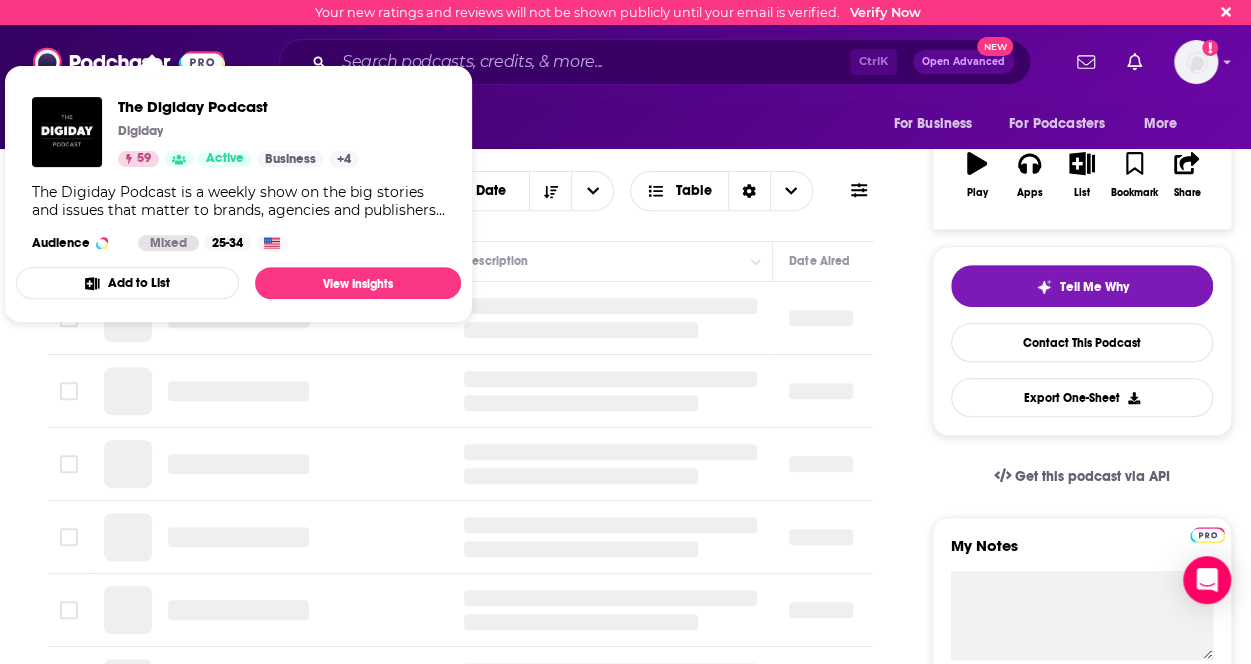 click on "About Insights Episodes 574 Reviews Credits 15 Lists 9 Similar Episodes of The Digiday Podcast By Date Table Episode Description Date Aired Reach Episode Guests Length" at bounding box center [460, 1396] 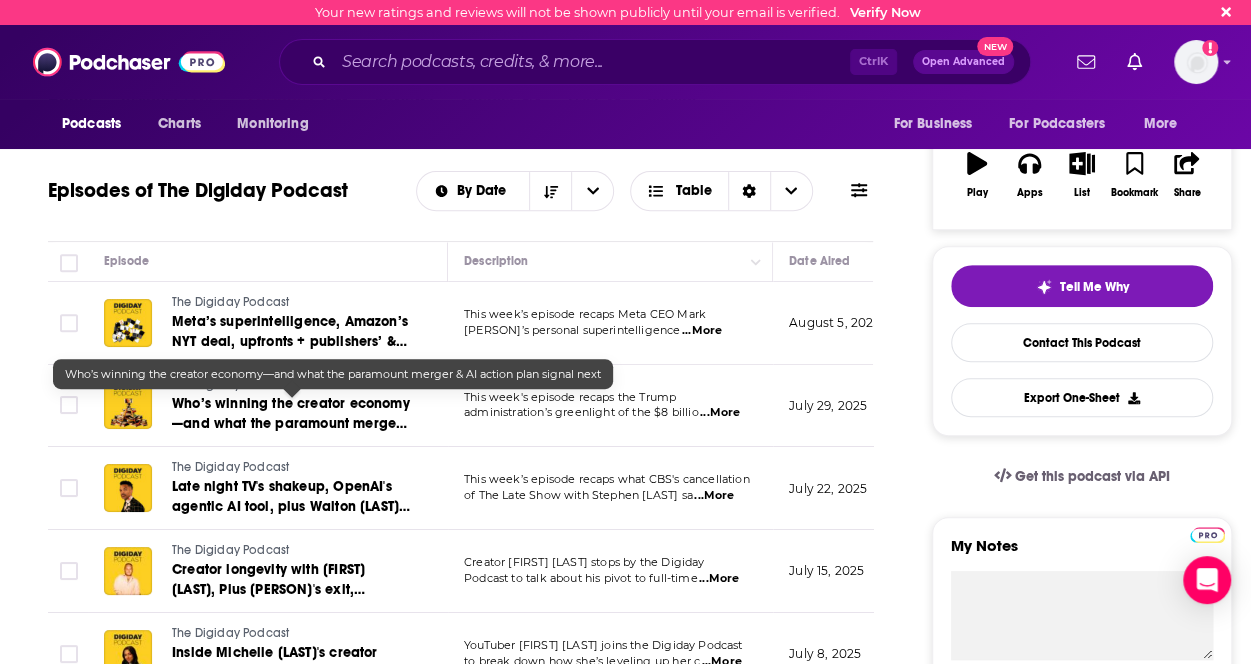 scroll, scrollTop: 401, scrollLeft: 0, axis: vertical 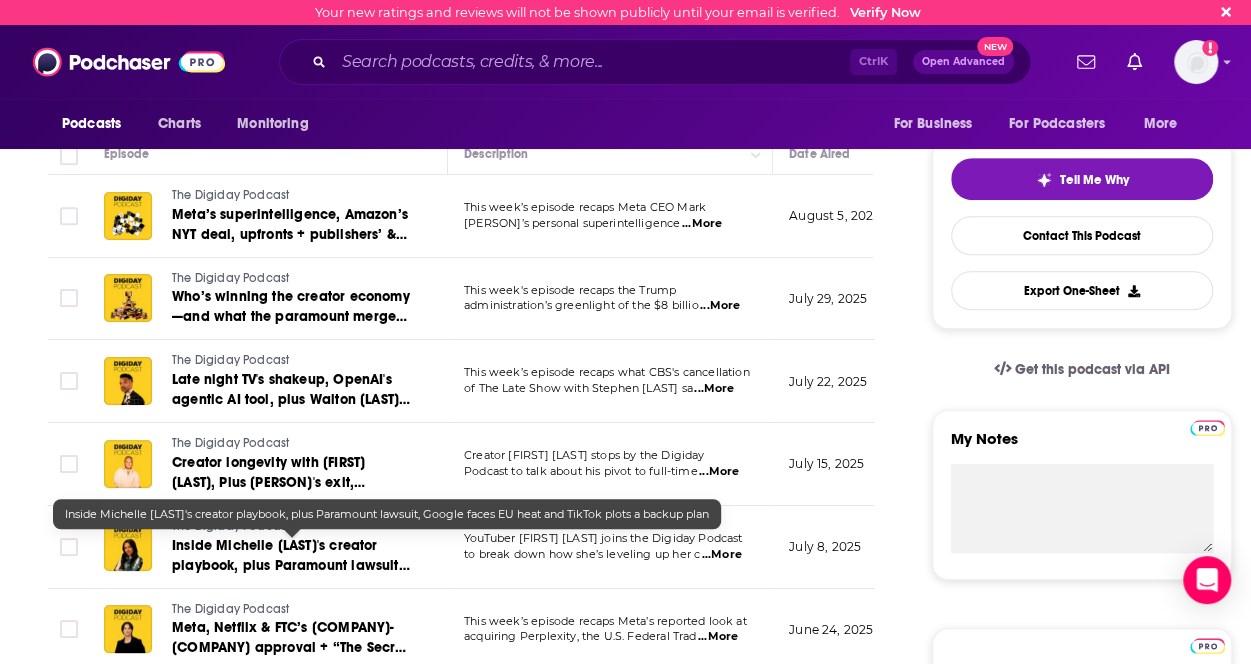 click on "Inside Michelle Khare's creator playbook, plus Paramount lawsuit, Google faces EU heat and TikTok plots a backup plan" at bounding box center (290, 575) 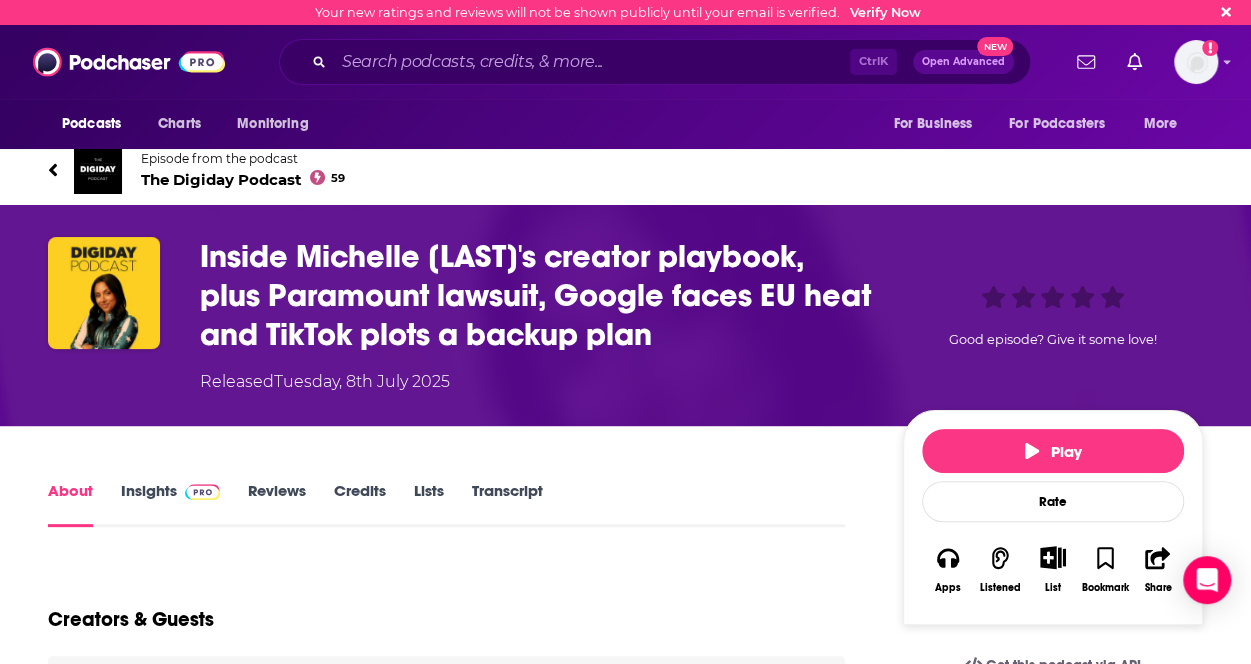 scroll, scrollTop: 280, scrollLeft: 0, axis: vertical 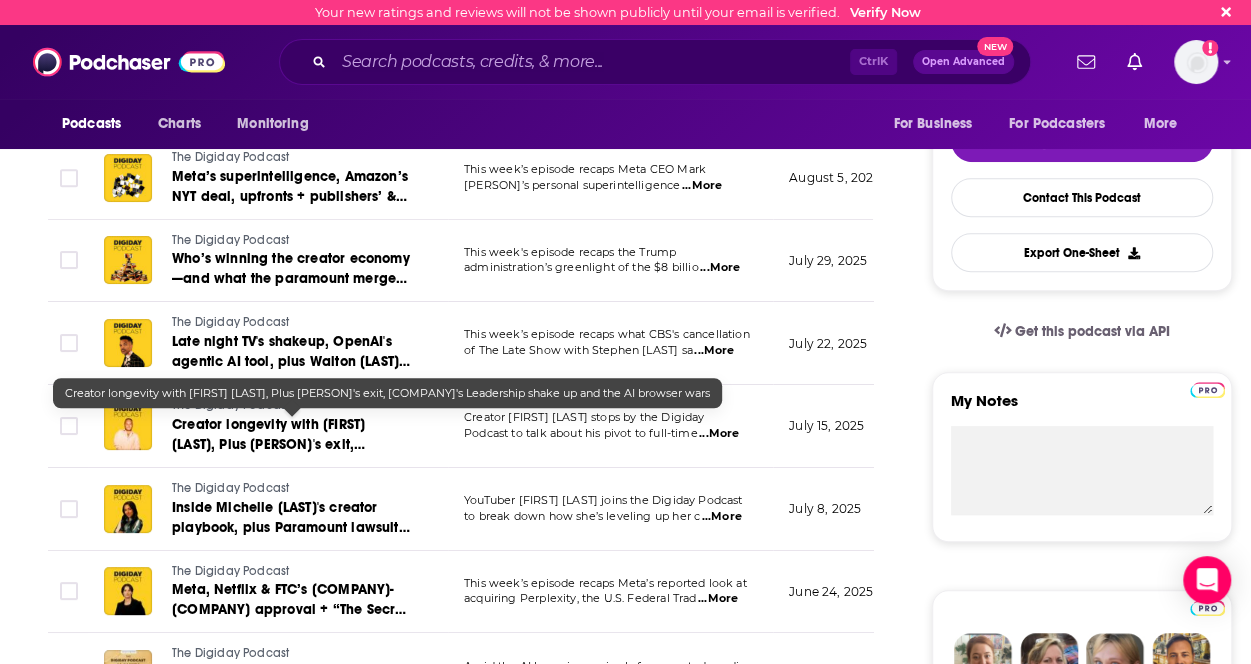 click on "Creator longevity with Brandon Edelman, Plus Linda Yaccarino's exit, WPP's Leadership shake up and the AI browser wars" at bounding box center [286, 454] 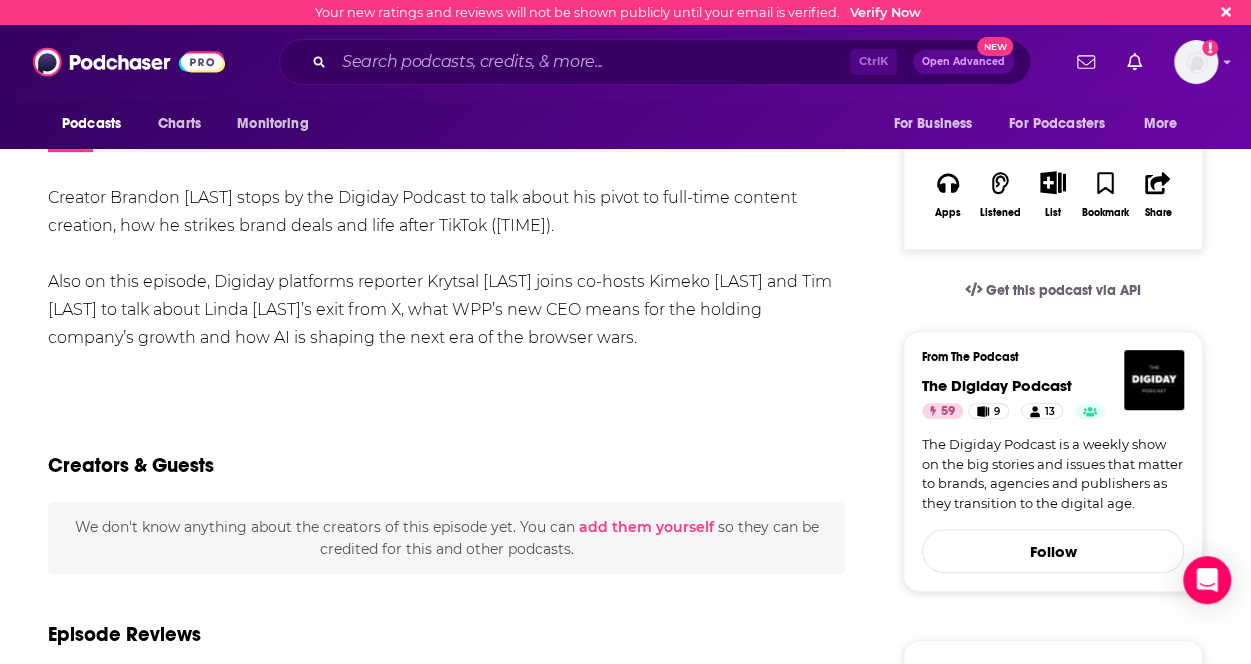 scroll, scrollTop: 289, scrollLeft: 0, axis: vertical 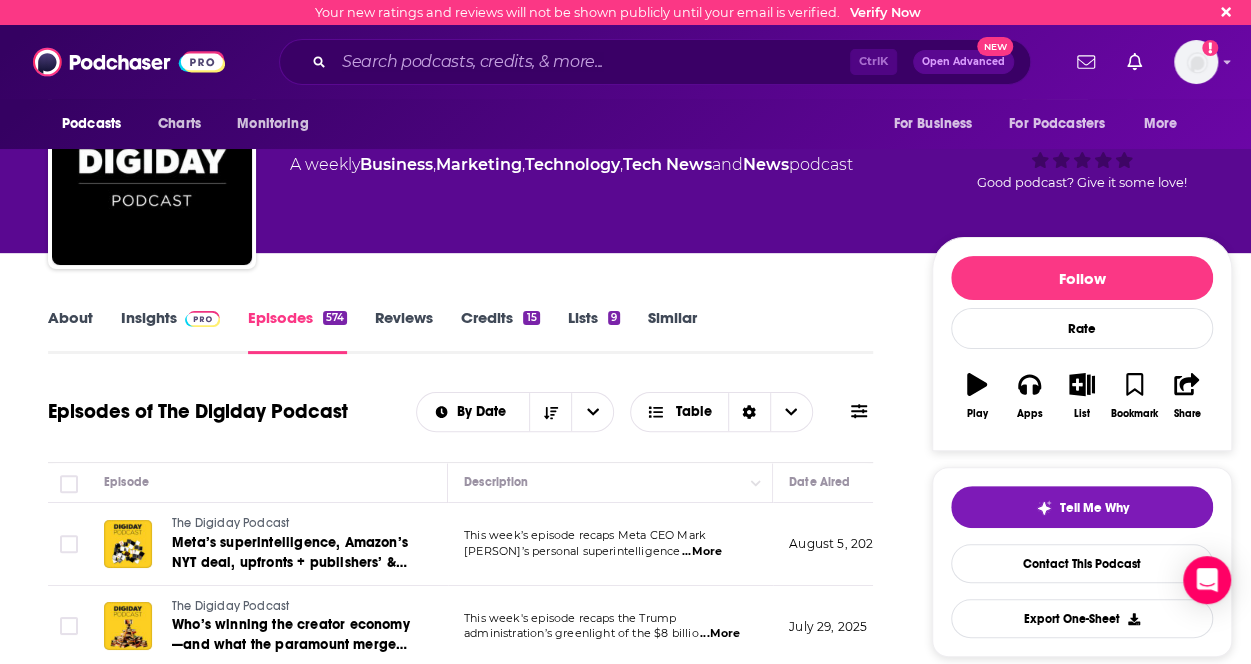 click on "By Date Table" at bounding box center [644, 412] 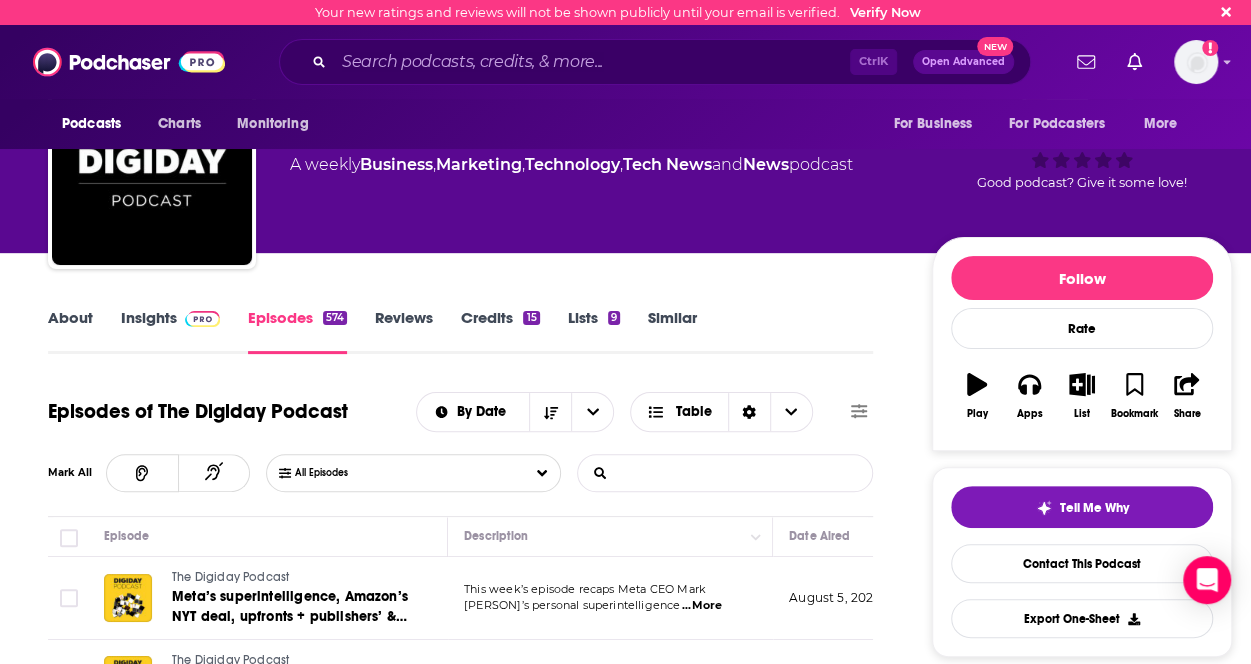 click on "List Search Input" at bounding box center [682, 473] 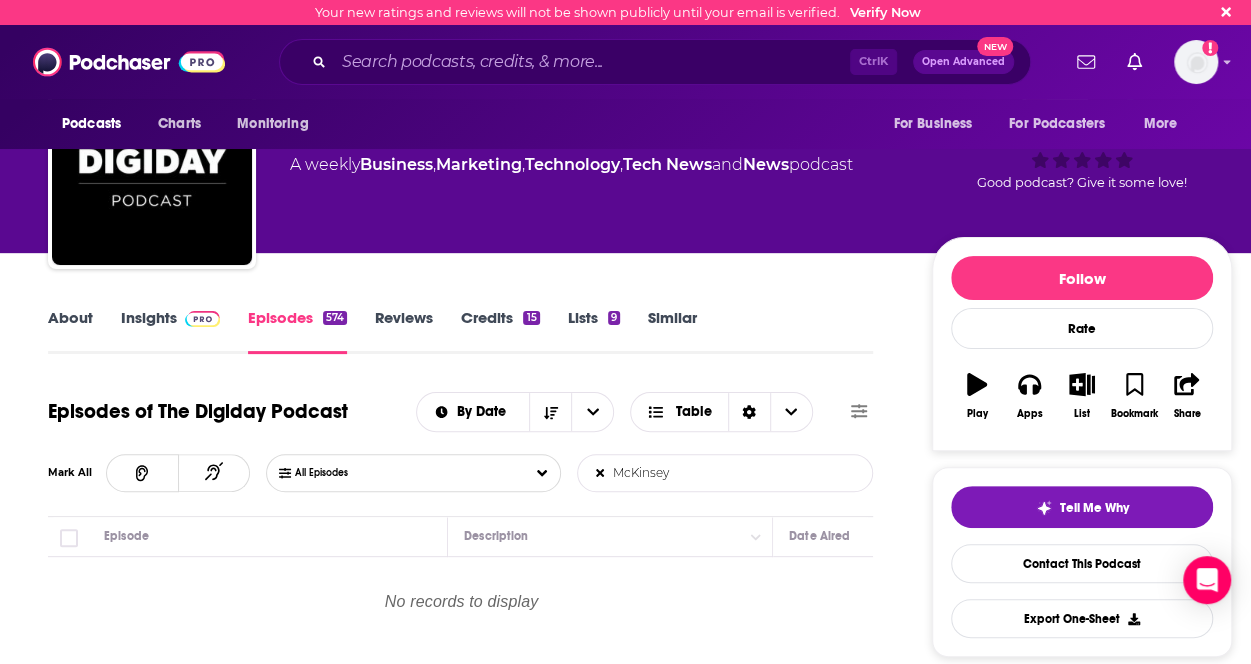 type on "McKinsey" 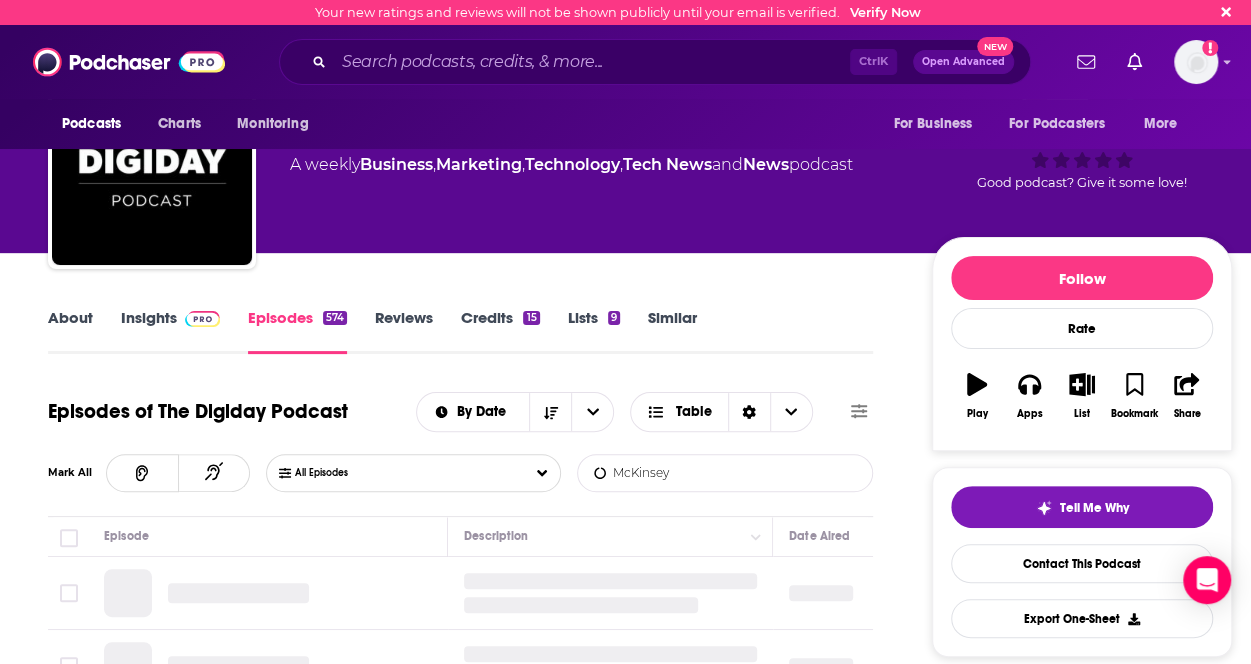 scroll, scrollTop: 335, scrollLeft: 0, axis: vertical 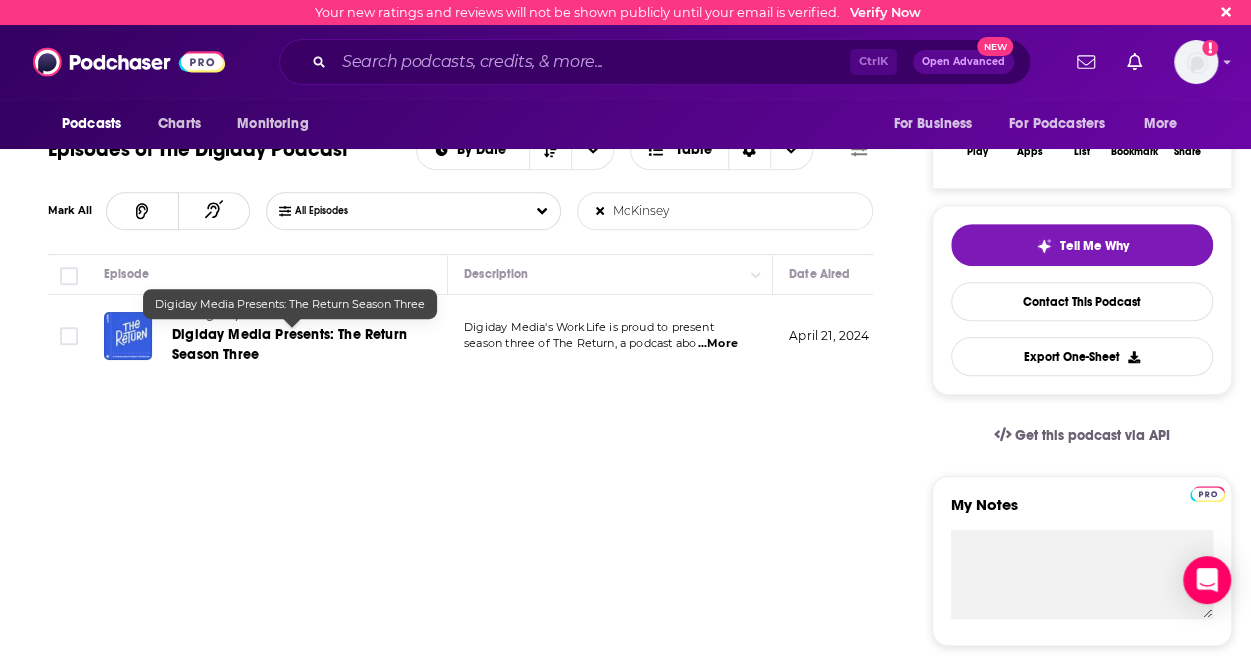 click on "Digiday Media Presents: The Return Season Three" at bounding box center (289, 344) 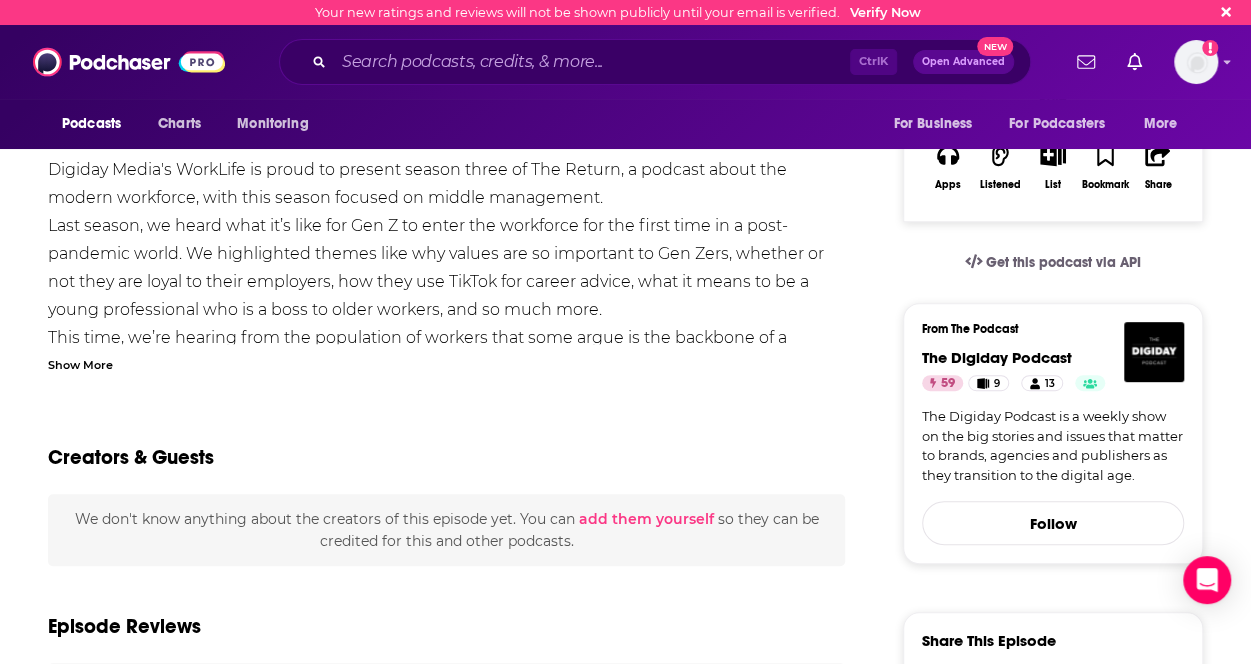 scroll, scrollTop: 262, scrollLeft: 0, axis: vertical 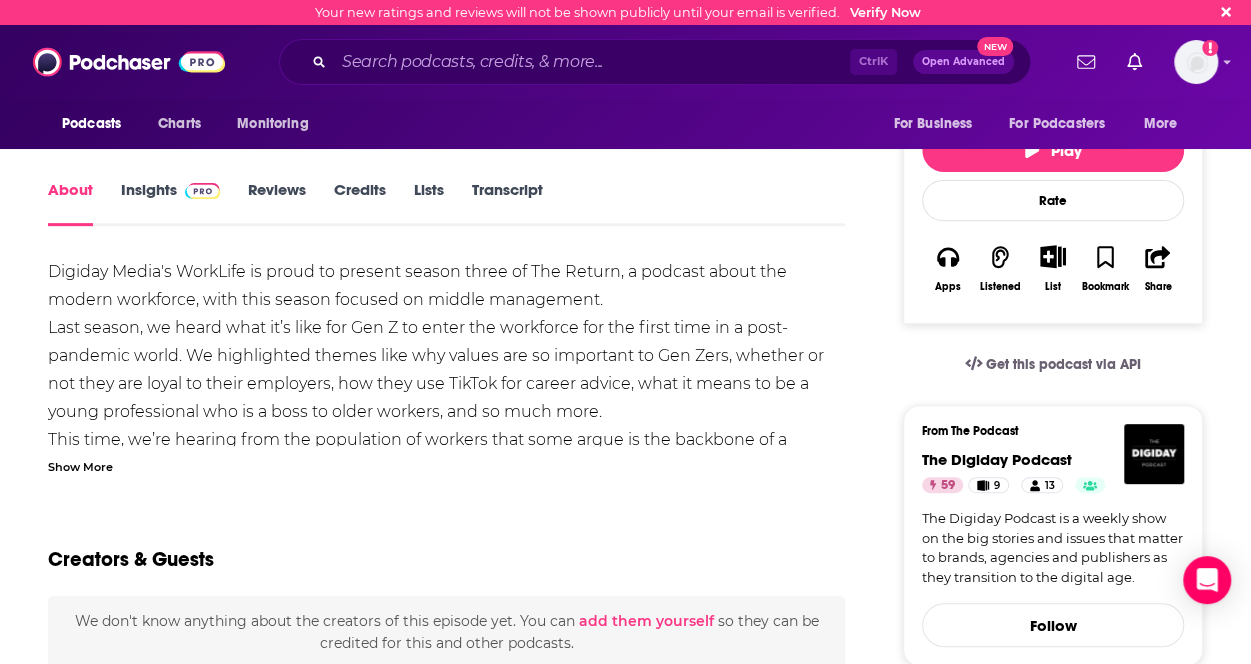 click on "Show More" at bounding box center (80, 465) 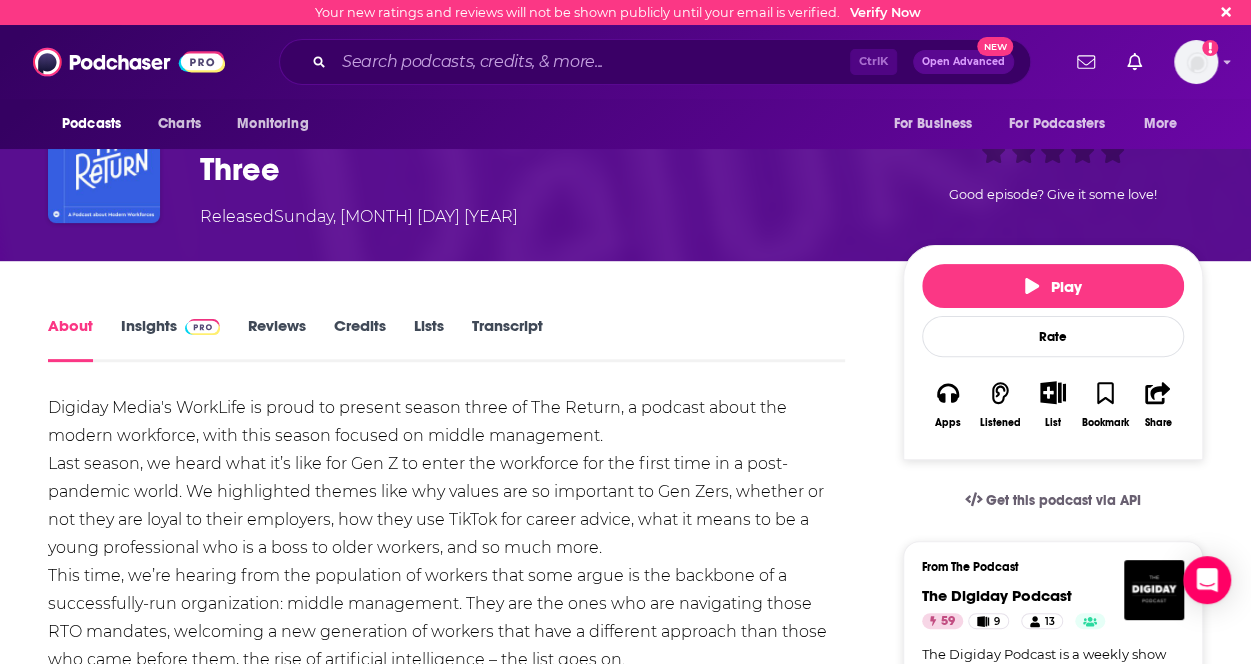 scroll, scrollTop: 0, scrollLeft: 0, axis: both 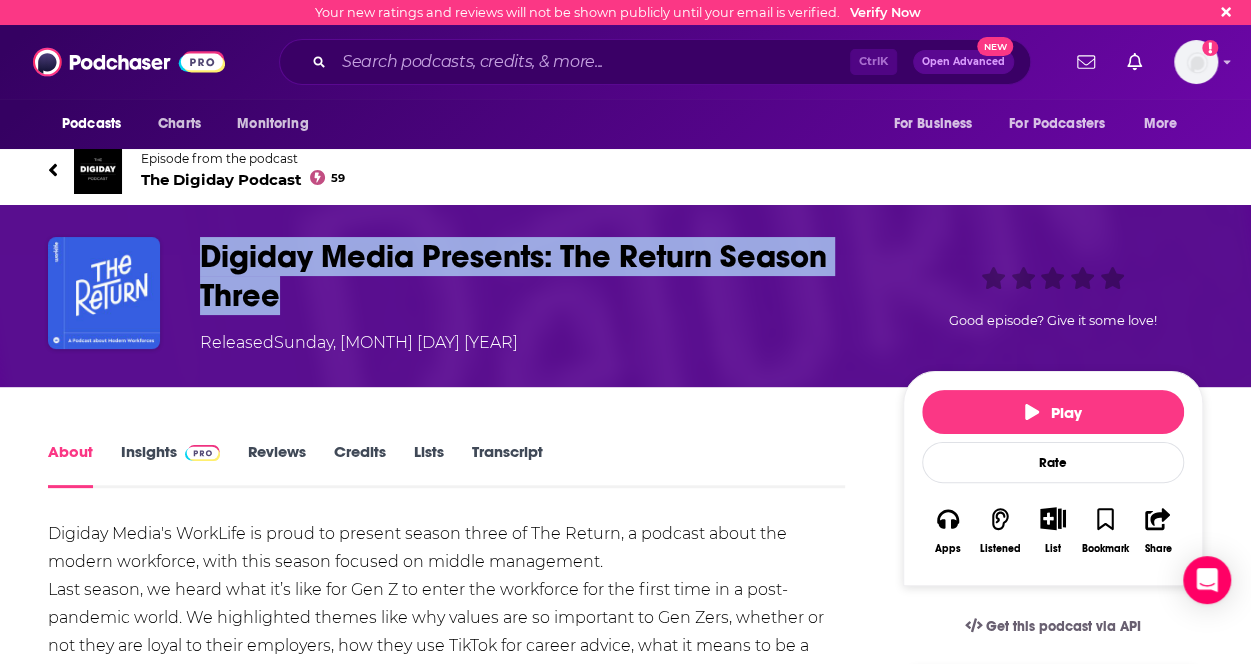 drag, startPoint x: 206, startPoint y: 257, endPoint x: 279, endPoint y: 290, distance: 80.11242 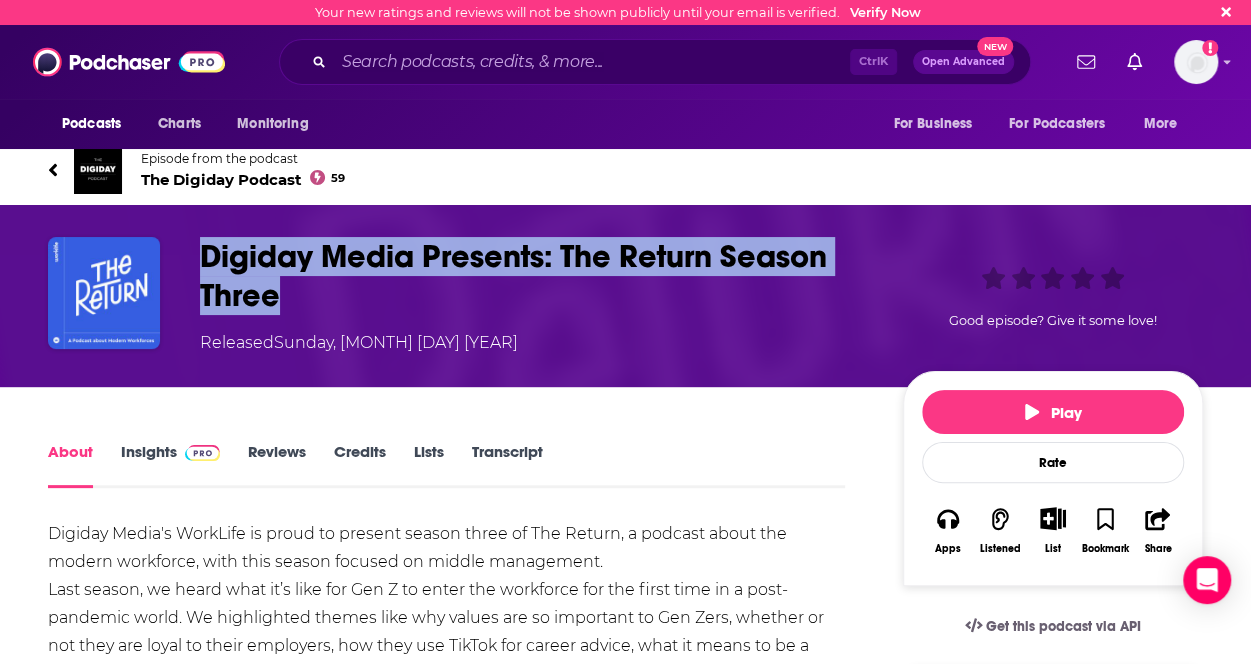 click on "Digiday Media Presents: The Return Season Three" at bounding box center (535, 276) 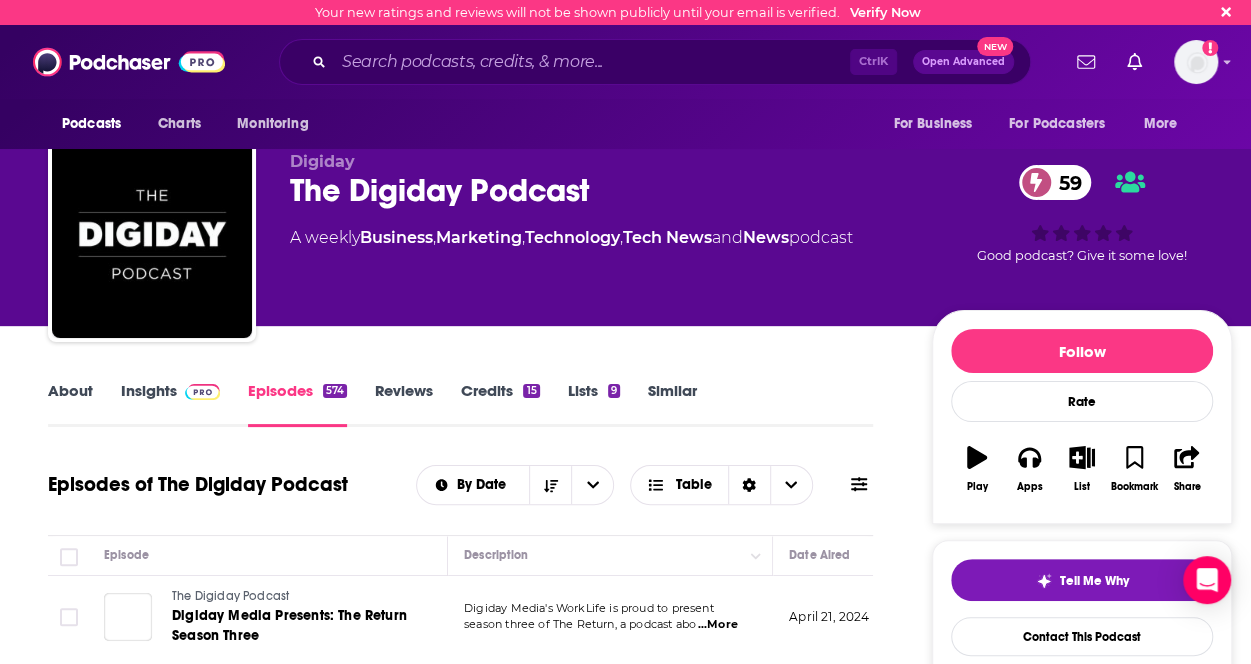 scroll, scrollTop: 323, scrollLeft: 0, axis: vertical 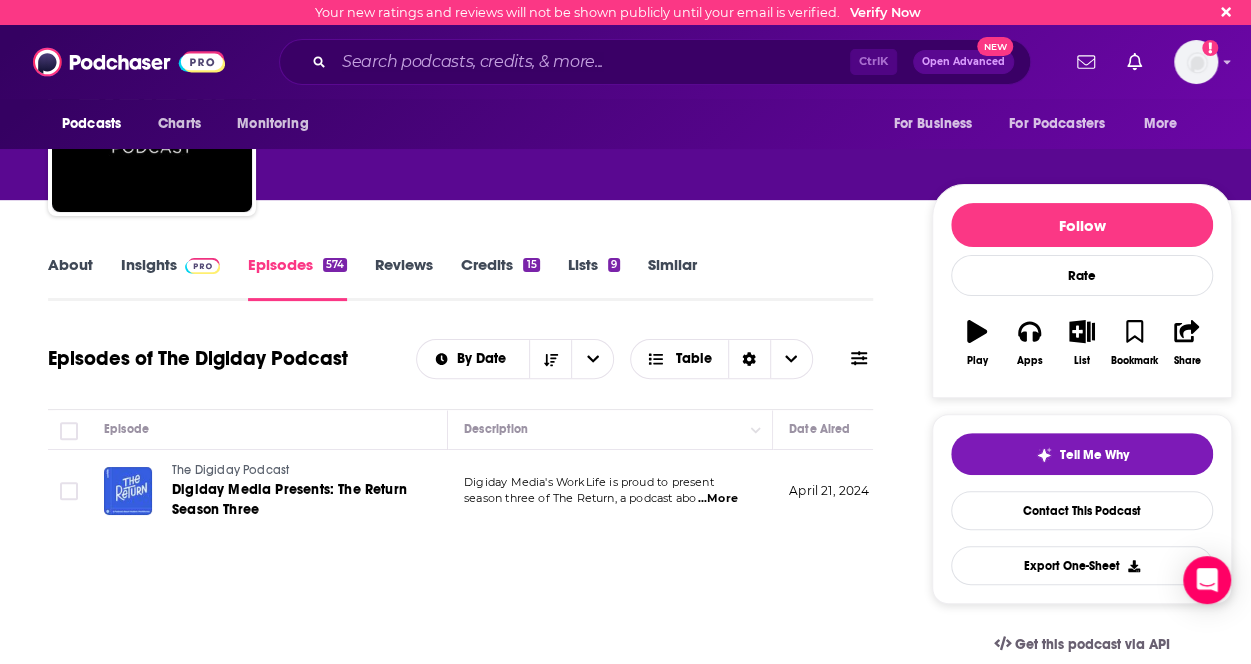 click at bounding box center [859, 358] 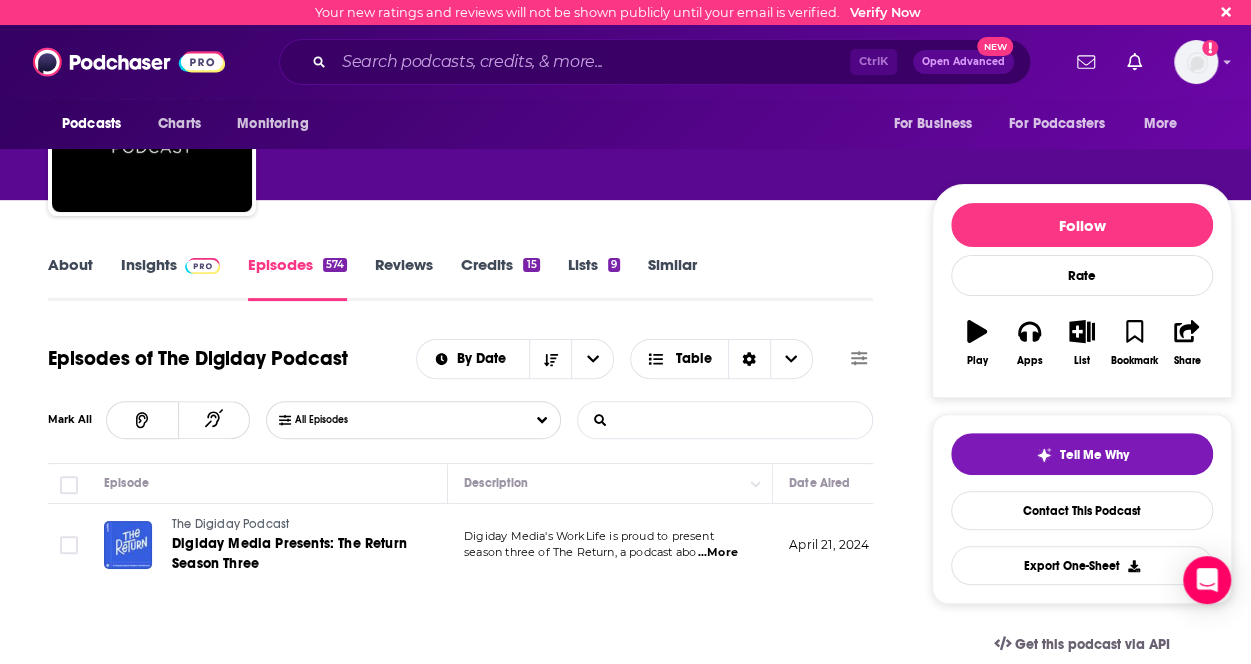 click on "List Search Input" at bounding box center (682, 420) 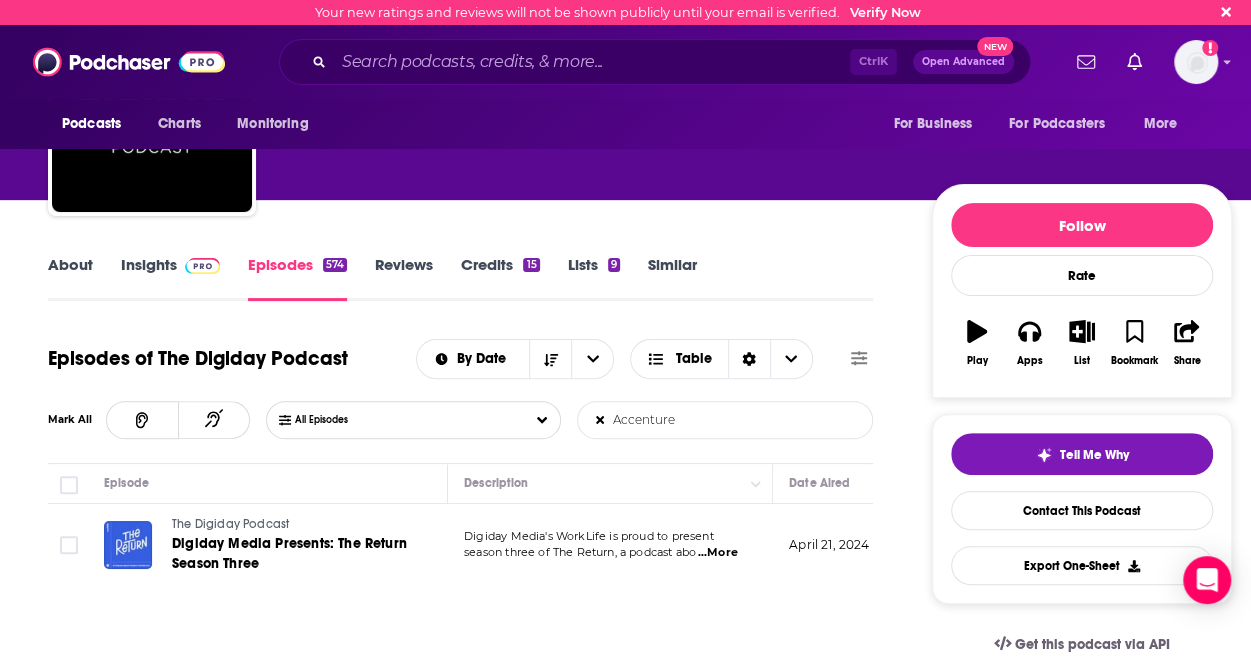type on "Accenture" 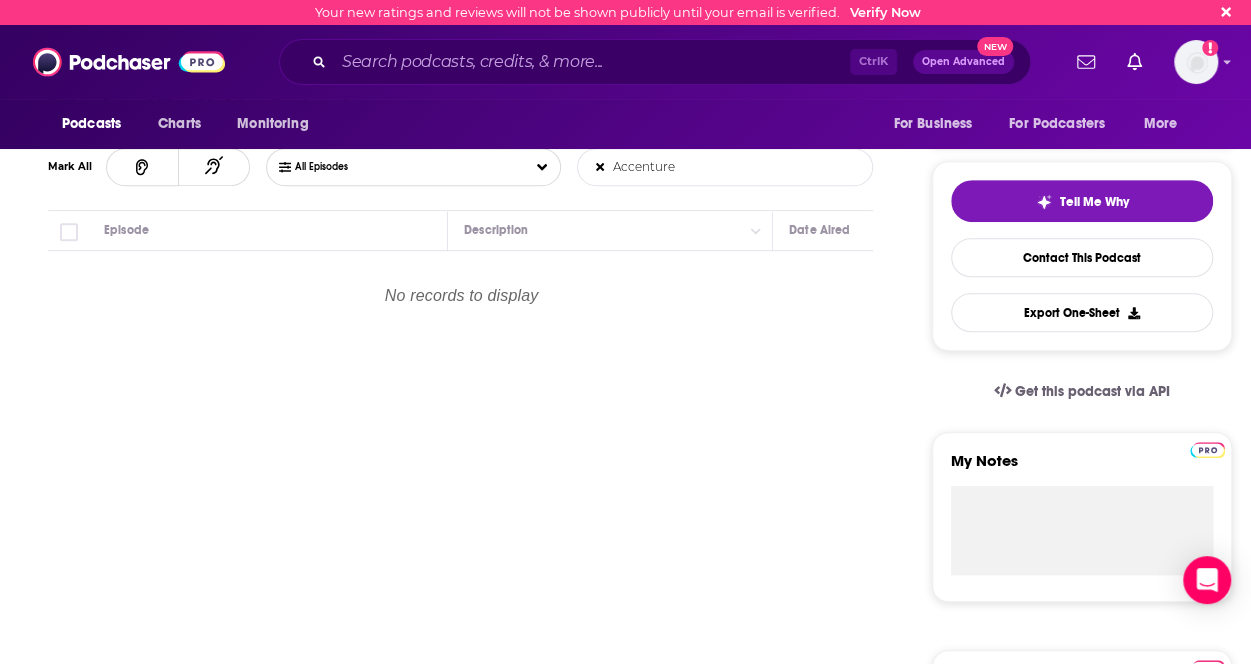 scroll, scrollTop: 378, scrollLeft: 0, axis: vertical 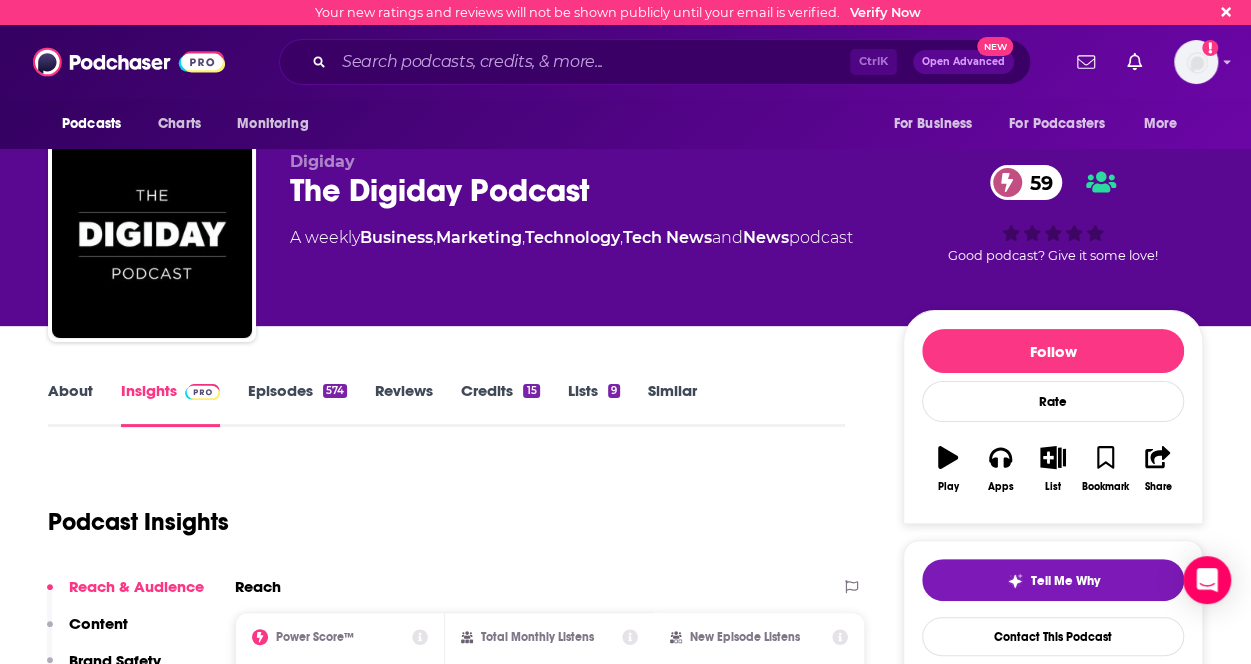 click on "Episodes 574" at bounding box center [297, 404] 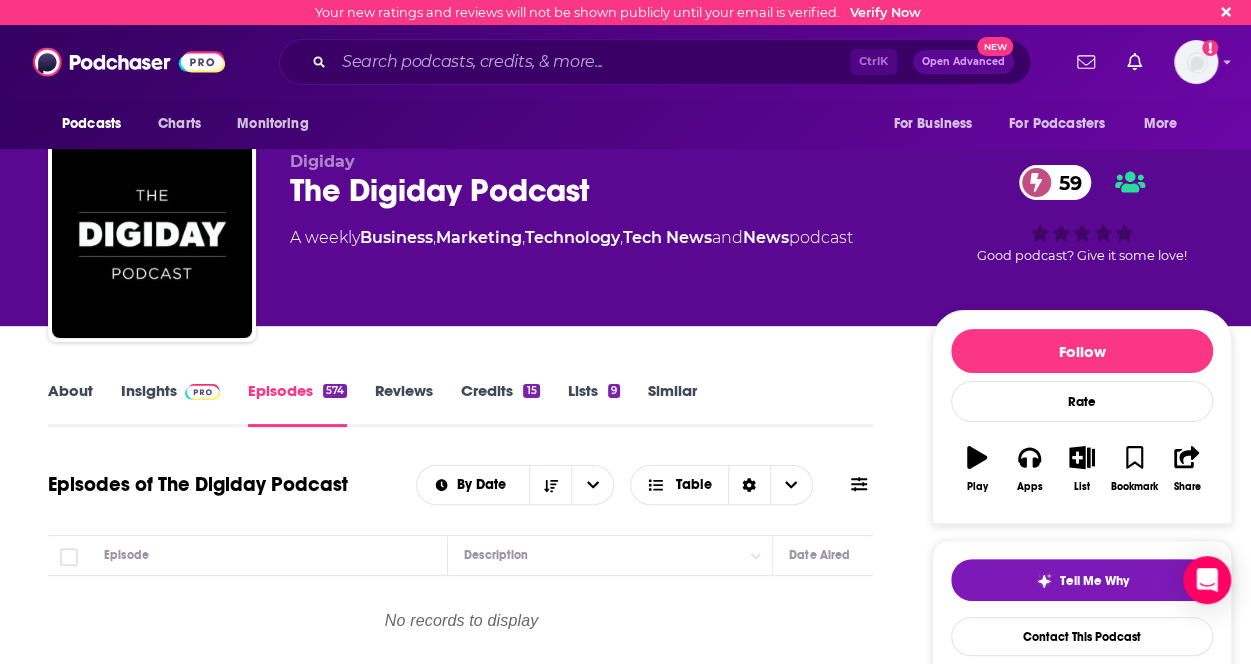 click on "By Date Table" at bounding box center (644, 485) 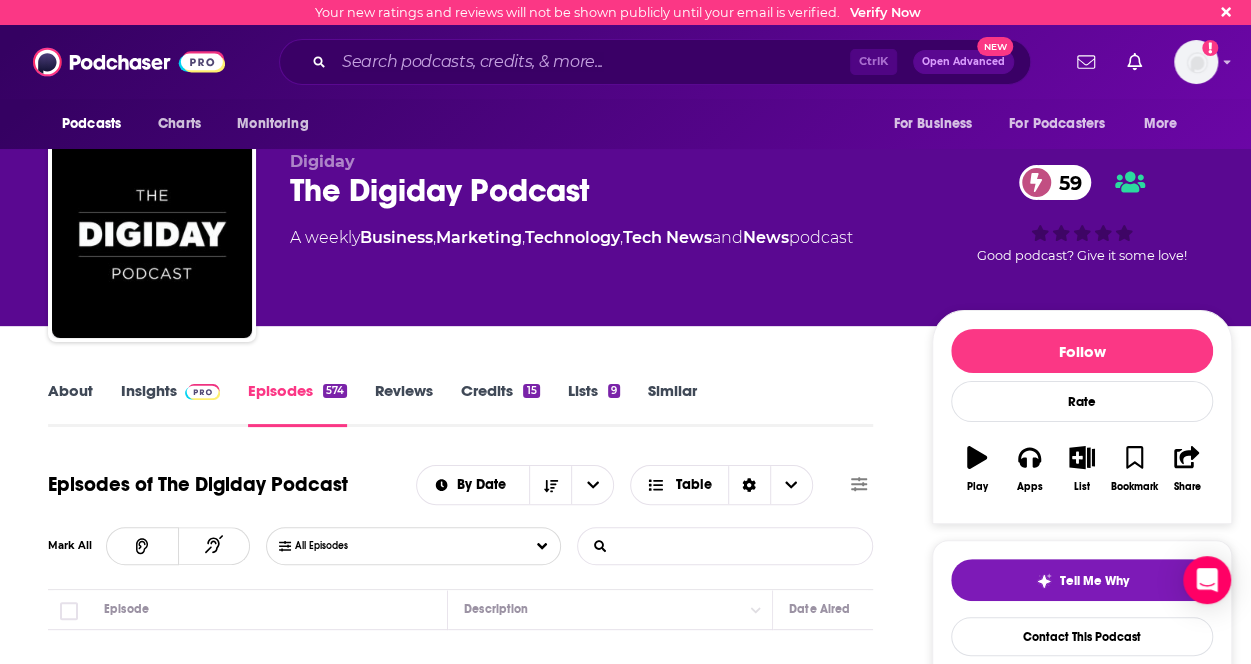 click on "List Search Input" at bounding box center [682, 546] 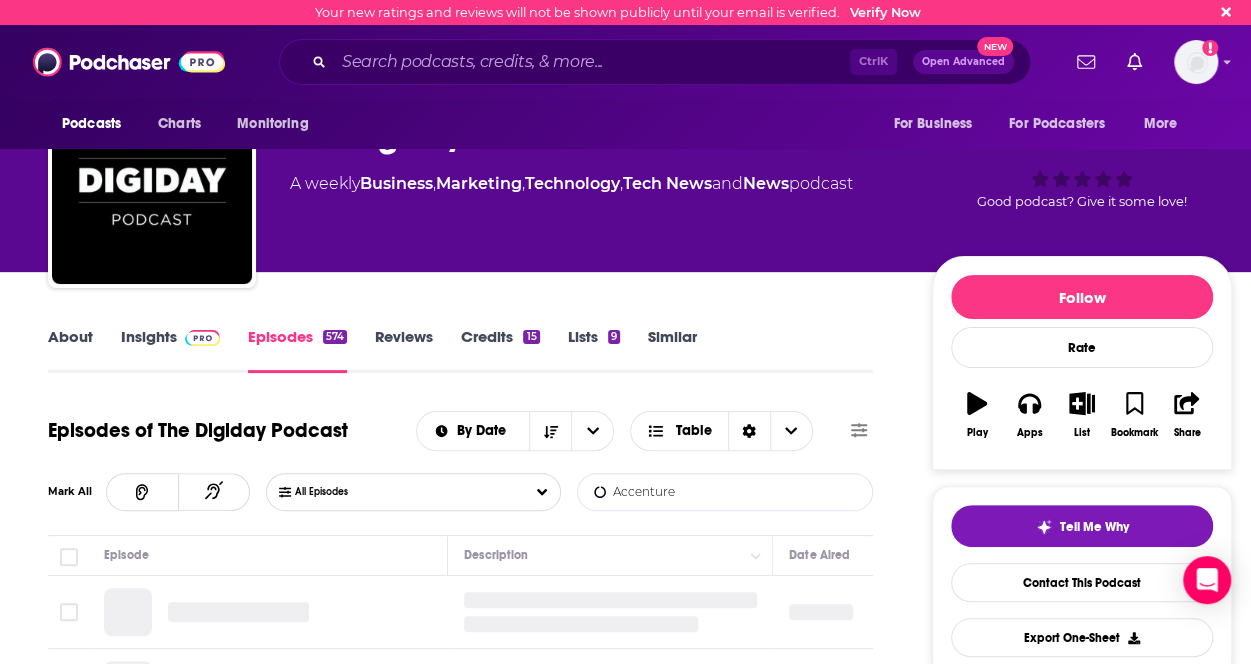 scroll, scrollTop: 372, scrollLeft: 0, axis: vertical 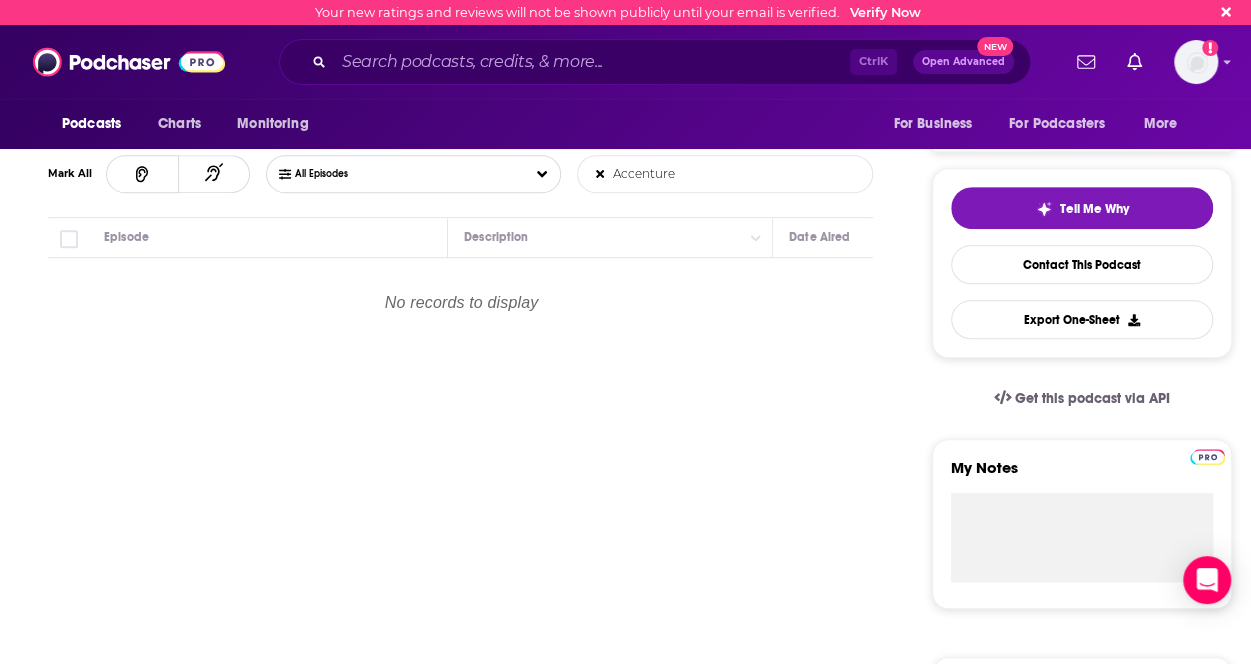 click on "Accenture" at bounding box center [682, 174] 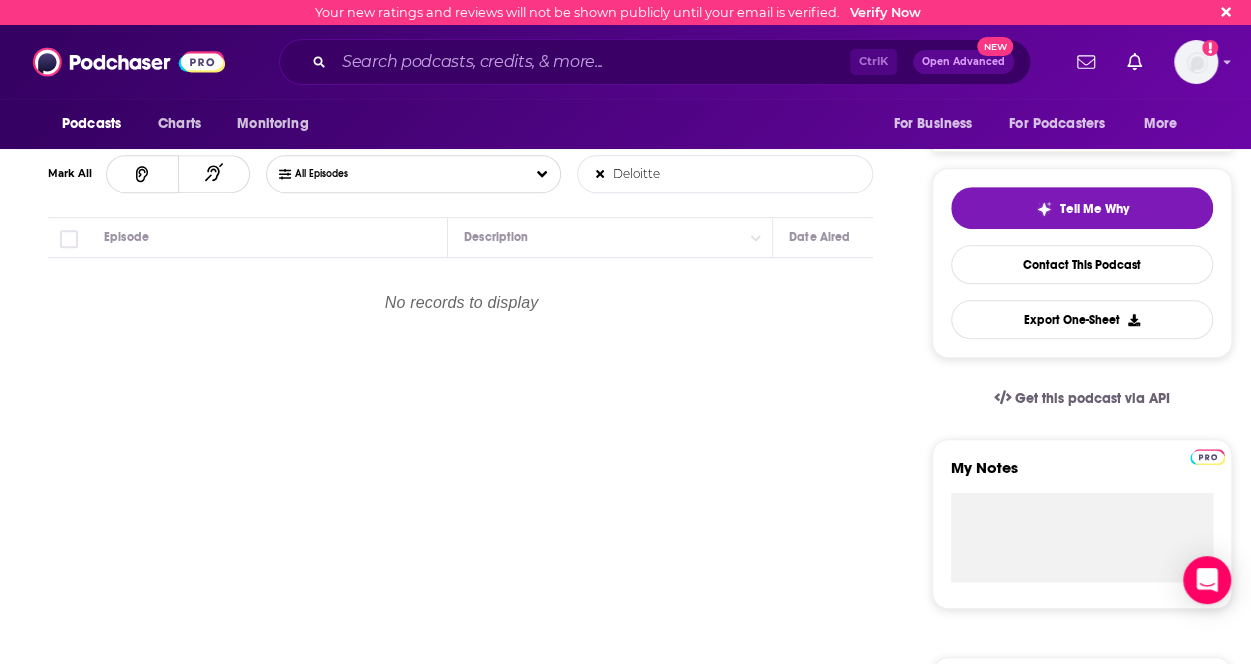 click on "Deloitte" at bounding box center (682, 174) 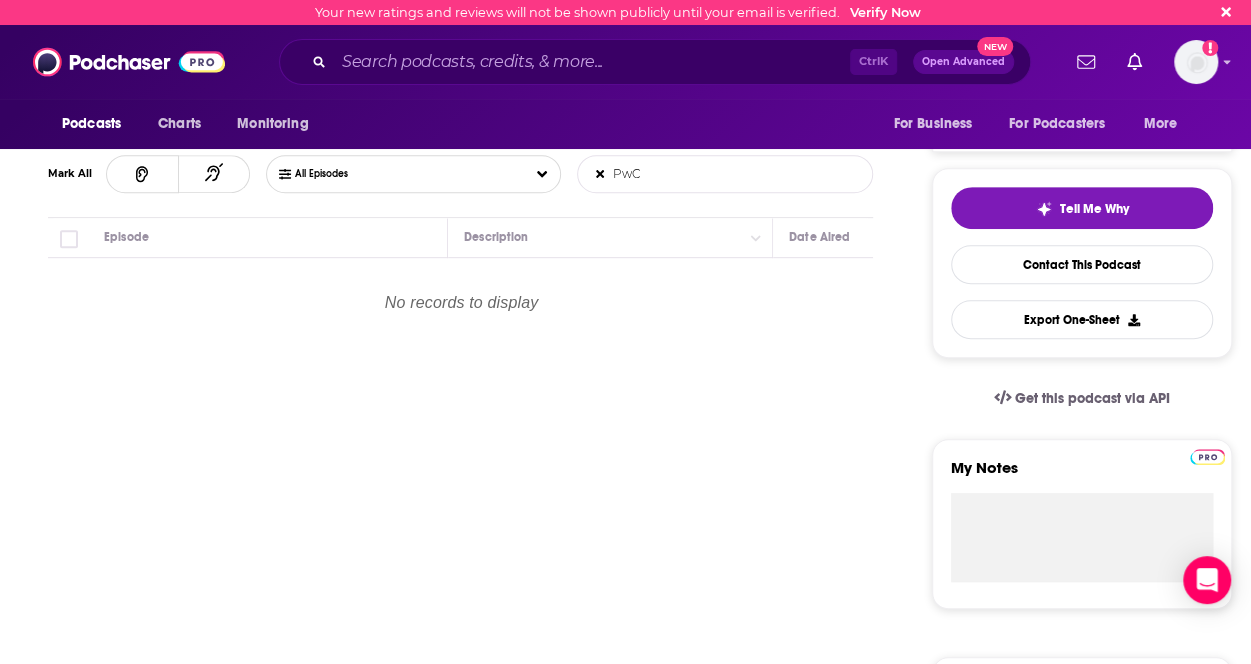 type on "PwC" 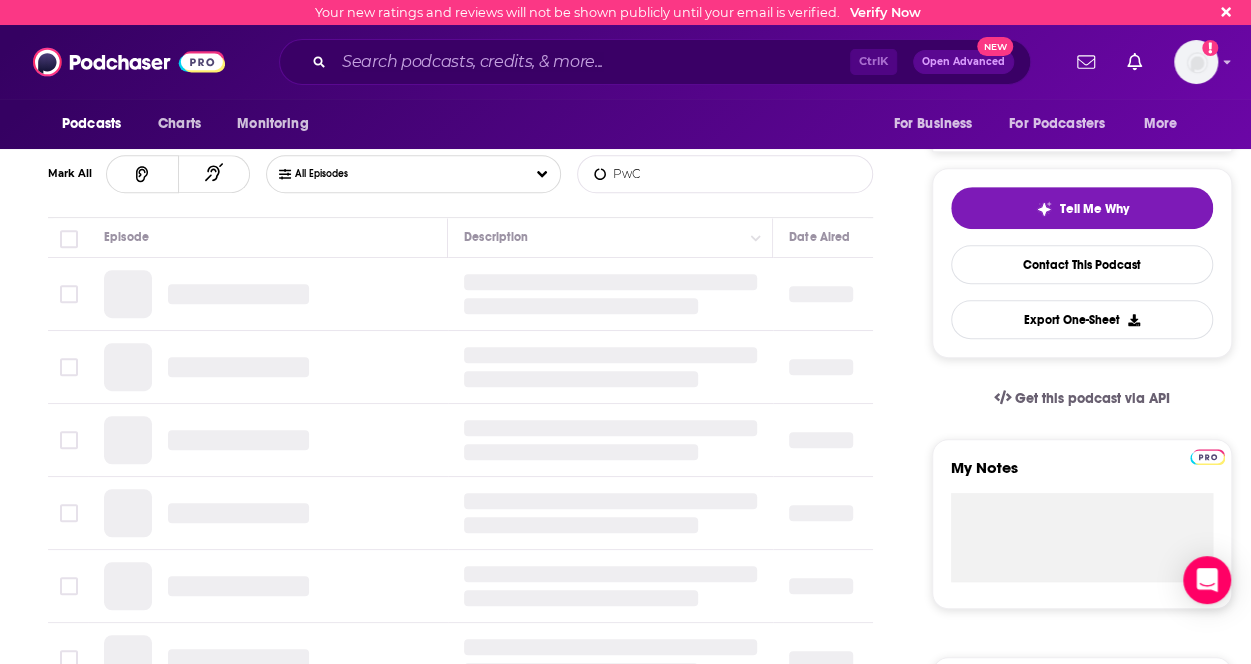 click on "PwC" at bounding box center [682, 174] 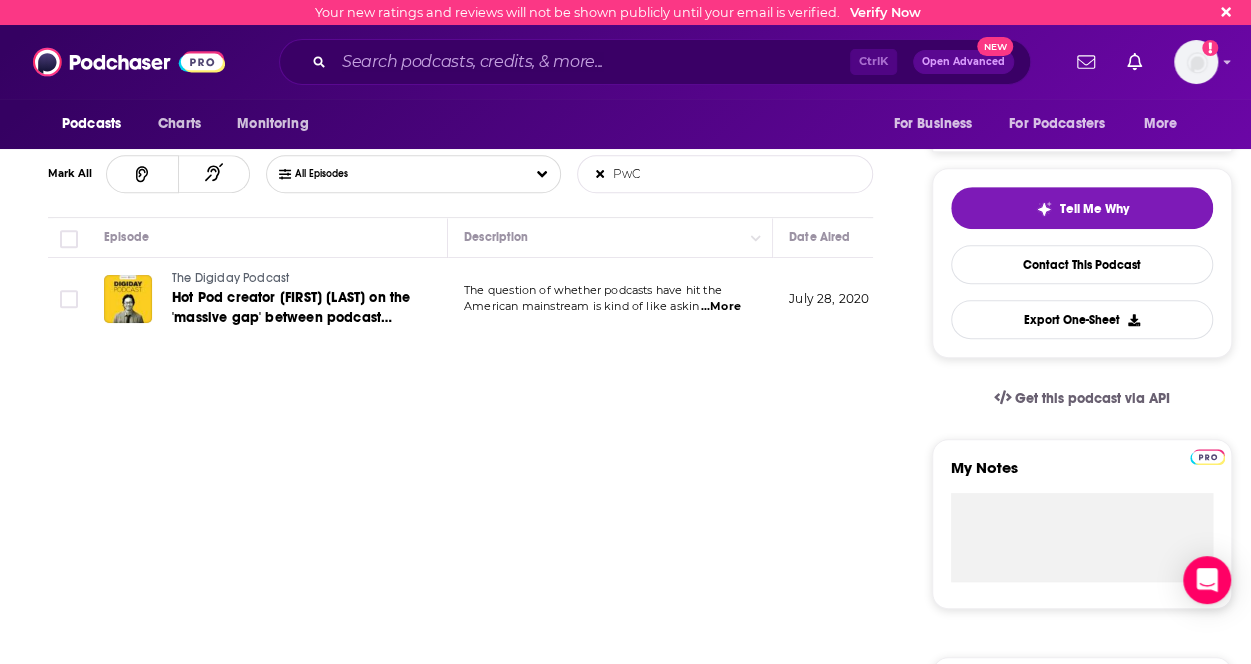 click on "PwC" at bounding box center (682, 174) 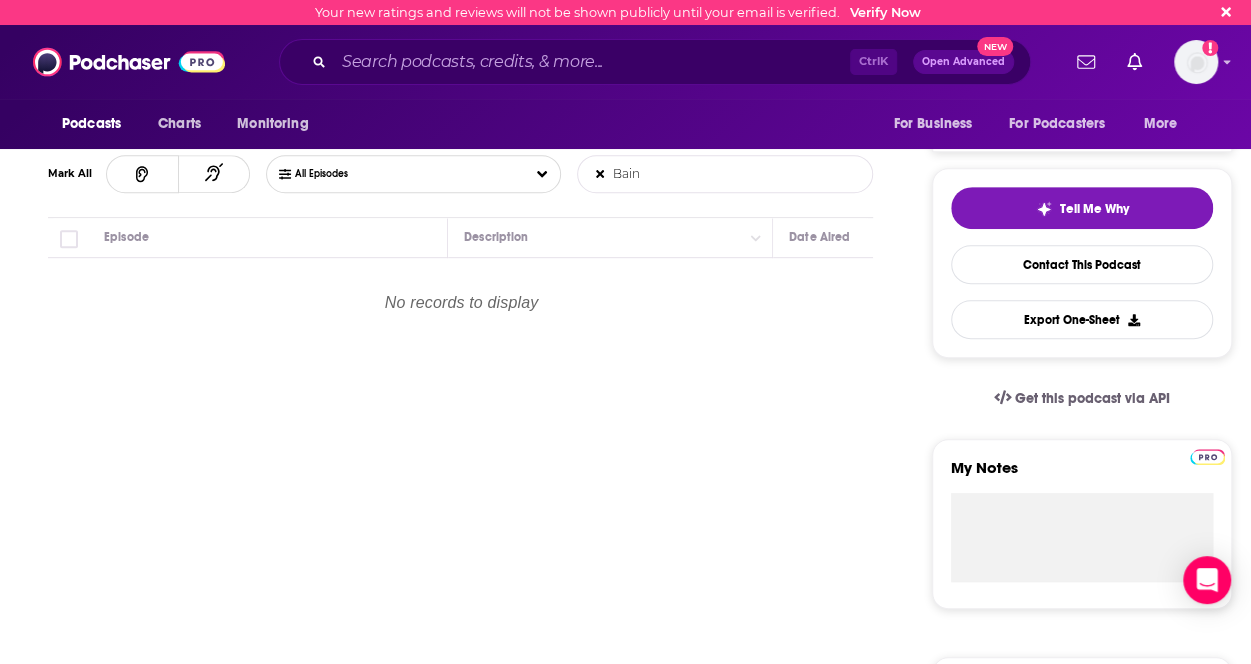 type on "Bain" 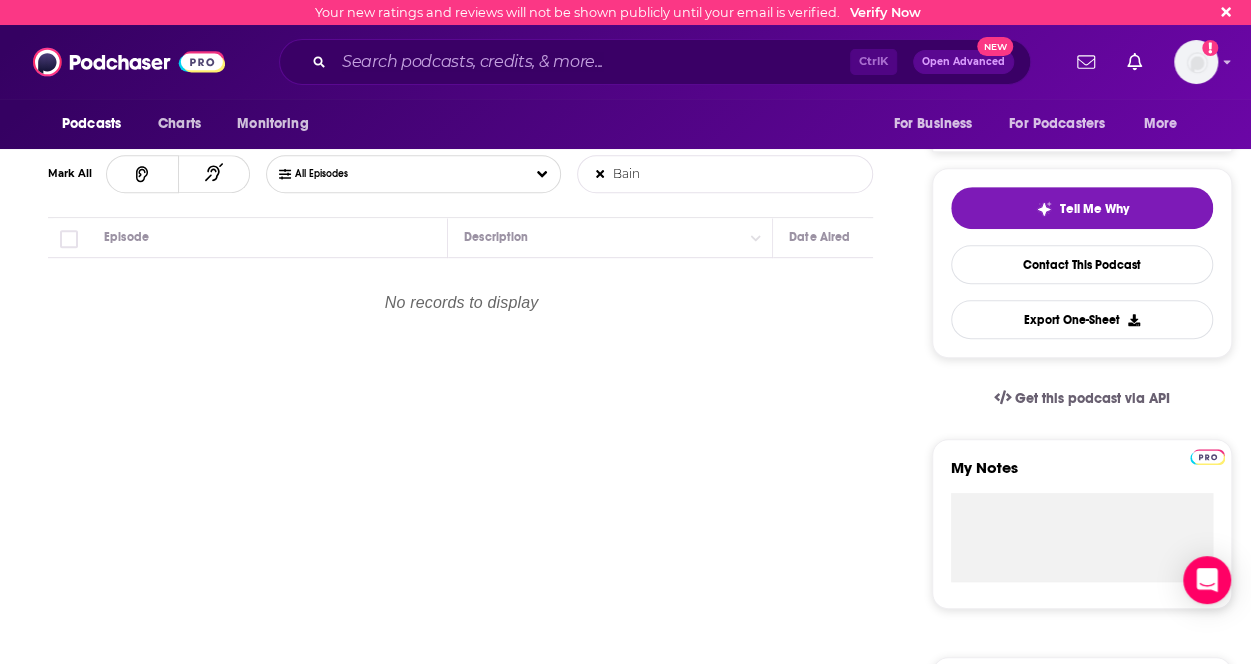 click 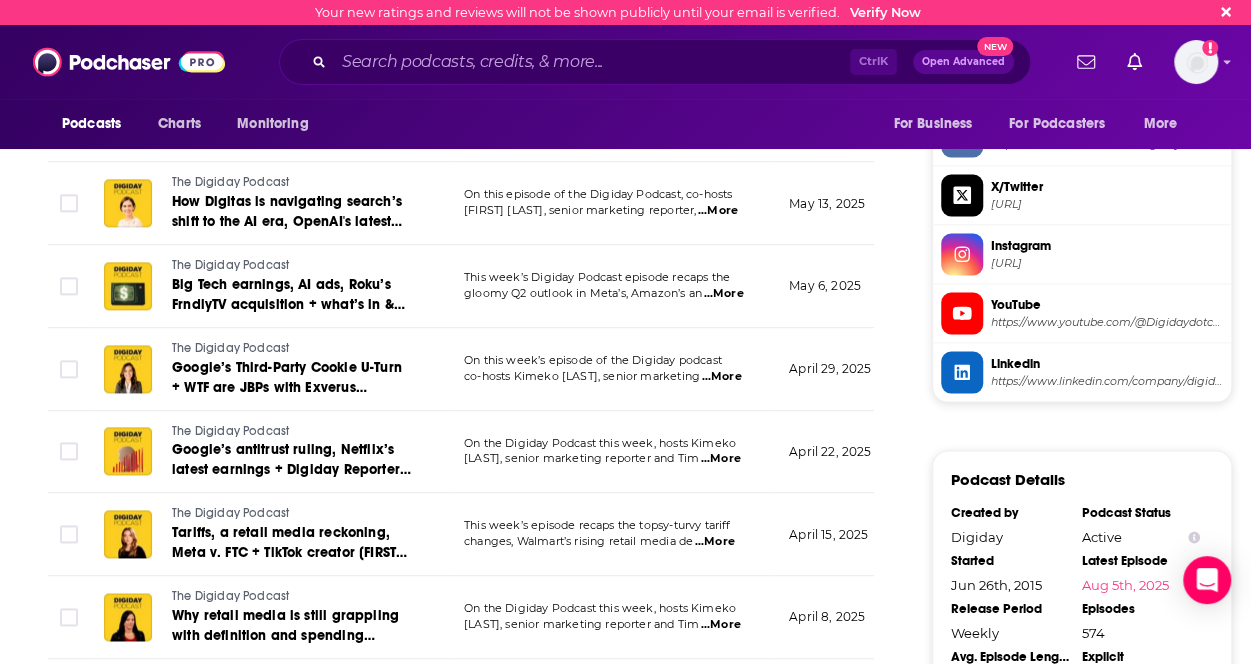 scroll, scrollTop: 1710, scrollLeft: 0, axis: vertical 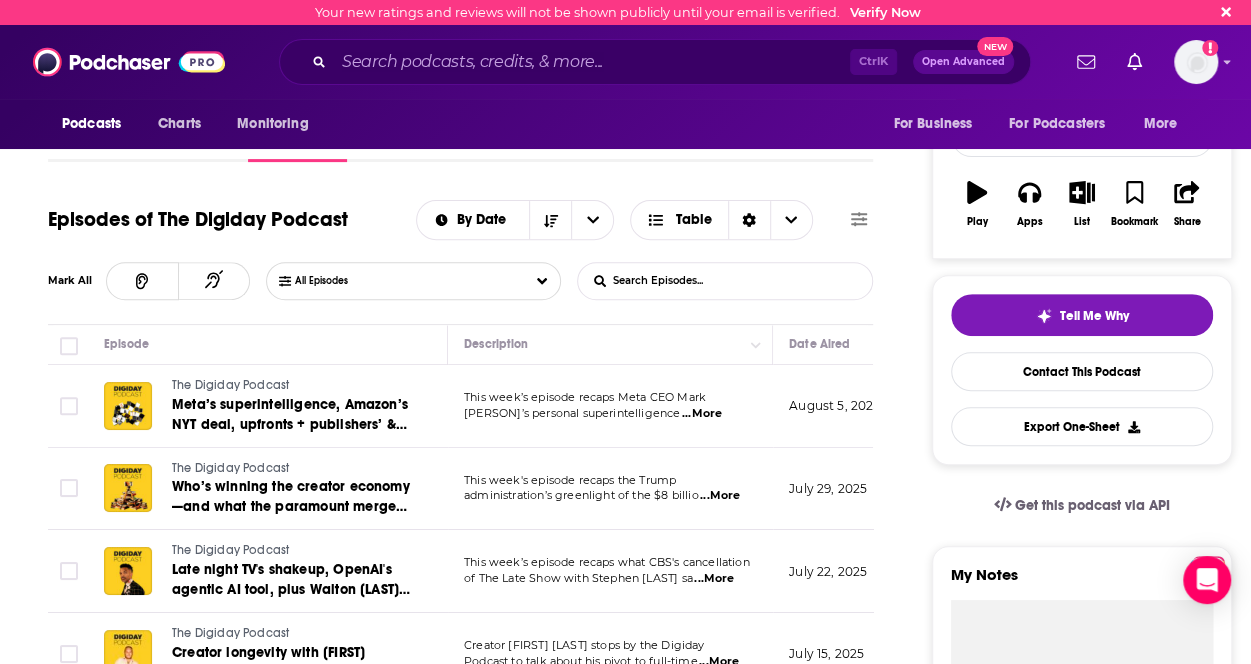 click on "List Search Input" at bounding box center (682, 281) 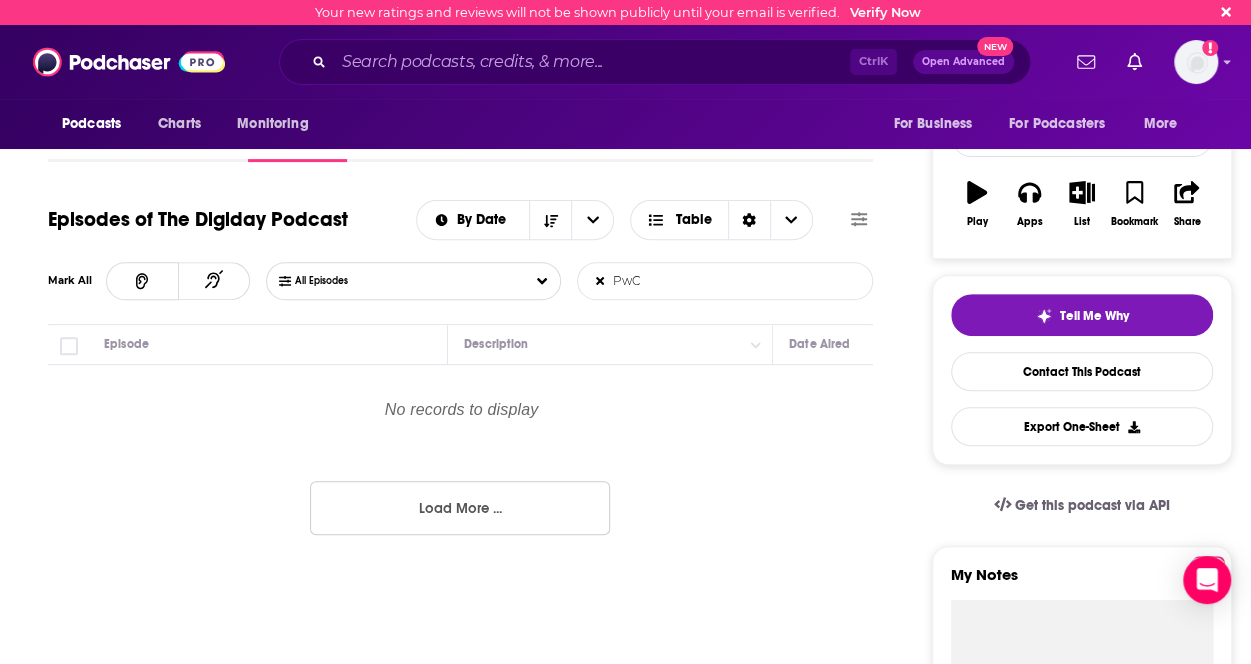 type on "PwC" 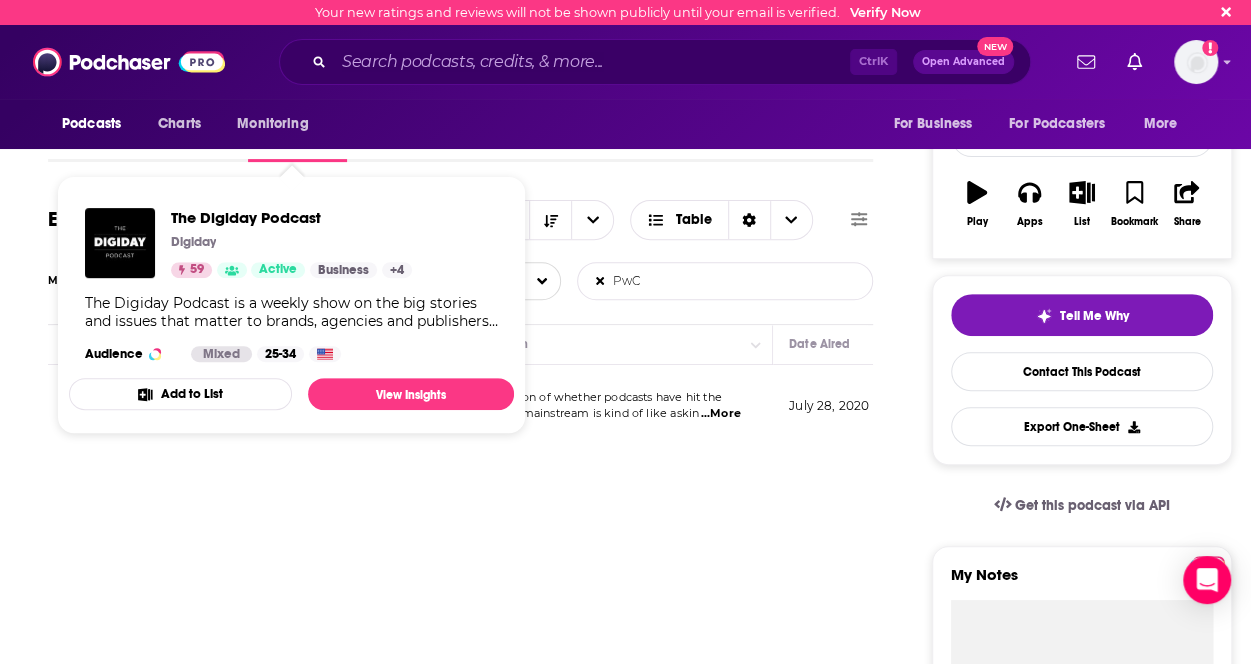 click on "View Insights" at bounding box center [411, 394] 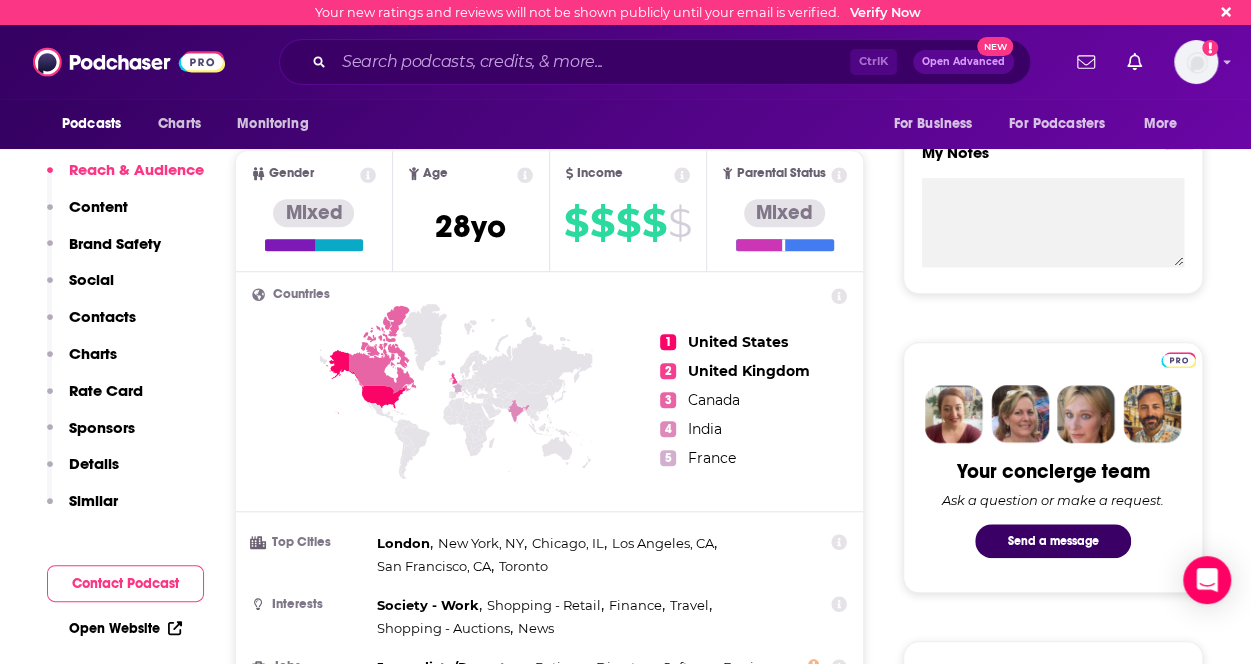 scroll, scrollTop: 0, scrollLeft: 0, axis: both 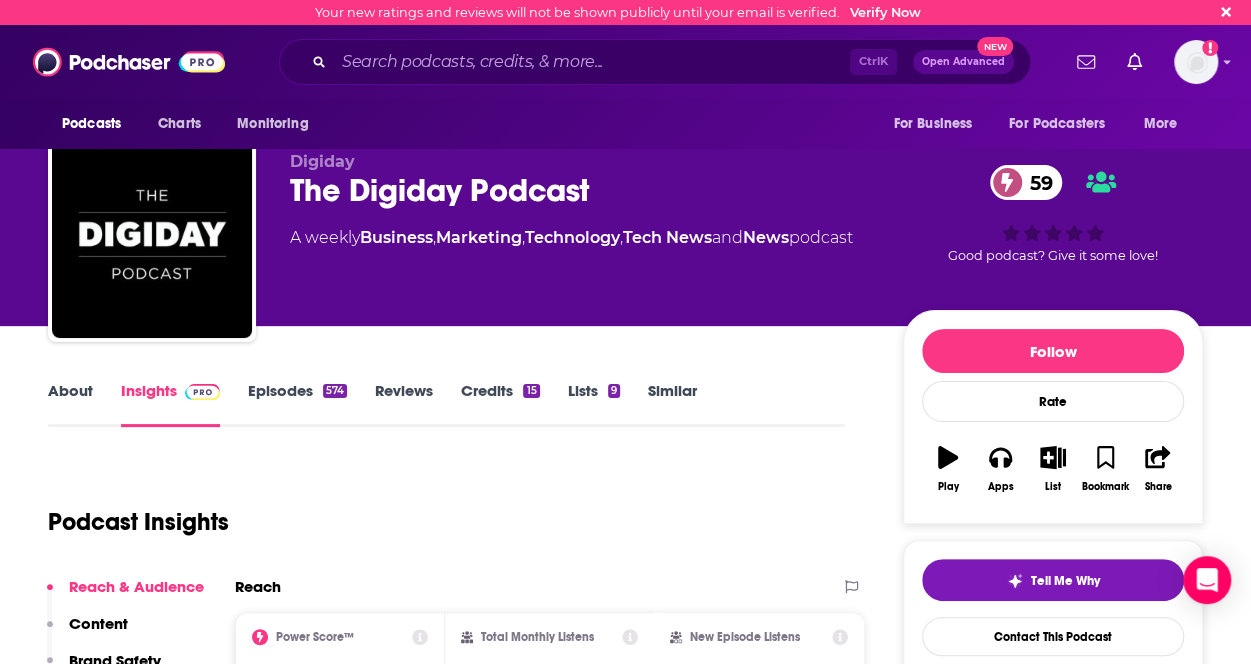 click on "Episodes 574" at bounding box center (297, 404) 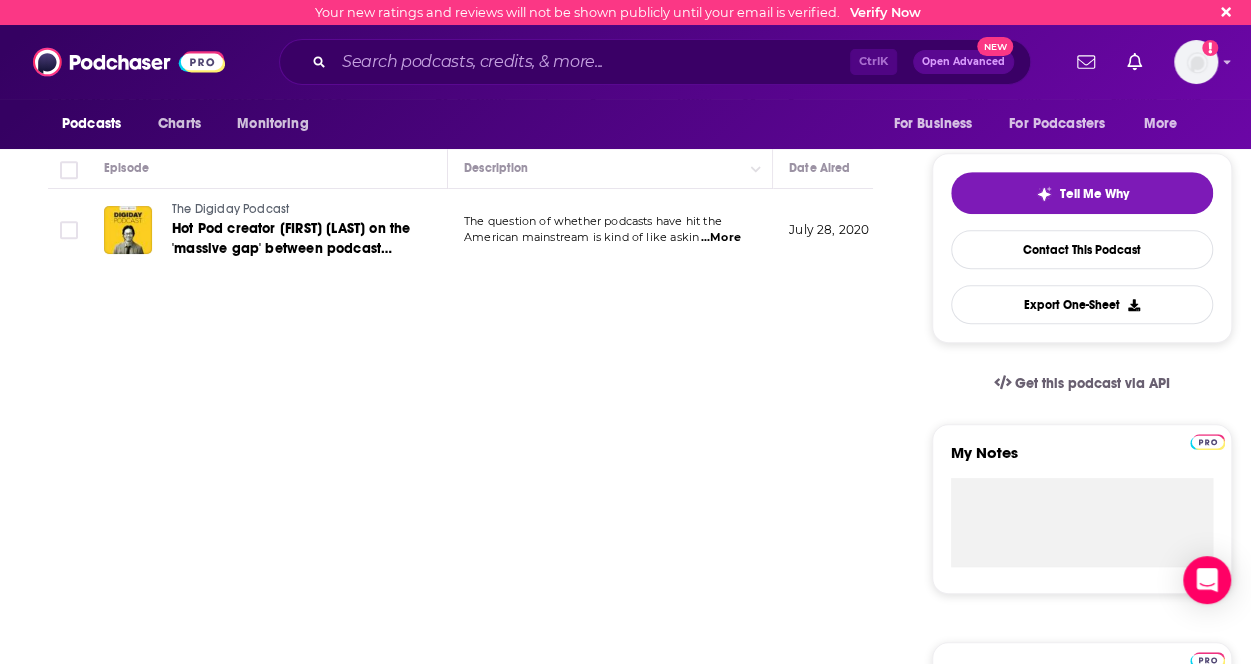 scroll, scrollTop: 127, scrollLeft: 0, axis: vertical 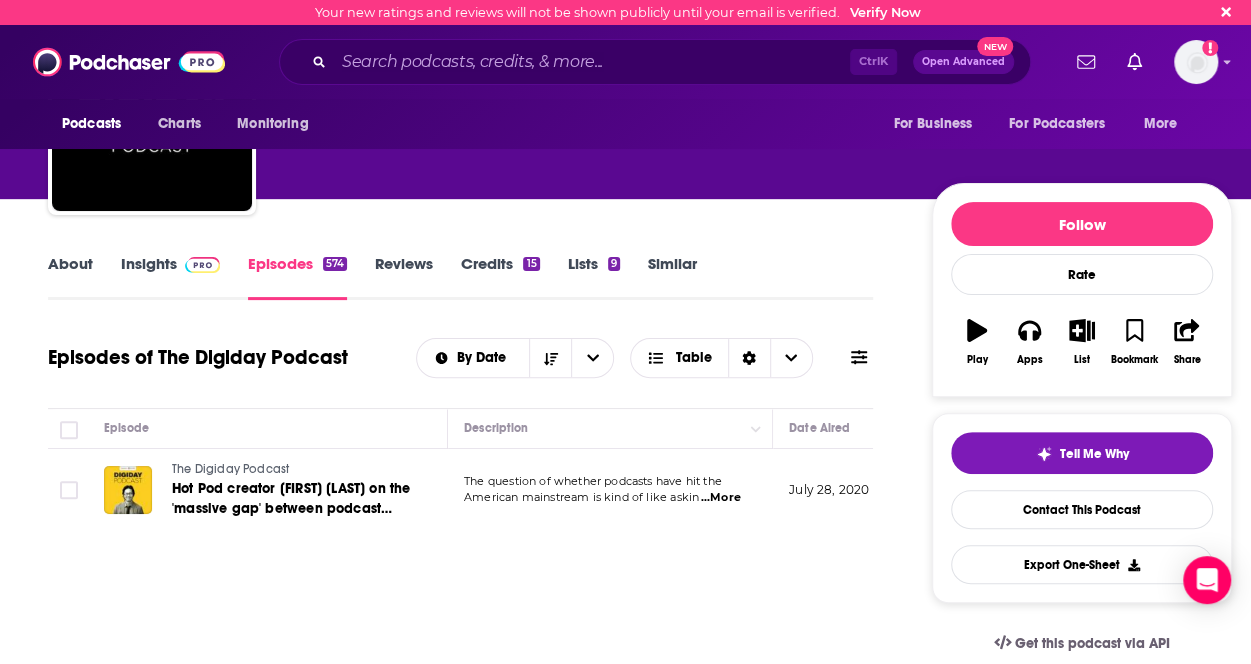click 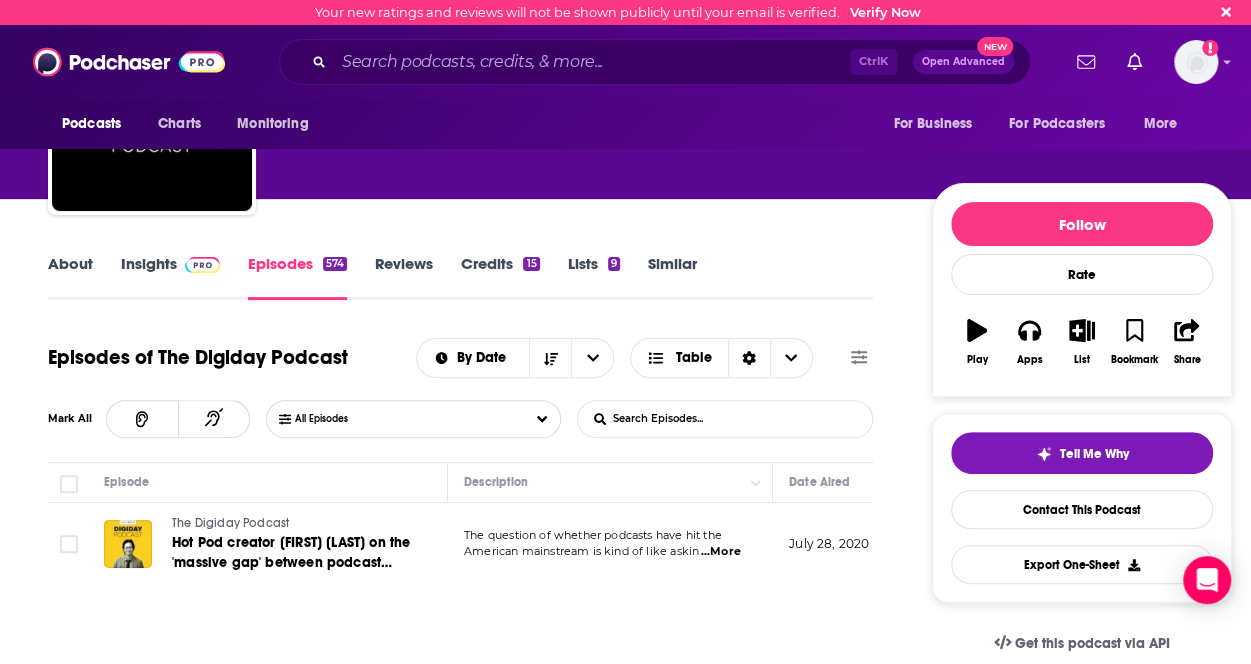 click on "List Search Input Search Episodes..." at bounding box center (725, 419) 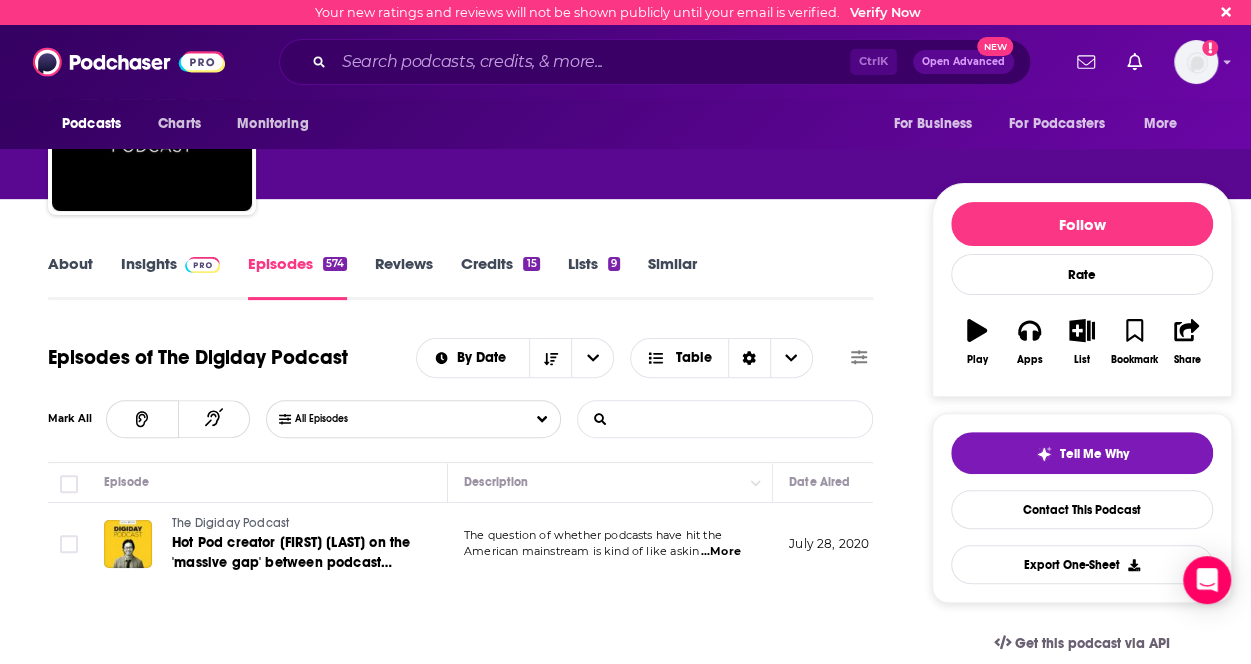 click on "List Search Input" at bounding box center [682, 419] 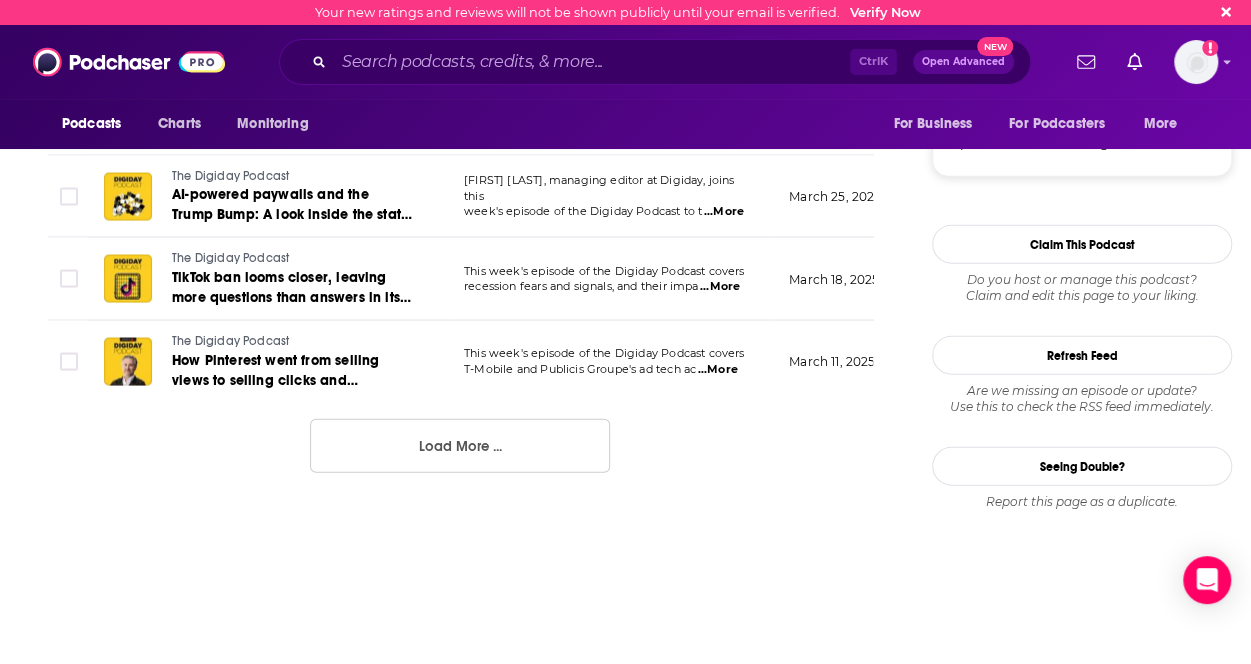 scroll, scrollTop: 2339, scrollLeft: 0, axis: vertical 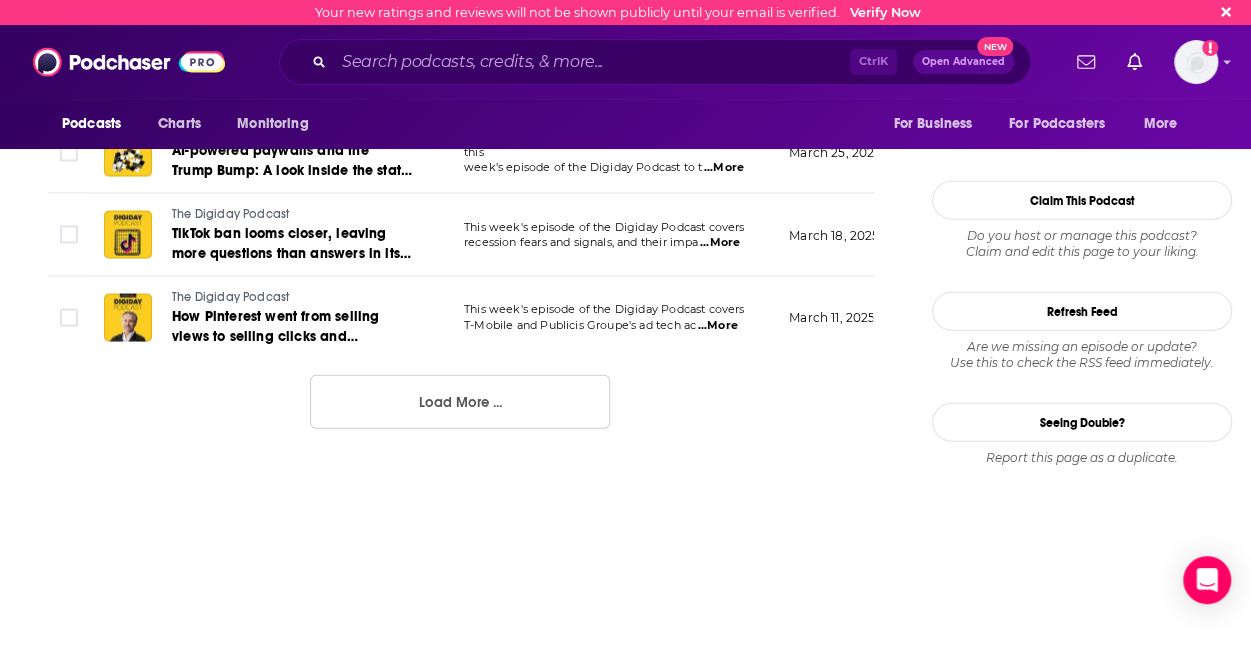 click on "Load More ..." at bounding box center [460, 402] 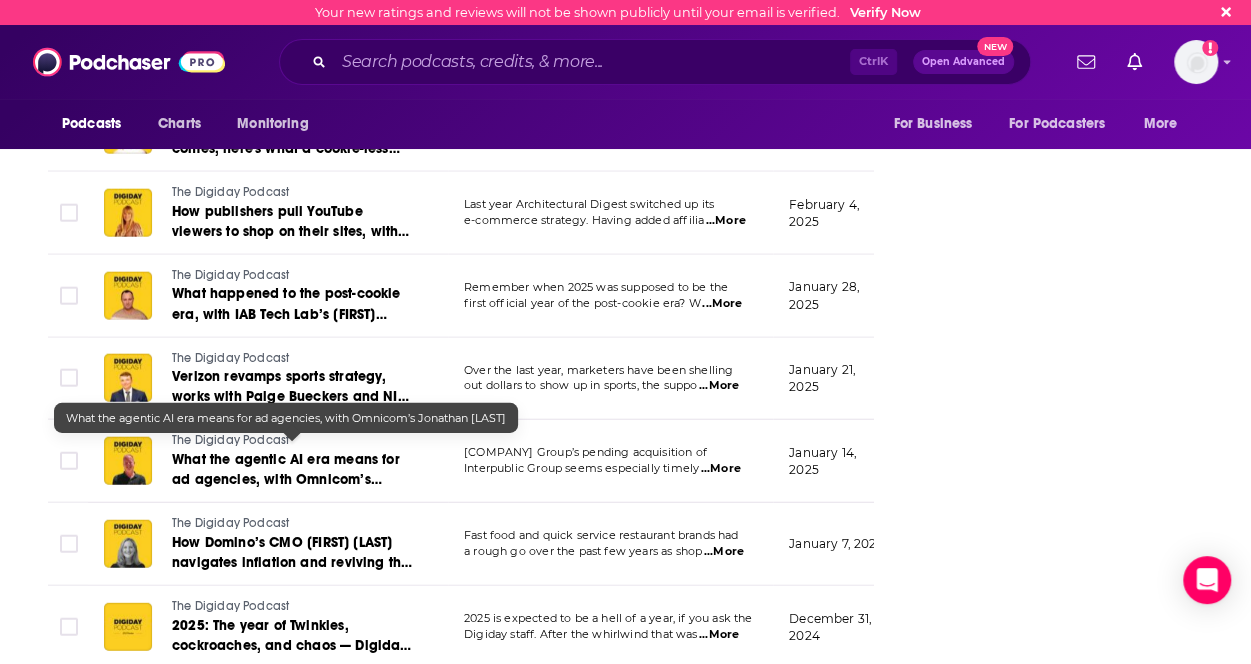 scroll, scrollTop: 2974, scrollLeft: 0, axis: vertical 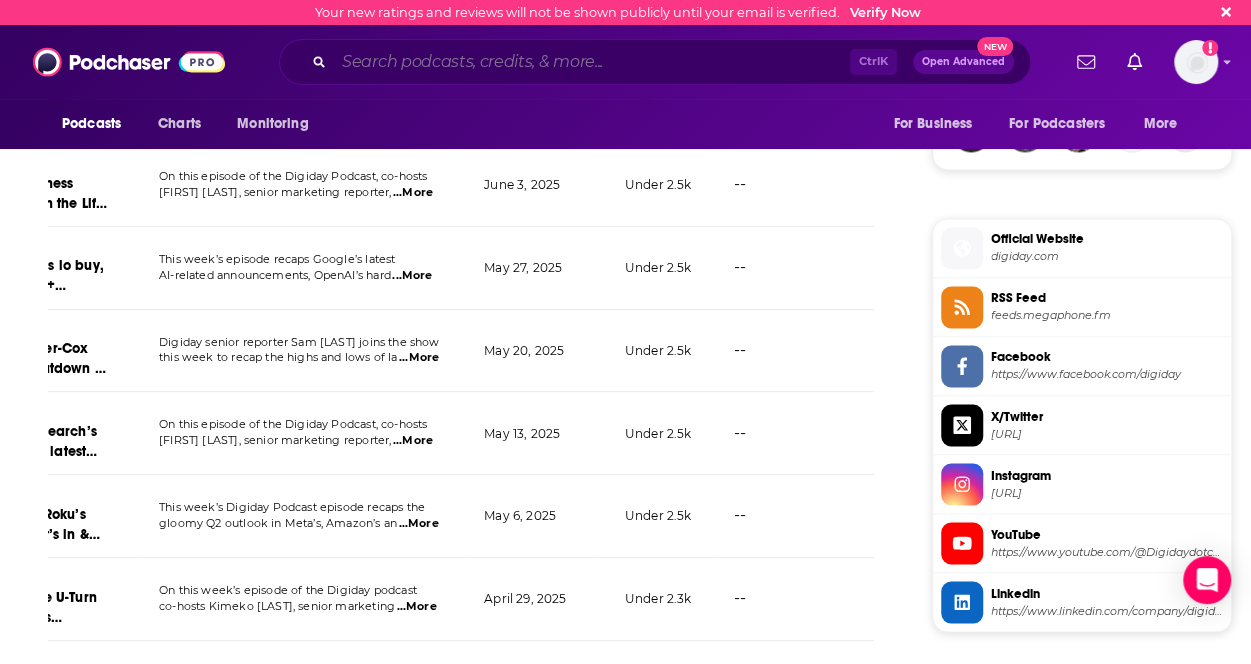 click at bounding box center [592, 62] 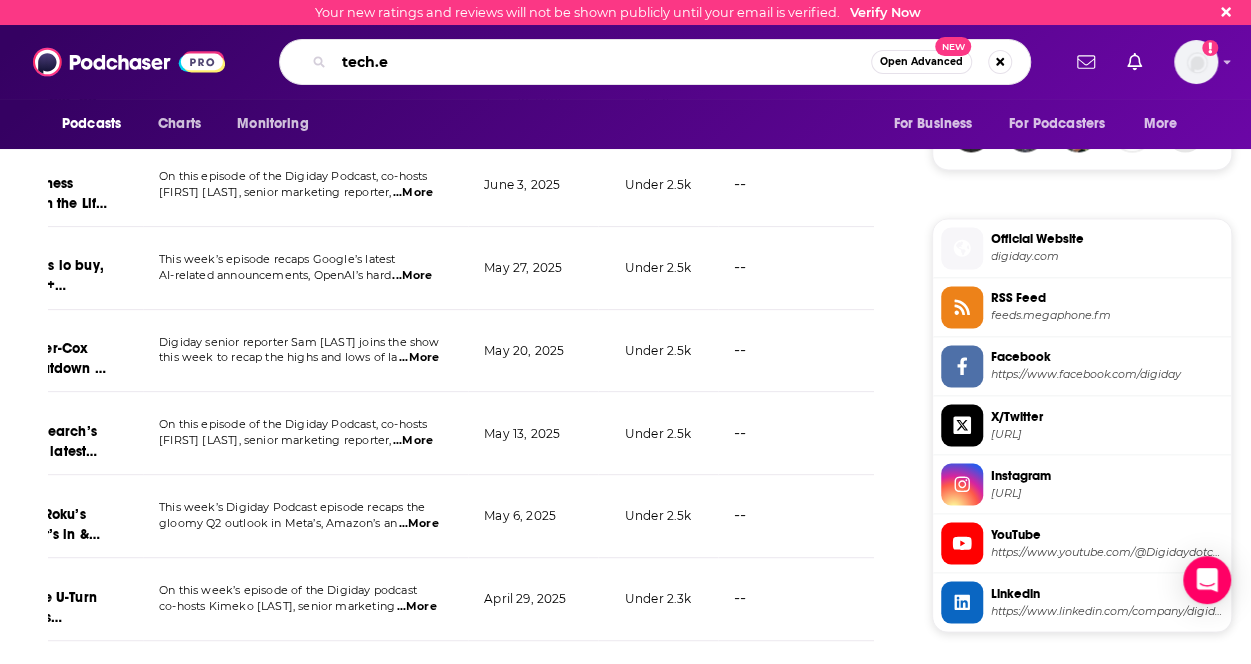 type on "tech.eu" 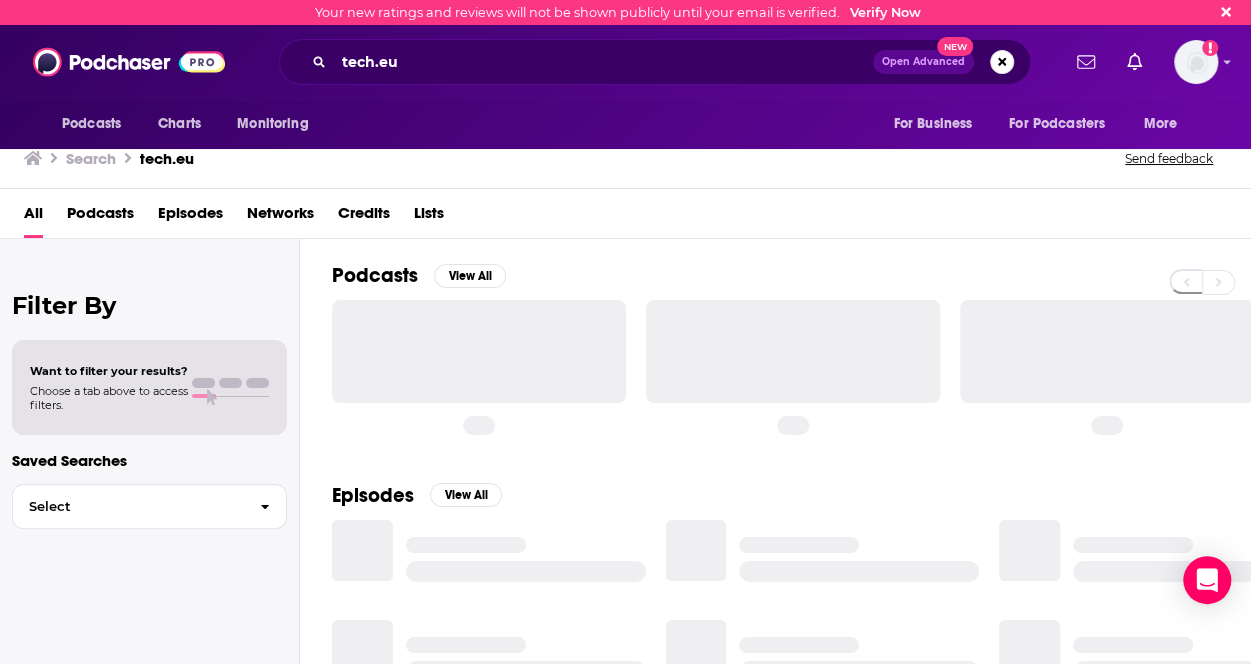 scroll, scrollTop: 0, scrollLeft: 0, axis: both 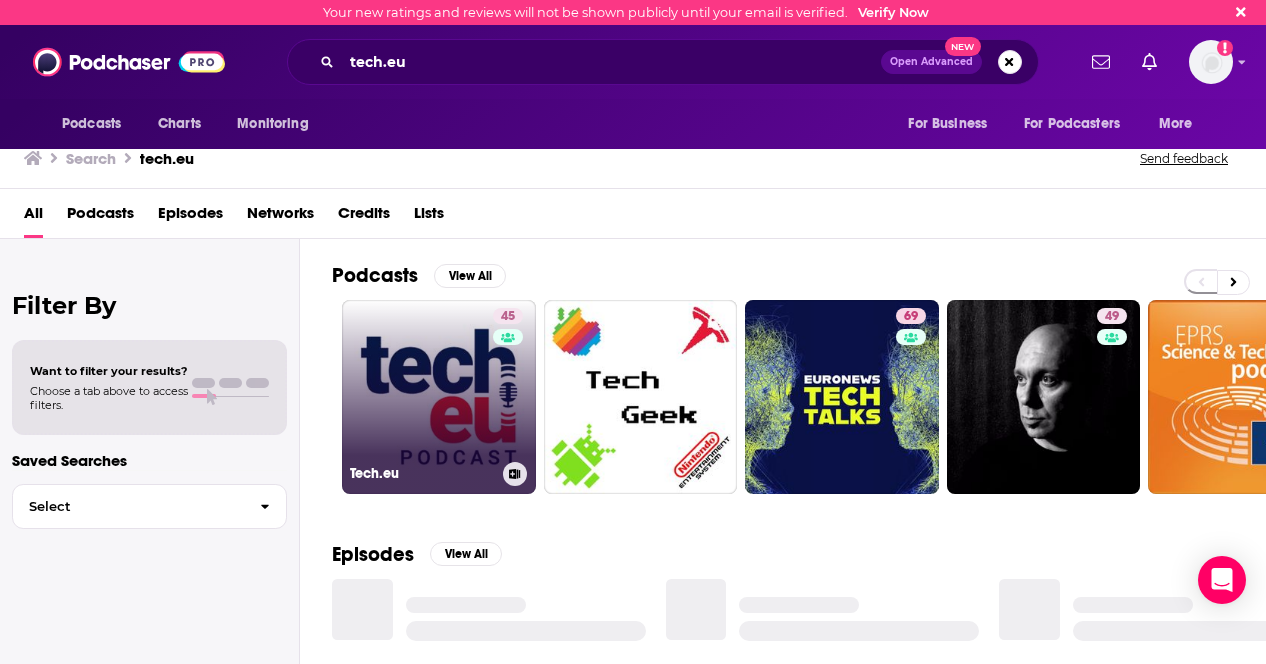 click on "45 Tech.eu" at bounding box center (439, 397) 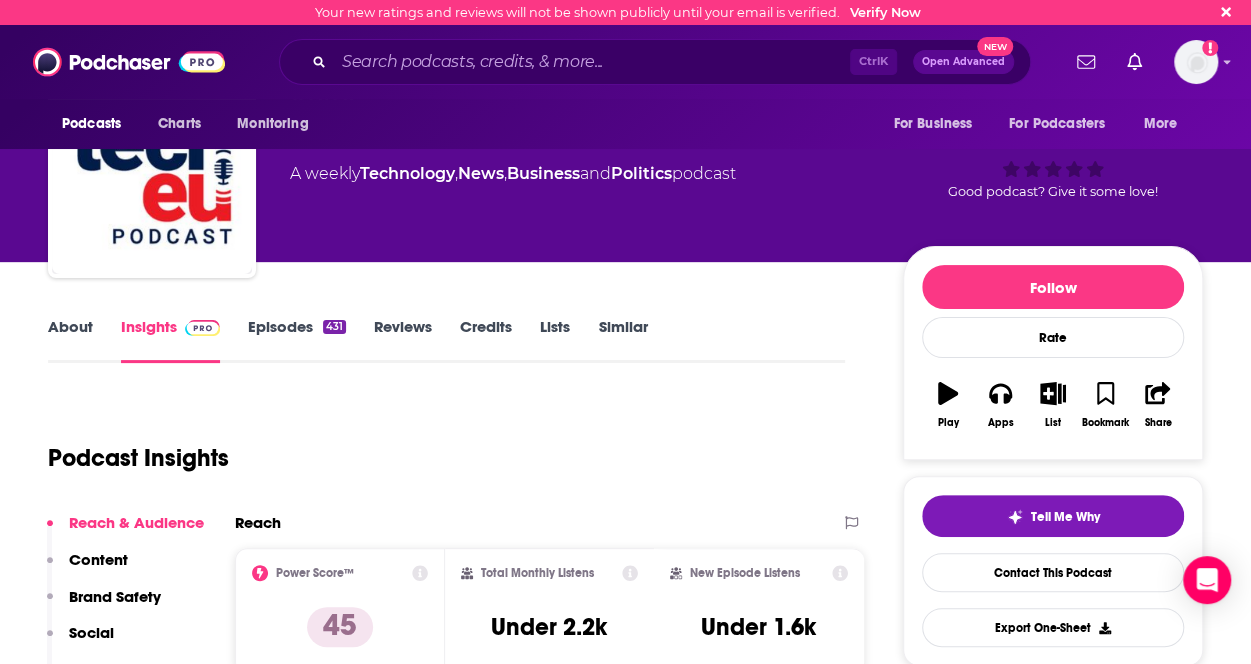 scroll, scrollTop: 310, scrollLeft: 0, axis: vertical 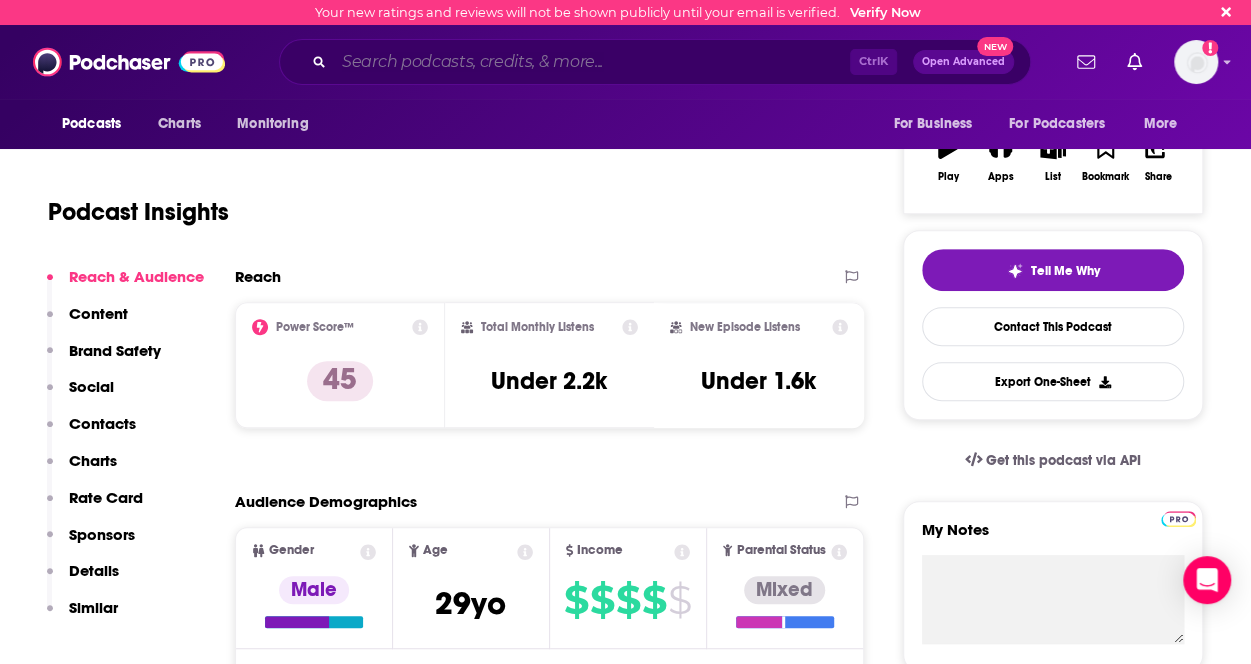 click at bounding box center [592, 62] 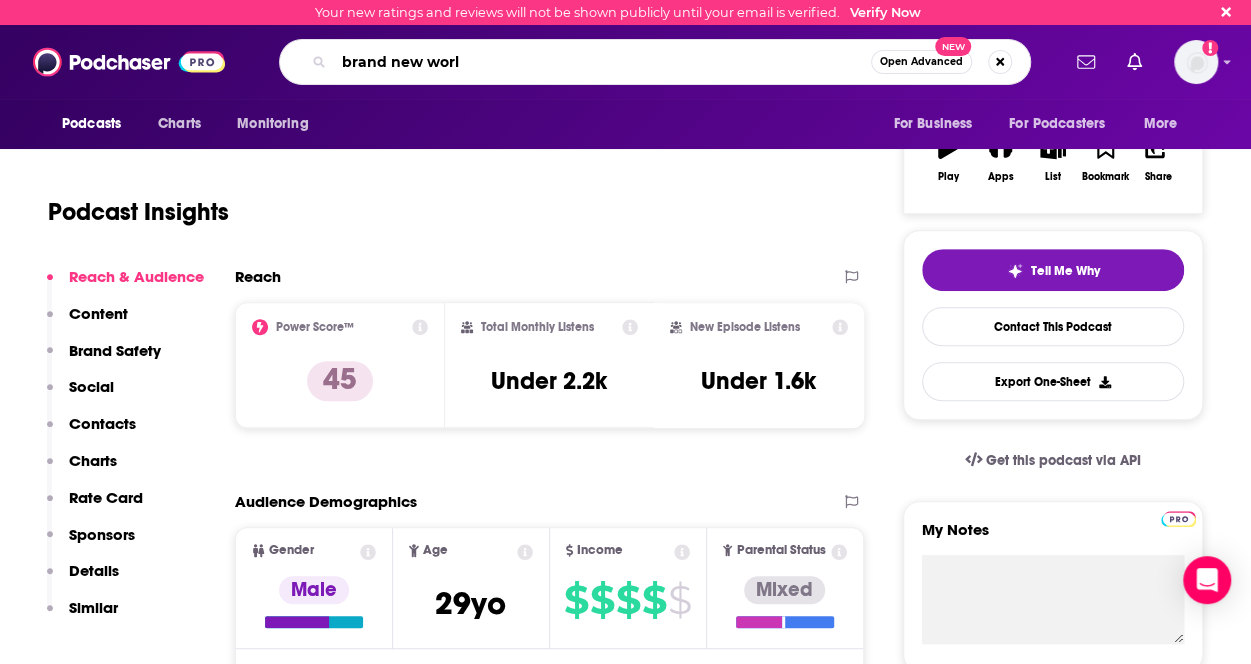 type on "brand new world" 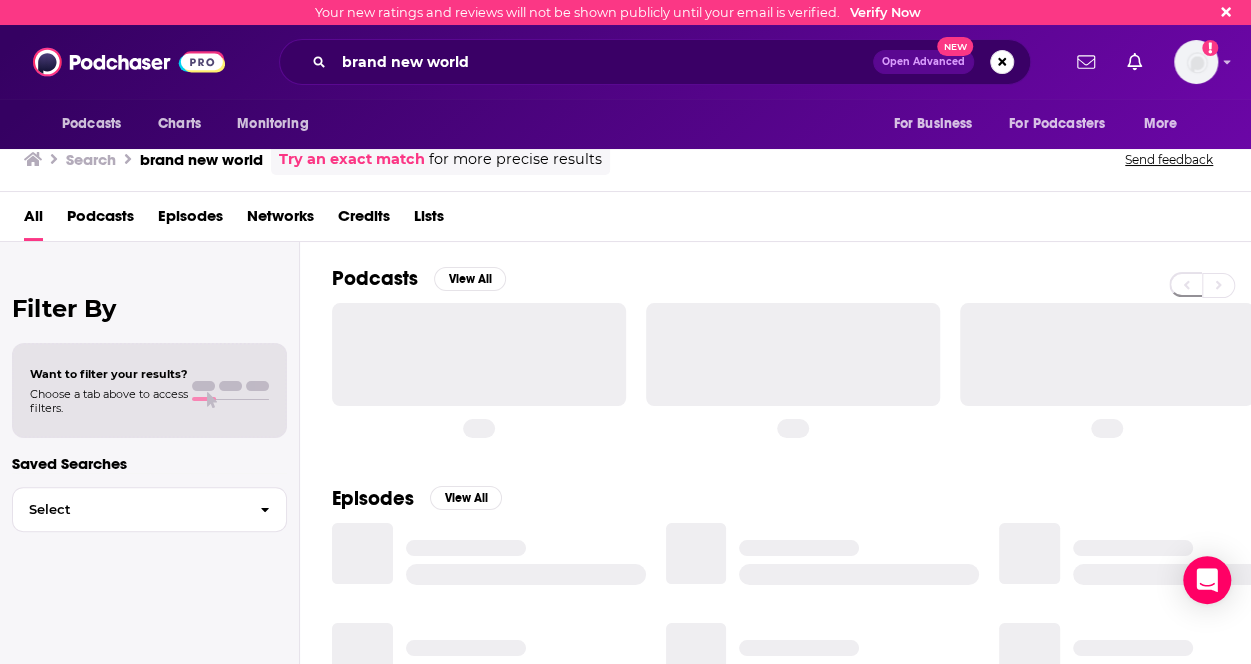 scroll, scrollTop: 0, scrollLeft: 0, axis: both 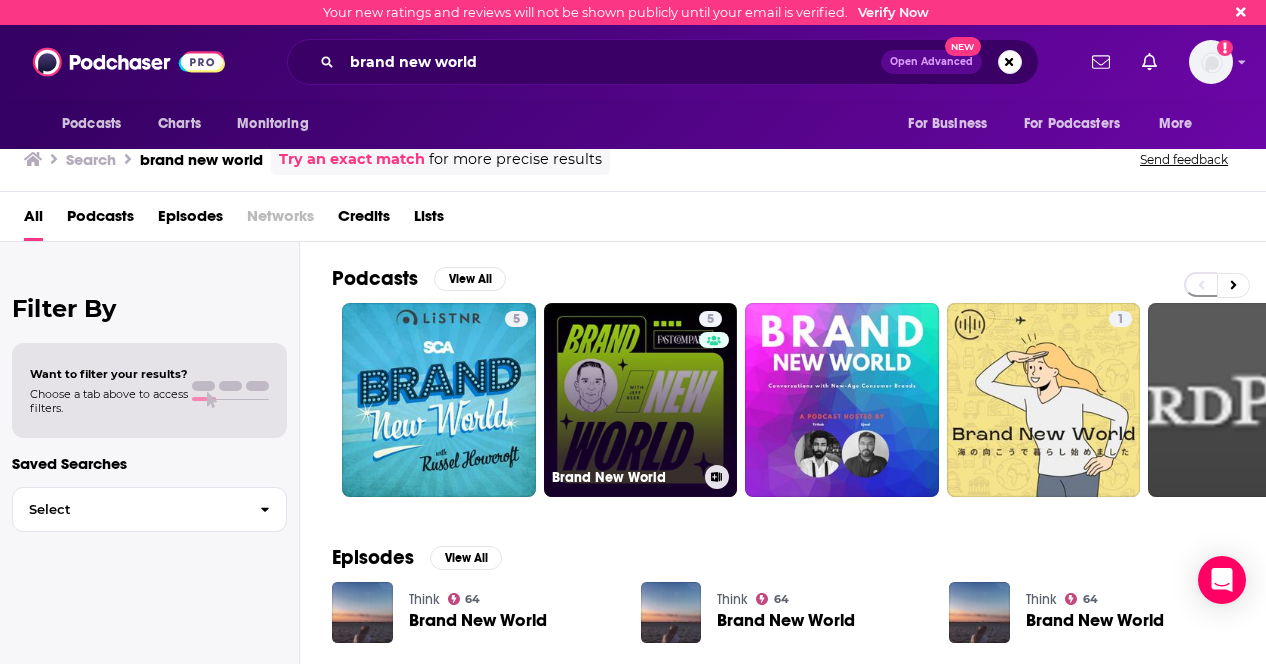 click on "5 Brand New World" at bounding box center [641, 400] 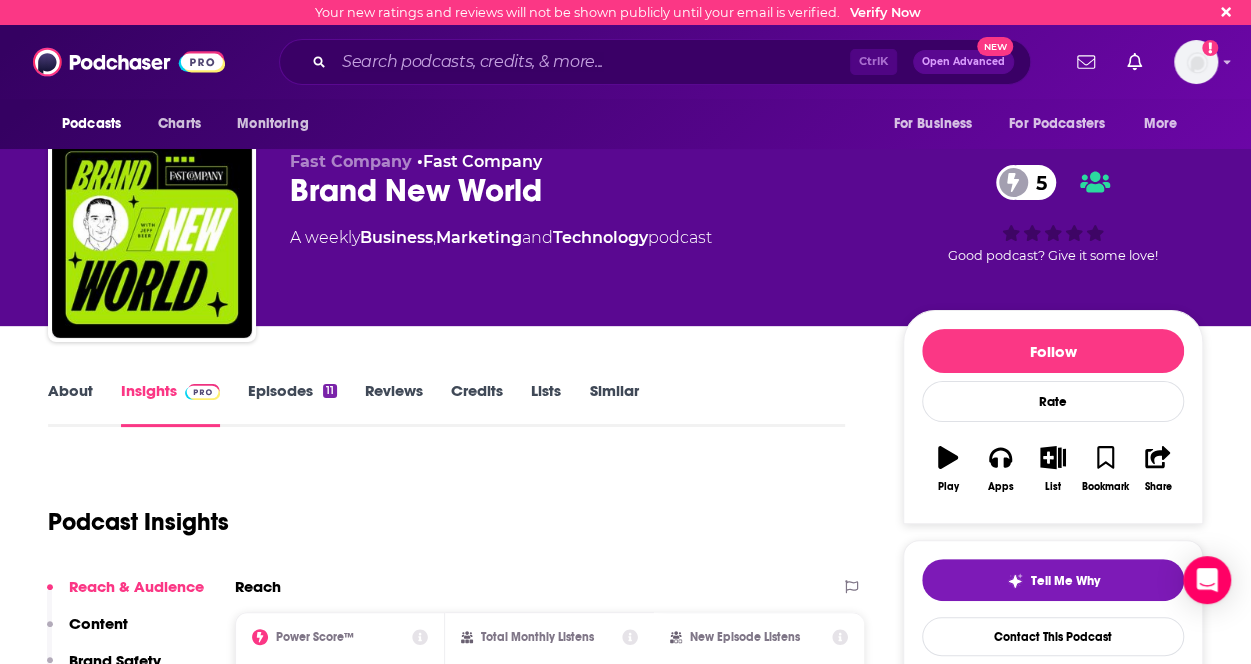 click on "About" at bounding box center [70, 404] 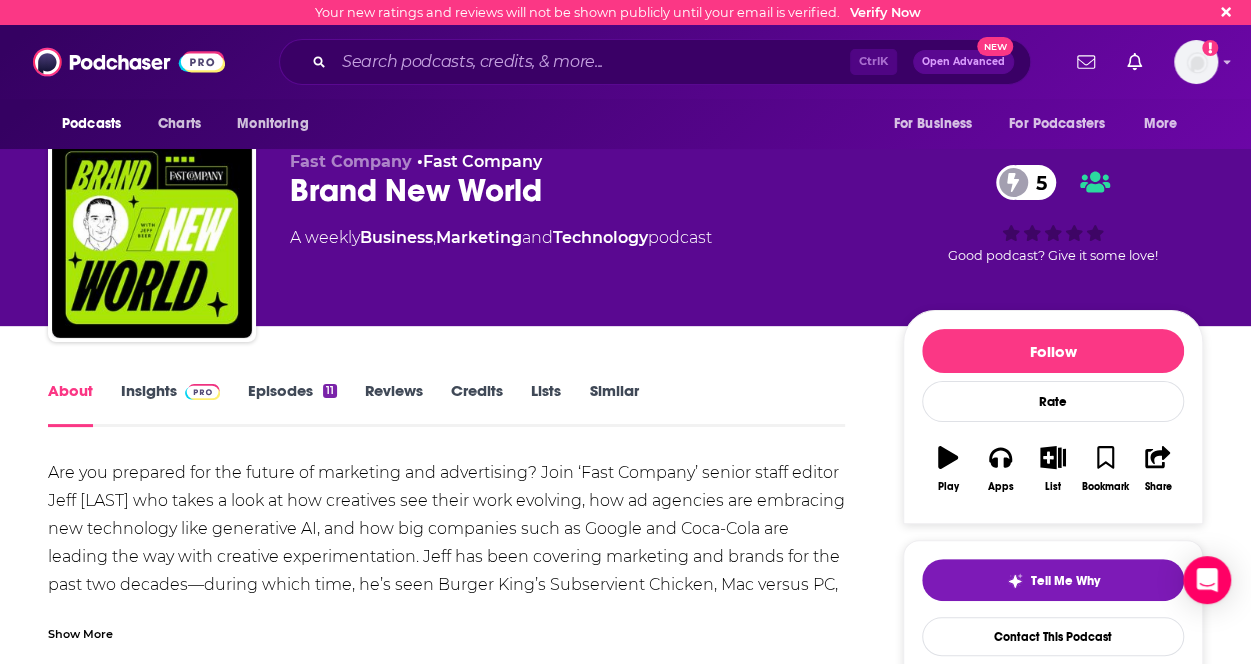scroll, scrollTop: 104, scrollLeft: 0, axis: vertical 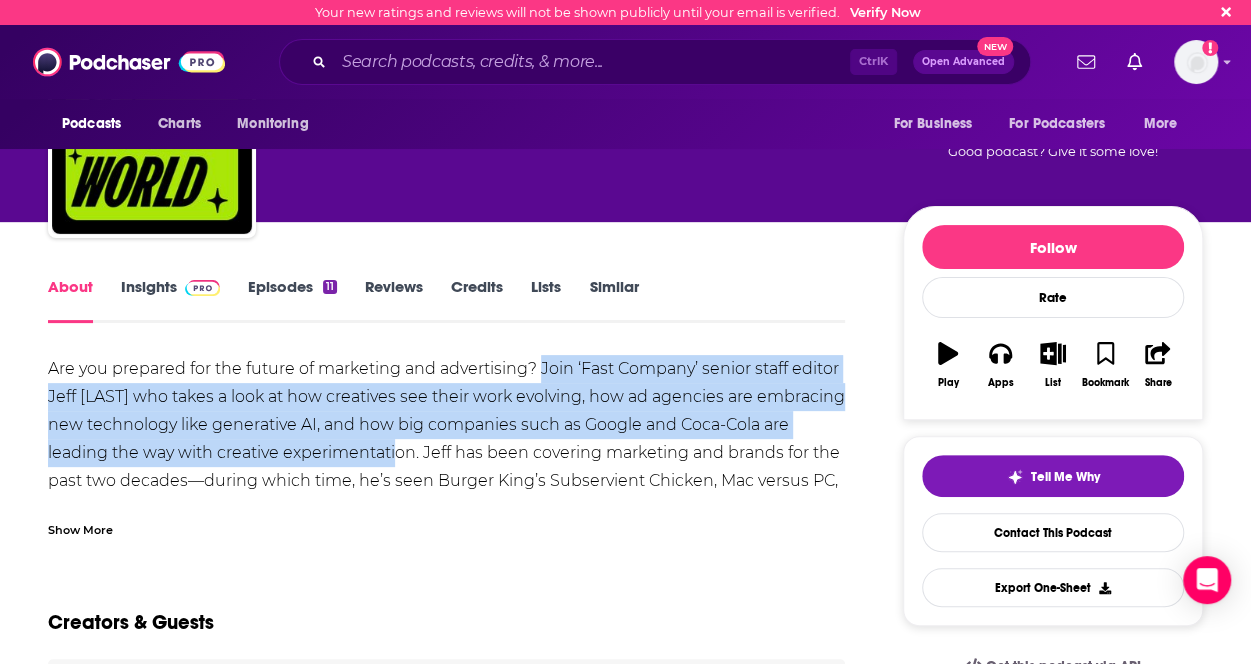drag, startPoint x: 541, startPoint y: 367, endPoint x: 413, endPoint y: 457, distance: 156.47363 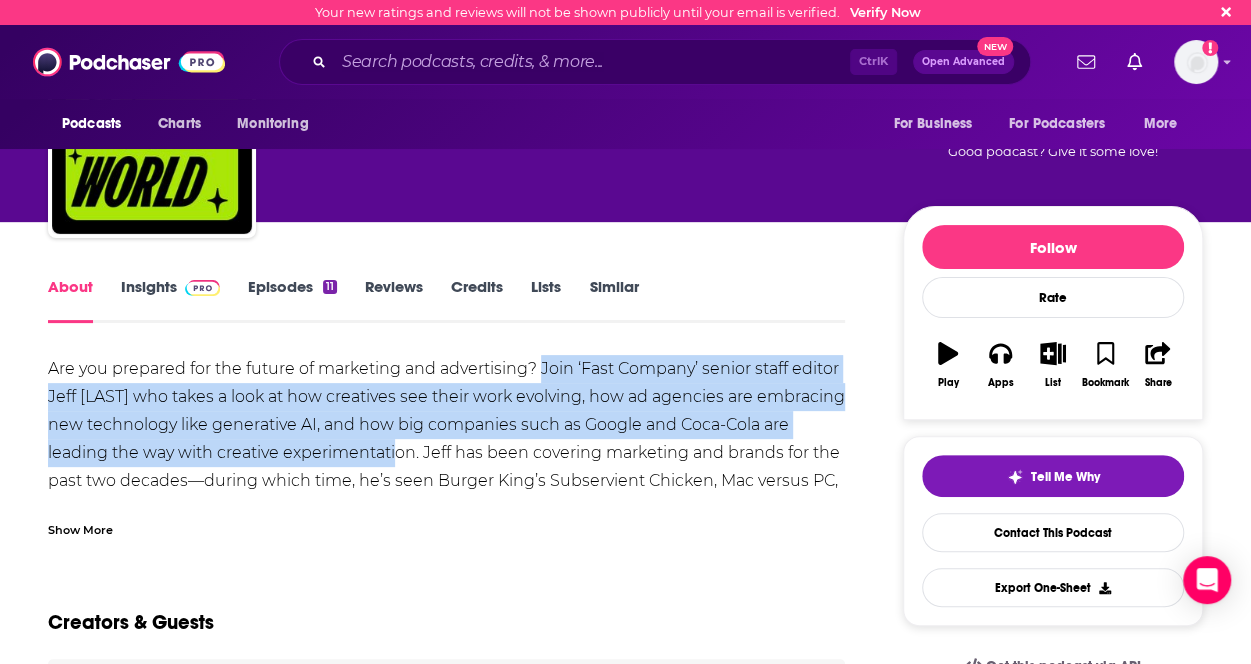 click on "Are you prepared for the future of marketing and advertising? Join ‘Fast Company’ senior staff editor Jeff Beer who takes a look at how creatives see their work evolving, how ad agencies are embracing new technology like generative AI, and how big companies such as Google and Coca-Cola are leading the way with creative experimentation. Jeff has been covering marketing and brands for the past two decades—during which time, he’s seen Burger King’s Subservient Chicken, Mac versus PC, Red Bull jump into the stratosphere, and a ‘Barbie’ movie—but this next chapter in the world of advertising will no doubt be unlike anything we’ve seen before." at bounding box center [446, 453] 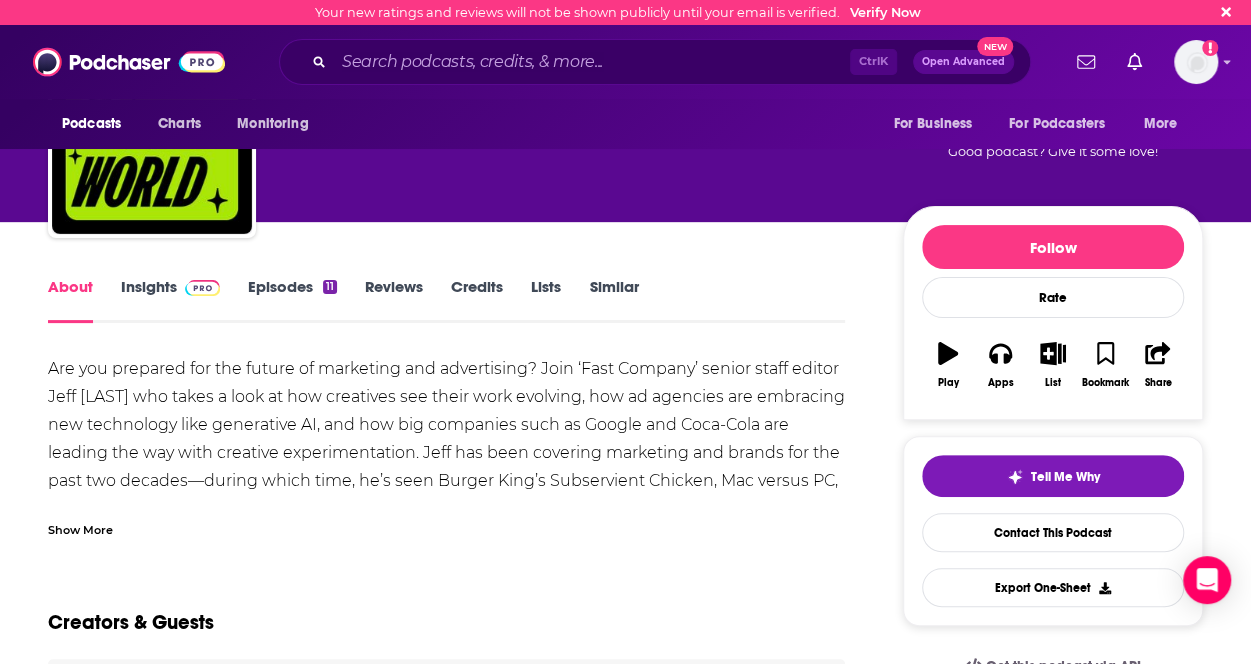 click on "Show More" at bounding box center (80, 528) 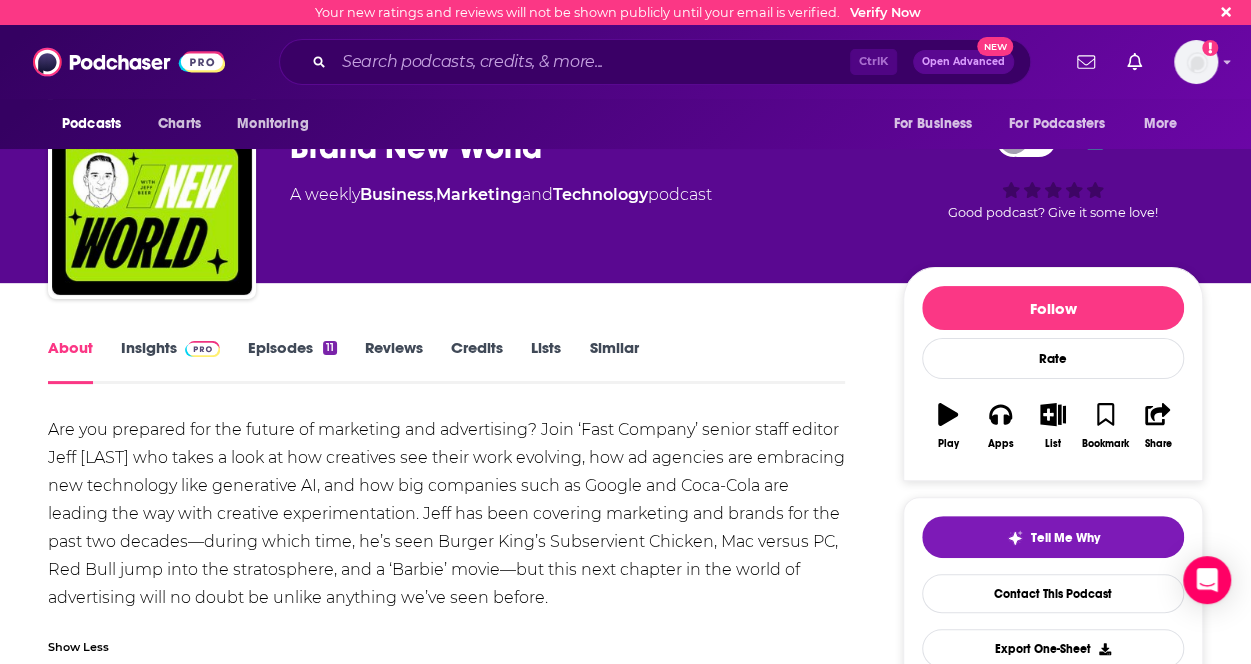 scroll, scrollTop: 42, scrollLeft: 0, axis: vertical 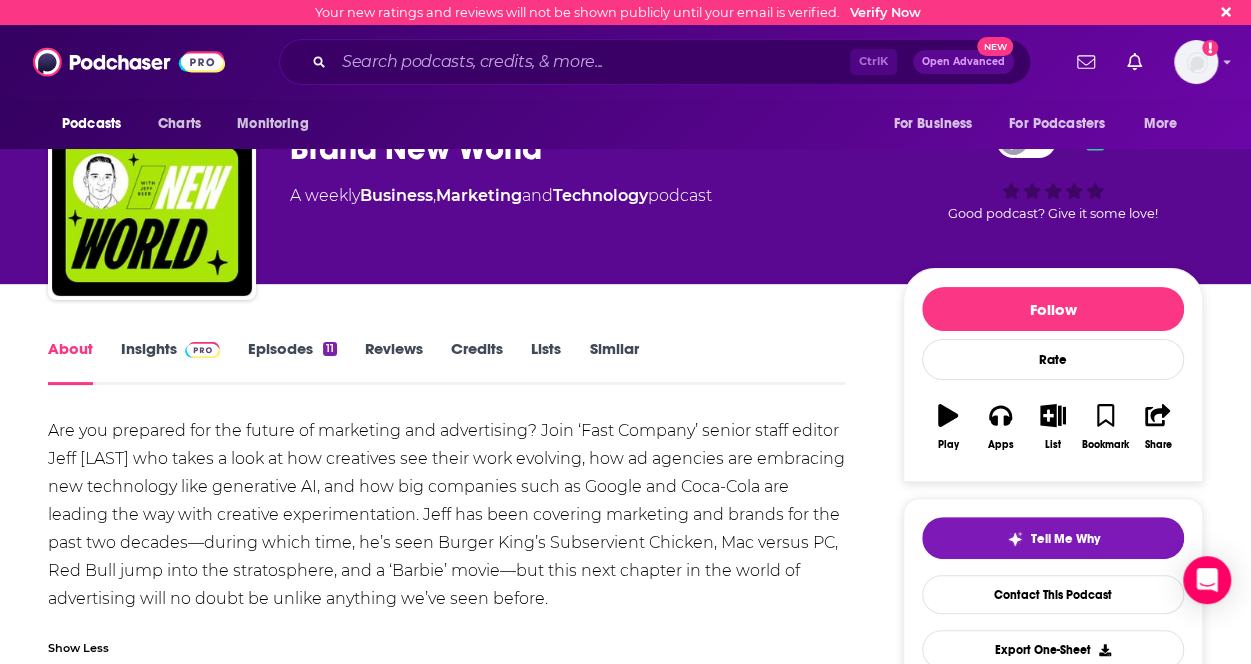 click on "Episodes 11" at bounding box center (292, 362) 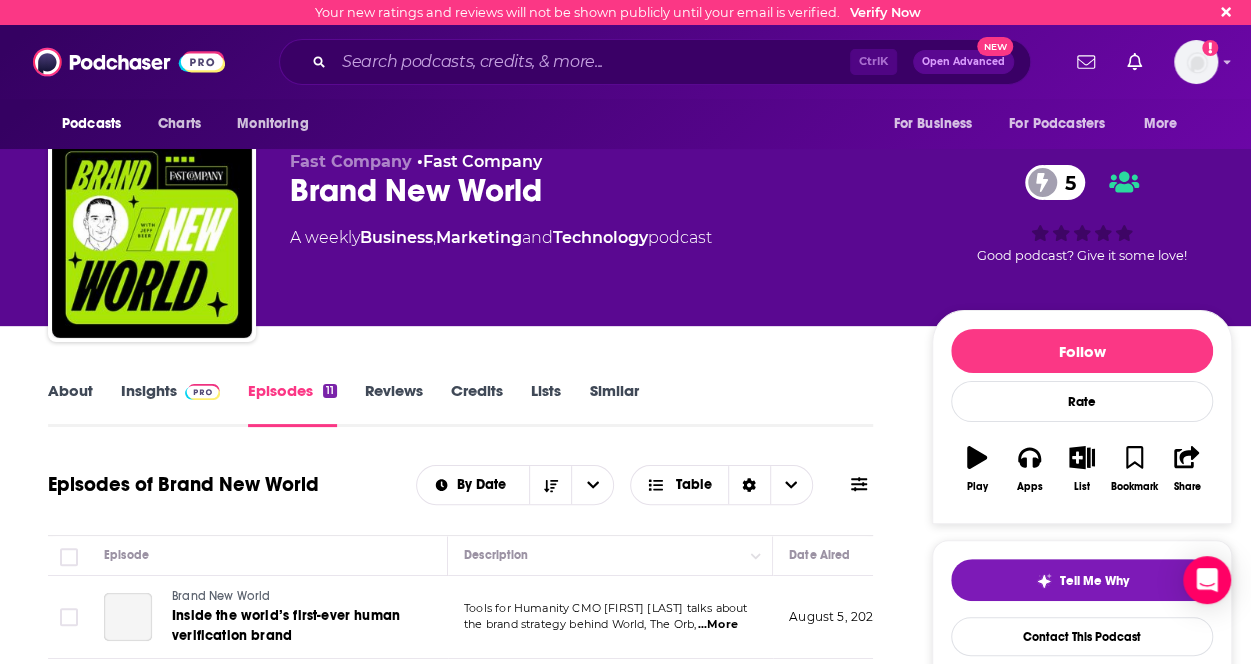 scroll, scrollTop: 331, scrollLeft: 0, axis: vertical 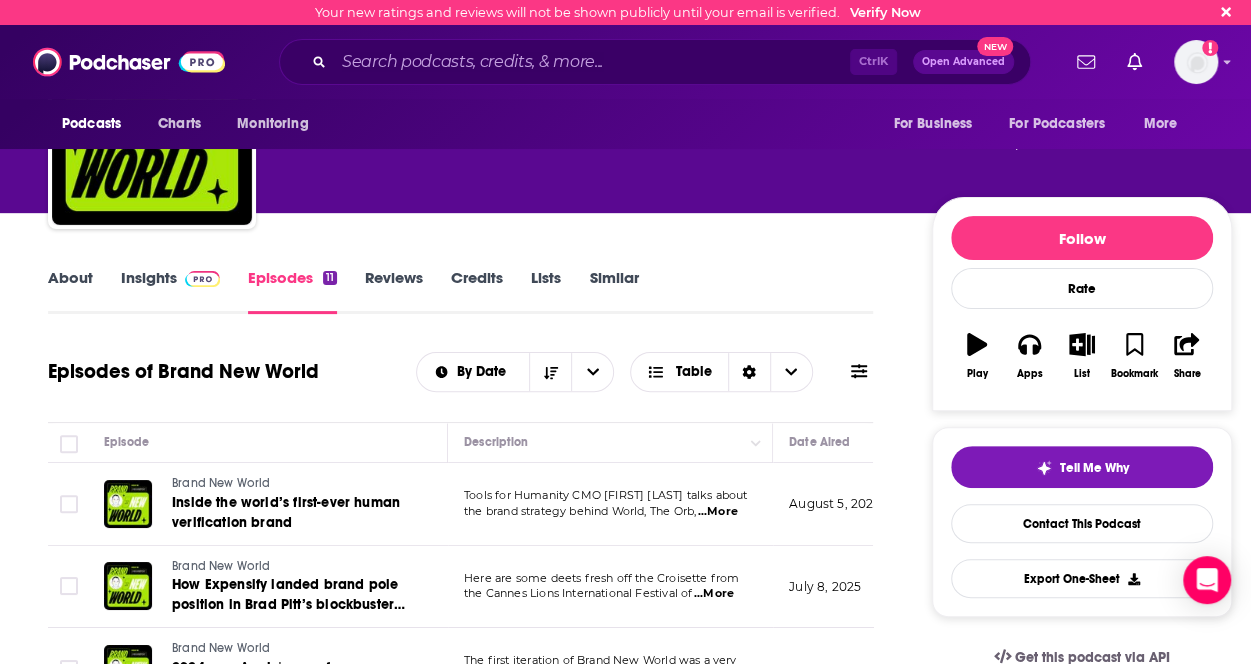 click on "Insights" at bounding box center (170, 291) 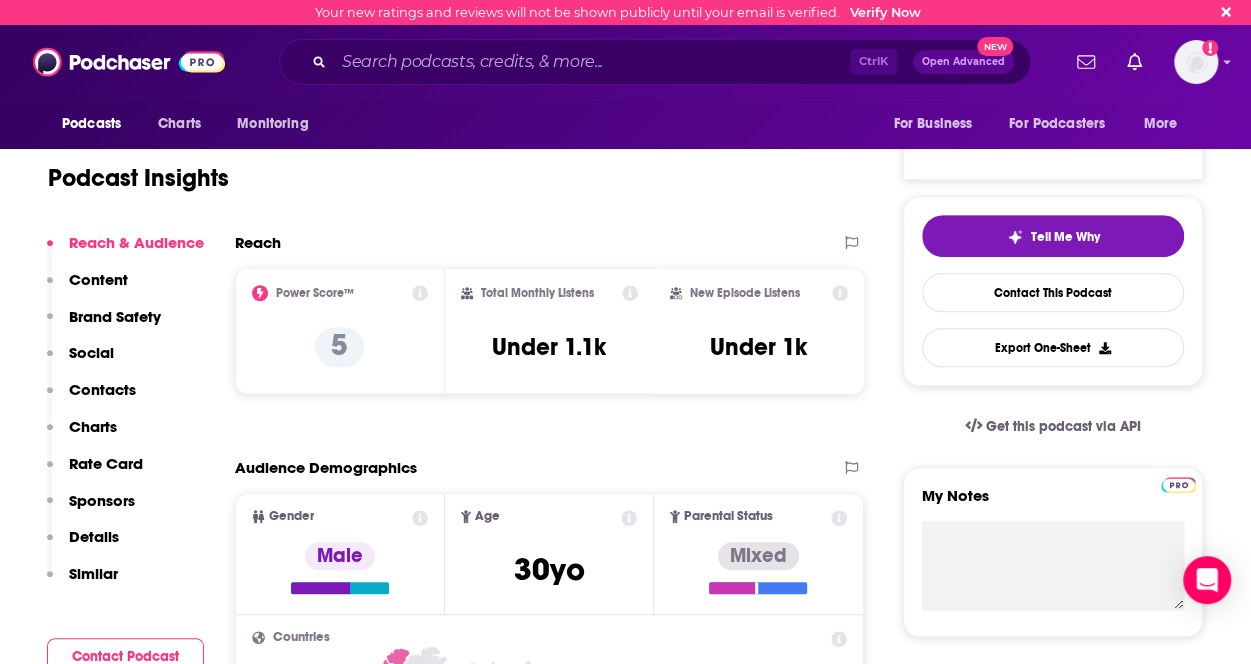 scroll, scrollTop: 1, scrollLeft: 0, axis: vertical 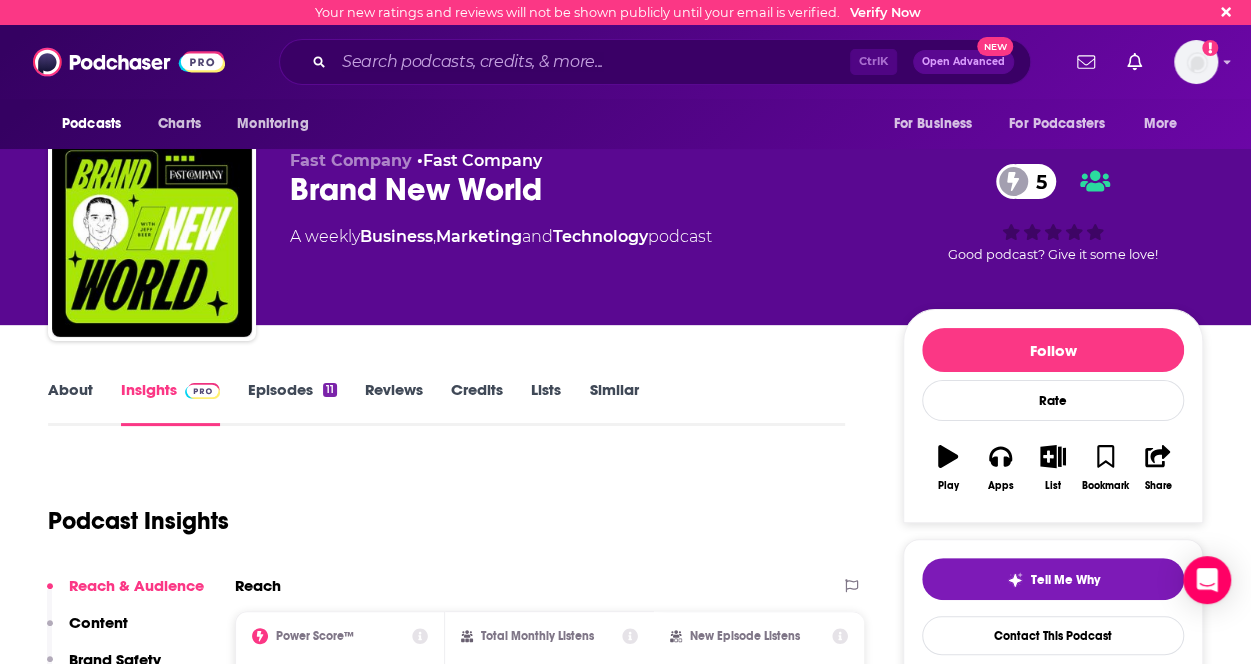 click on "Episodes 11" at bounding box center (292, 403) 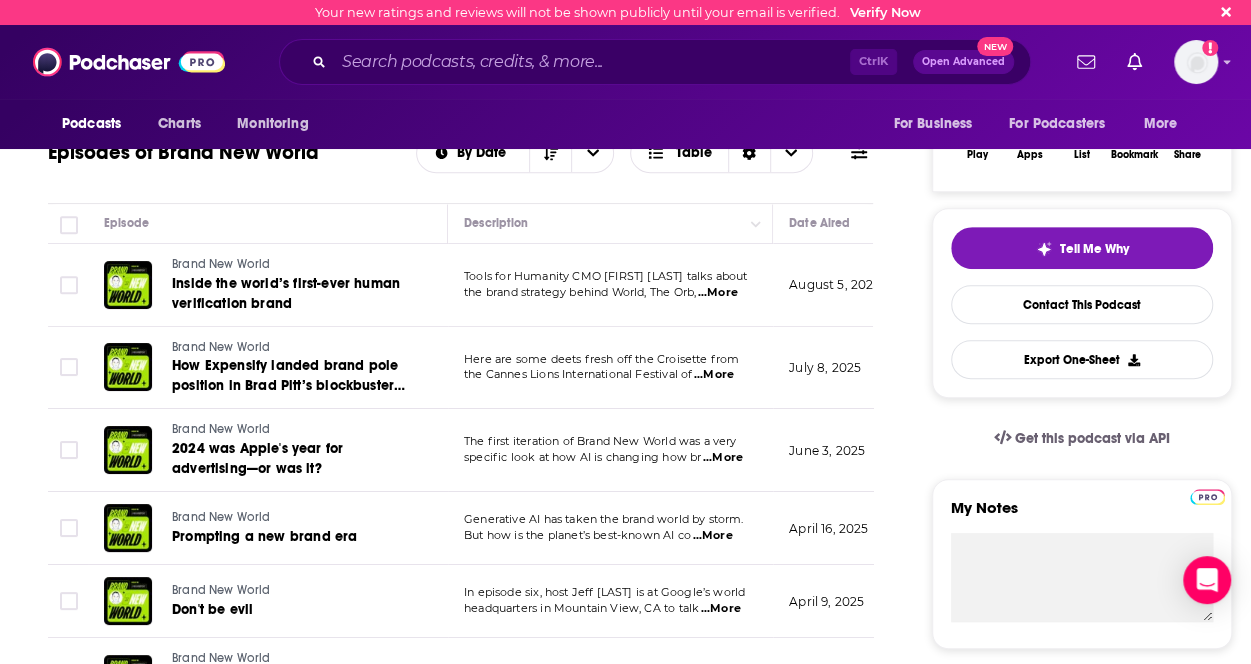 scroll, scrollTop: 433, scrollLeft: 0, axis: vertical 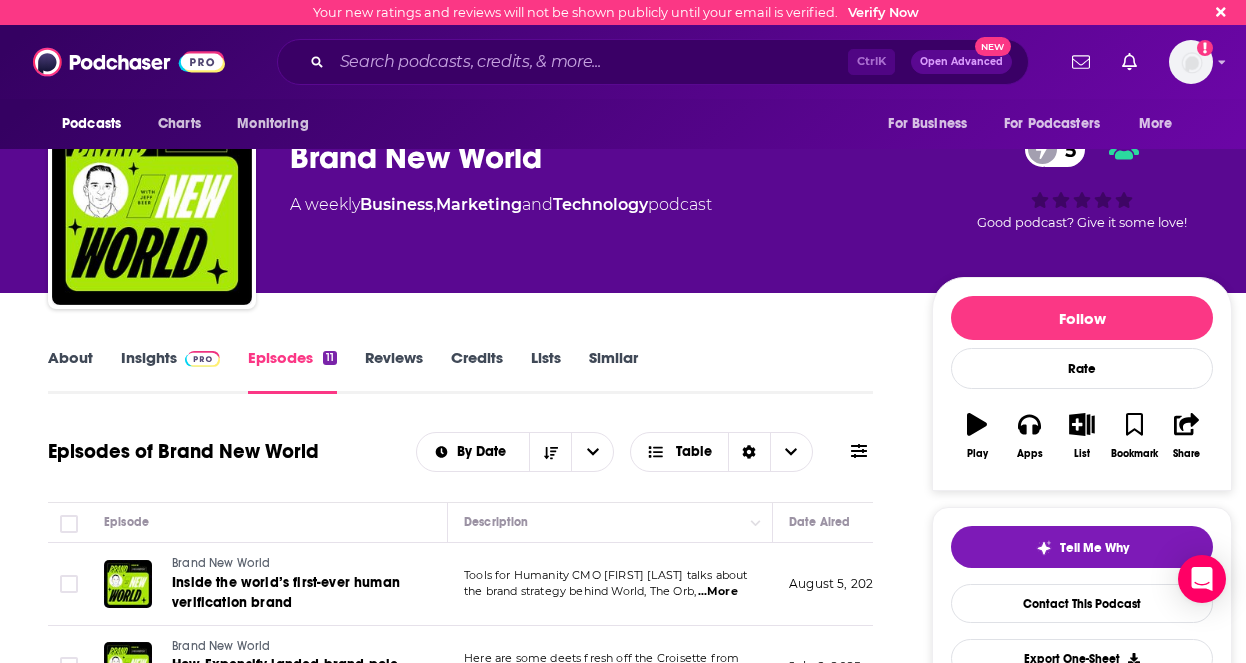 click at bounding box center (859, 451) 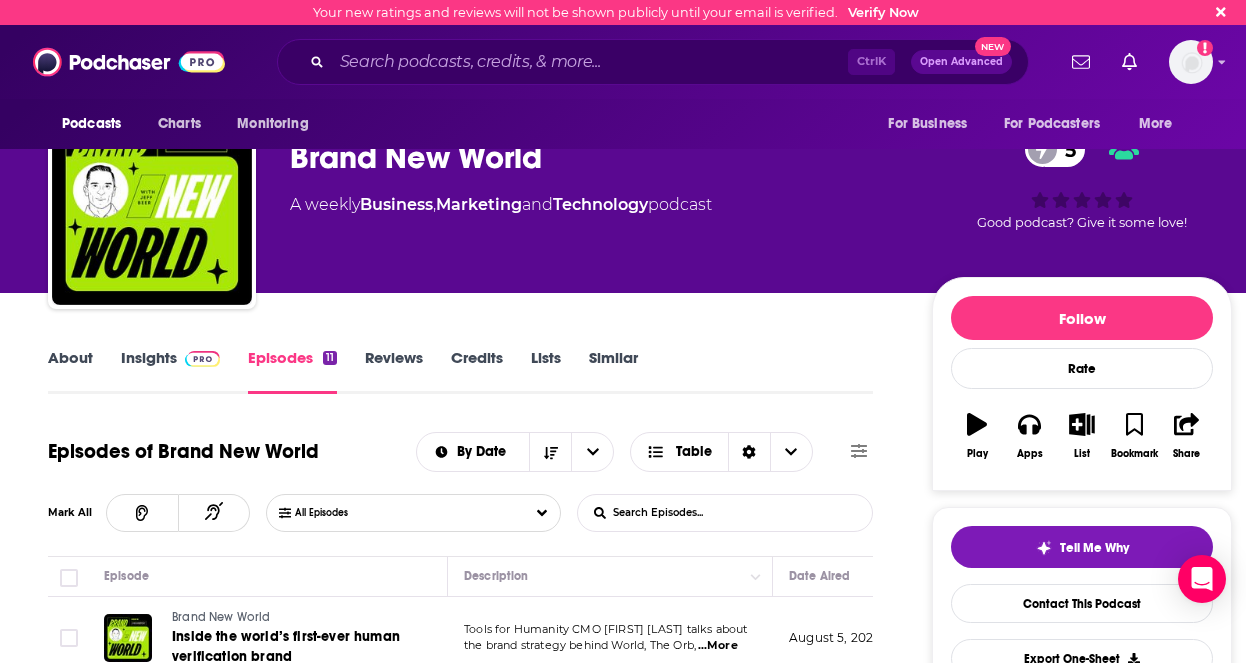 click on "List Search Input" at bounding box center [682, 513] 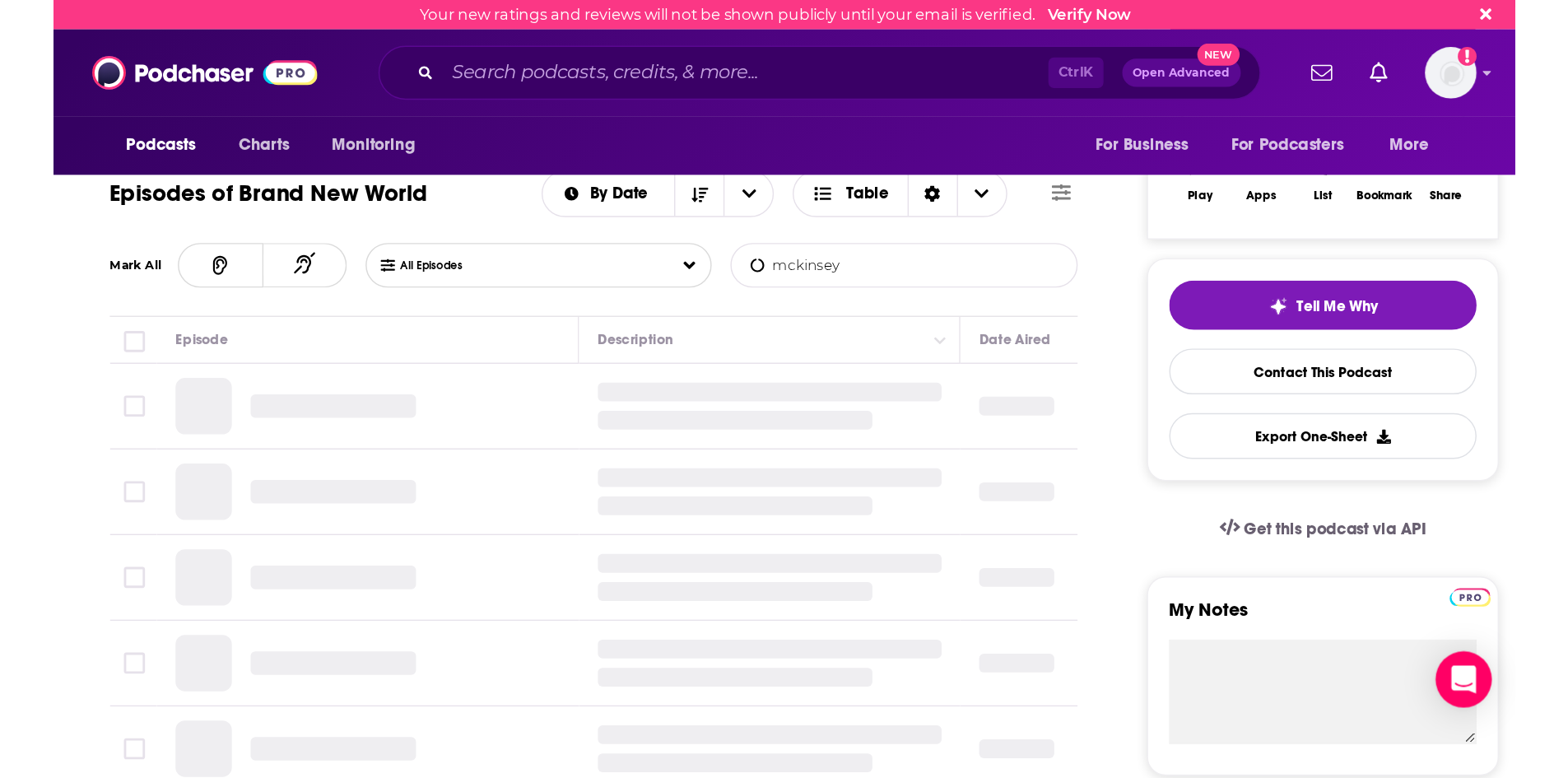 scroll, scrollTop: 274, scrollLeft: 0, axis: vertical 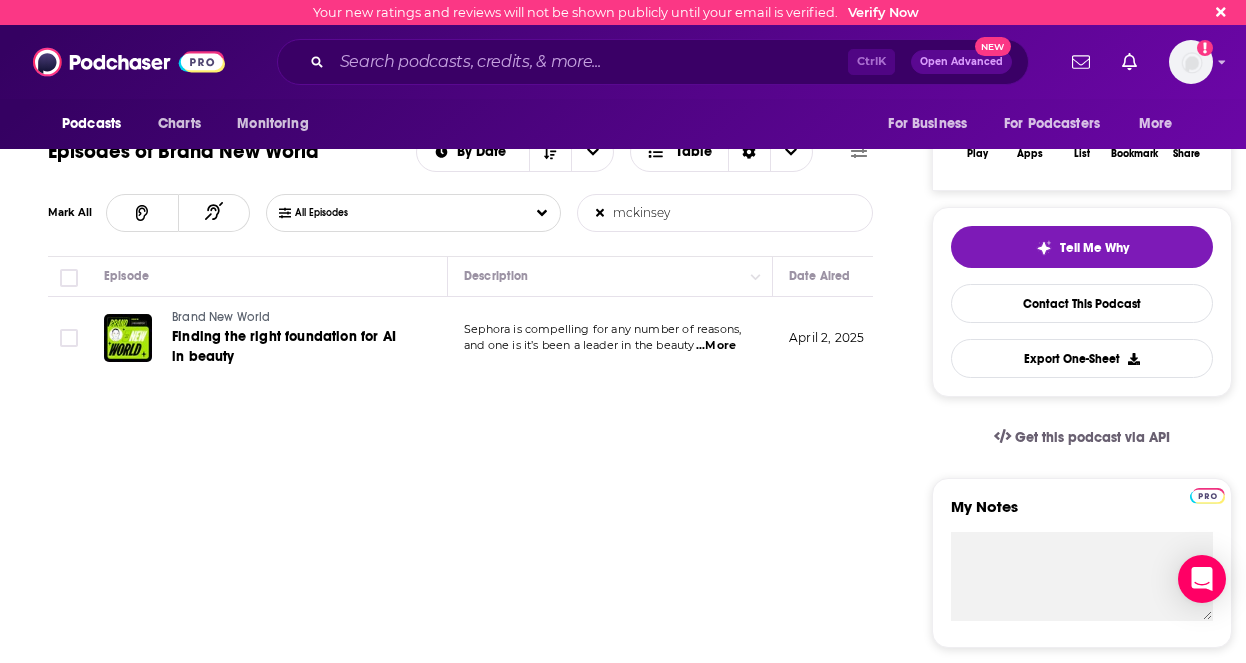 click on "Episodes of Brand New World By Date Table Mark All All Episodes mckinsey List Search Input Search Episodes..." at bounding box center (460, 191) 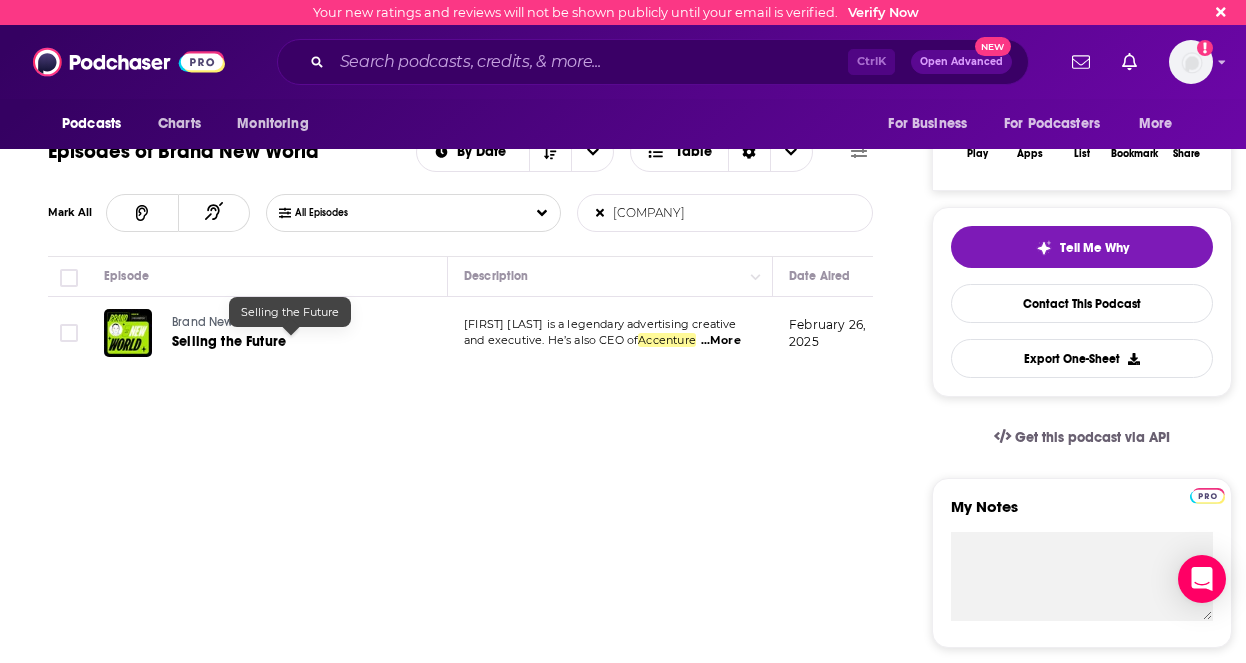 click on "accenture" at bounding box center (682, 213) 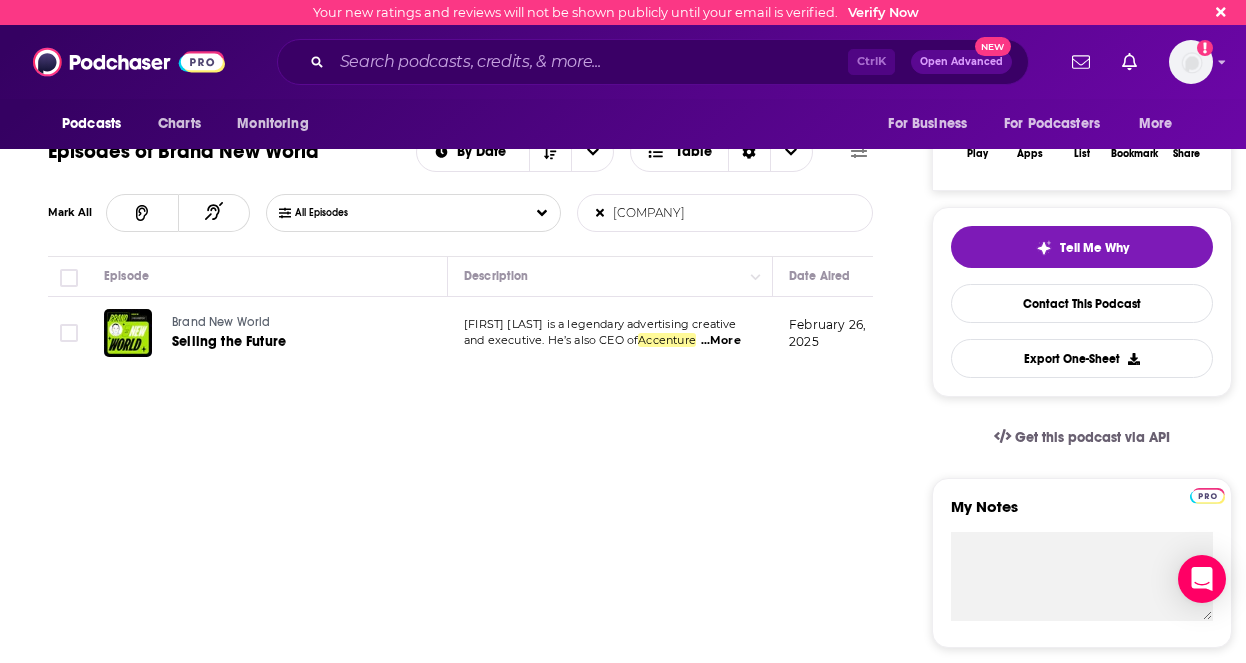 click on "accenture" at bounding box center (682, 213) 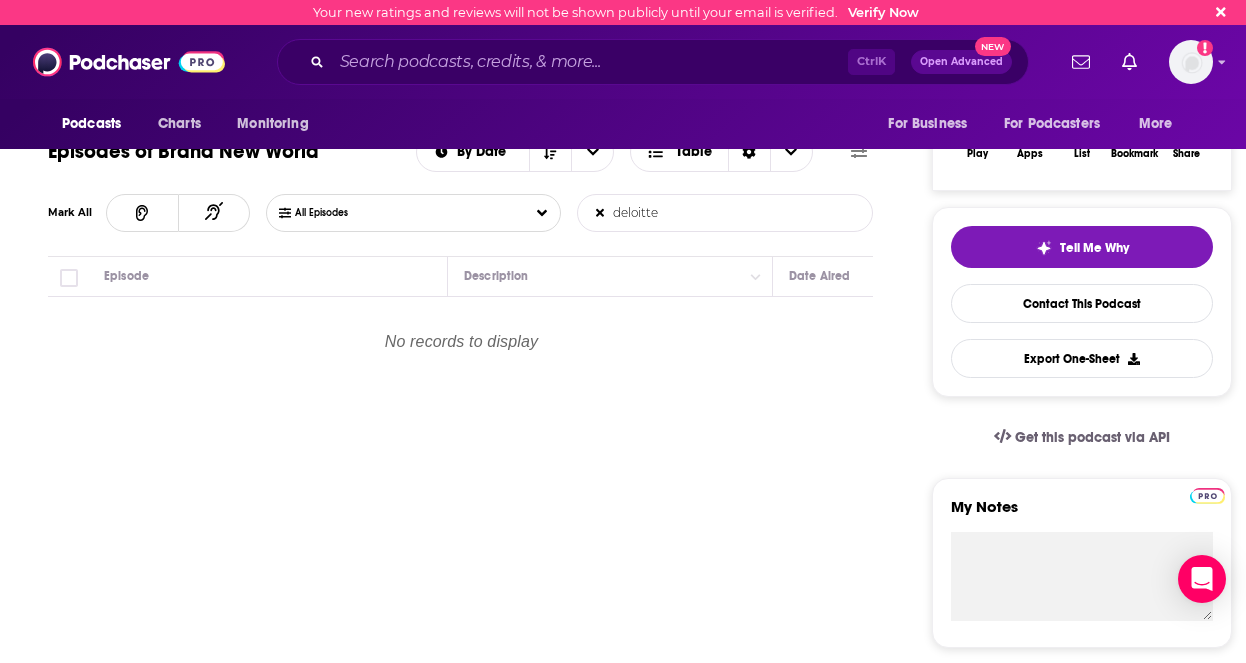 click on "deloitte" at bounding box center [682, 213] 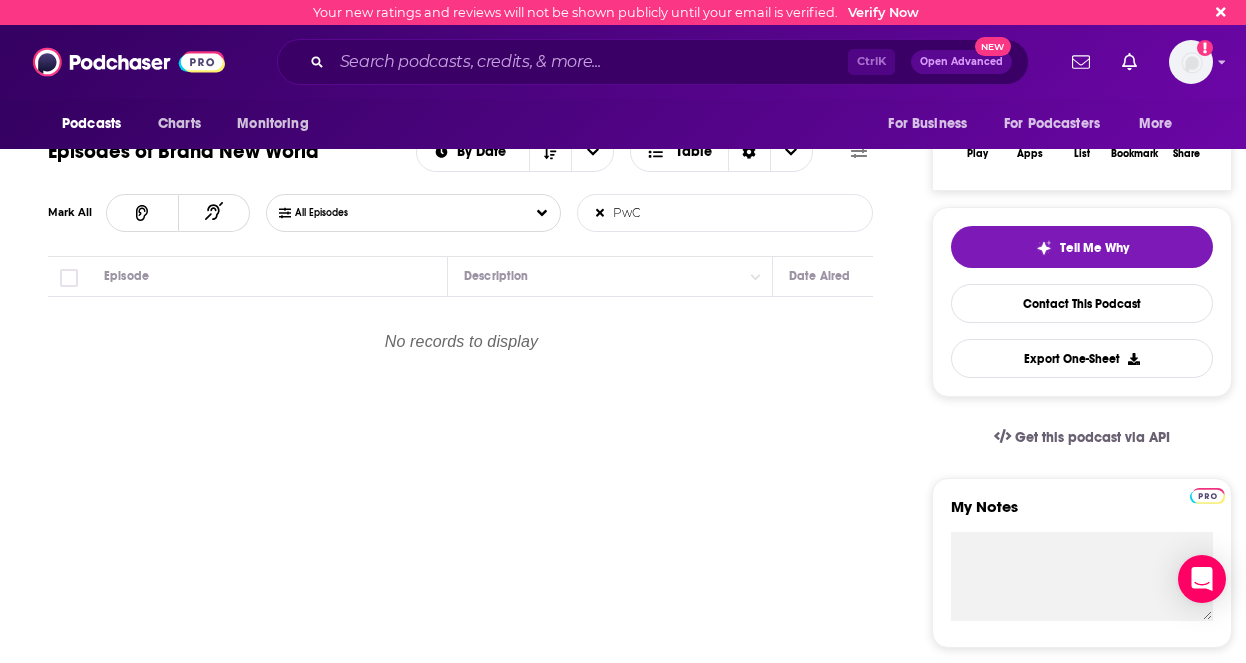 click on "PwC" at bounding box center (682, 213) 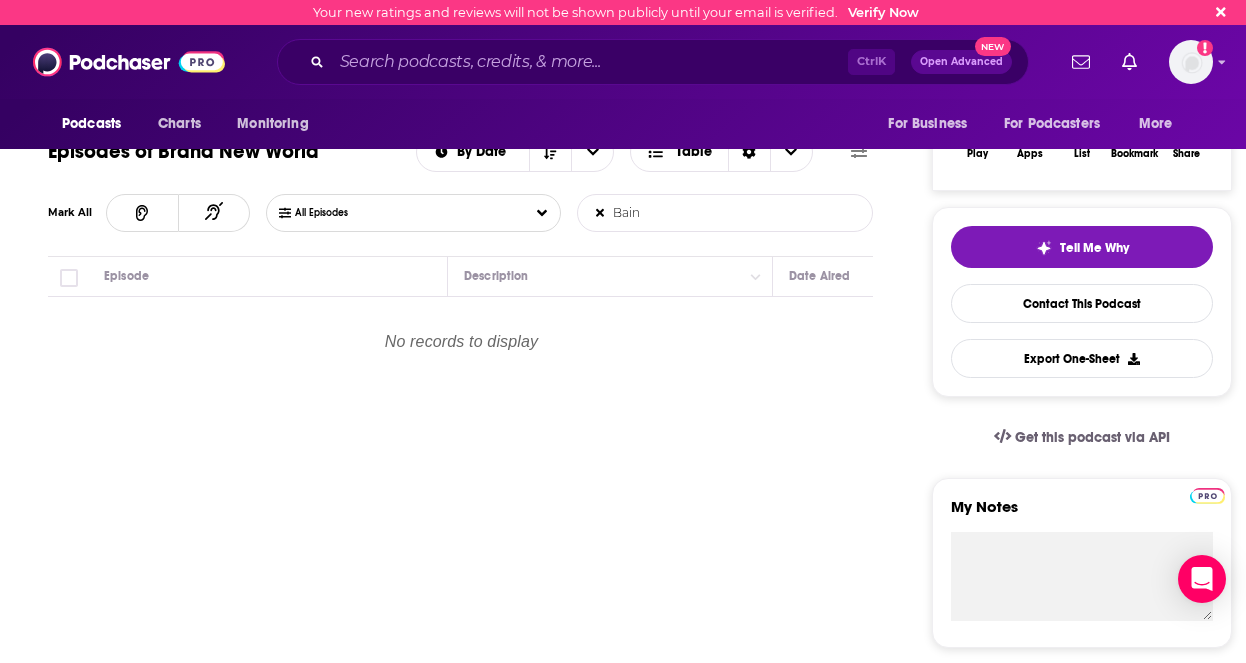click on "Bain" at bounding box center (682, 213) 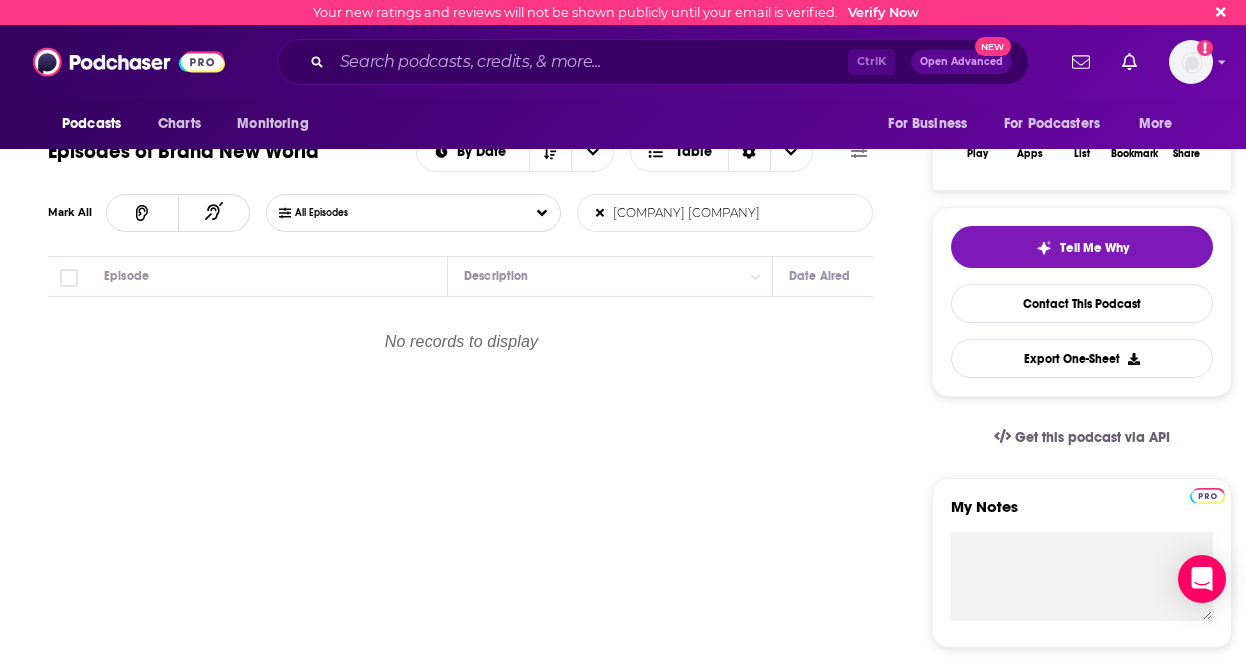 type on "booz allen" 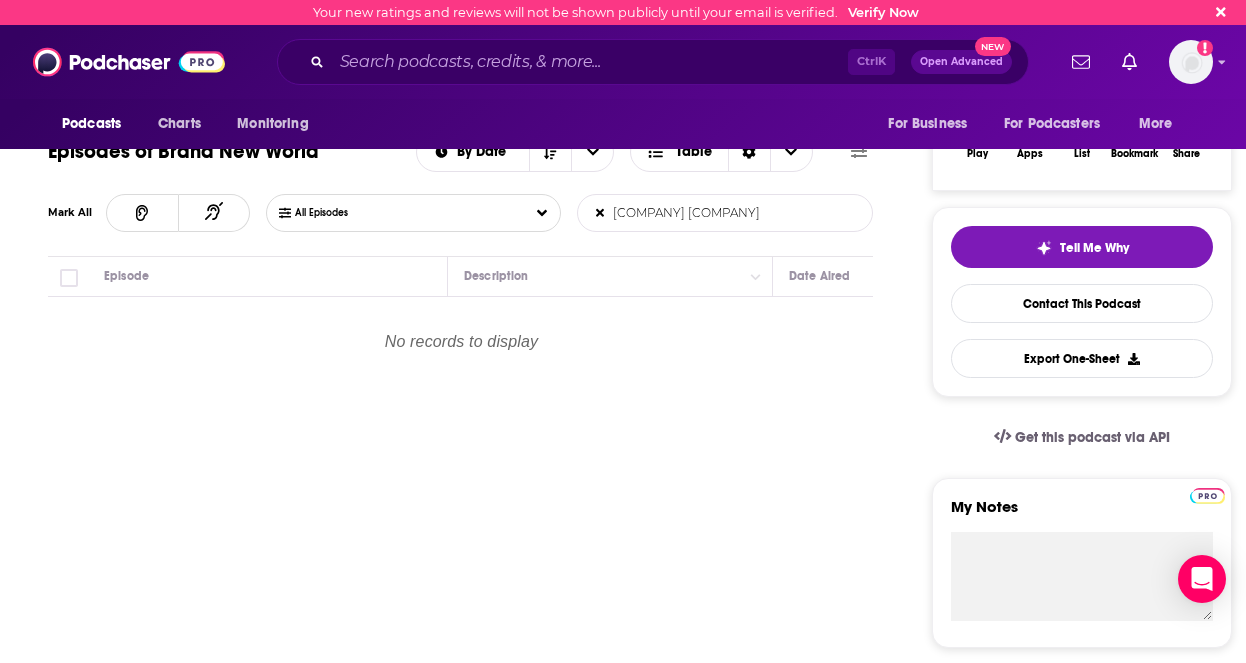 click on "booz allen" at bounding box center [682, 213] 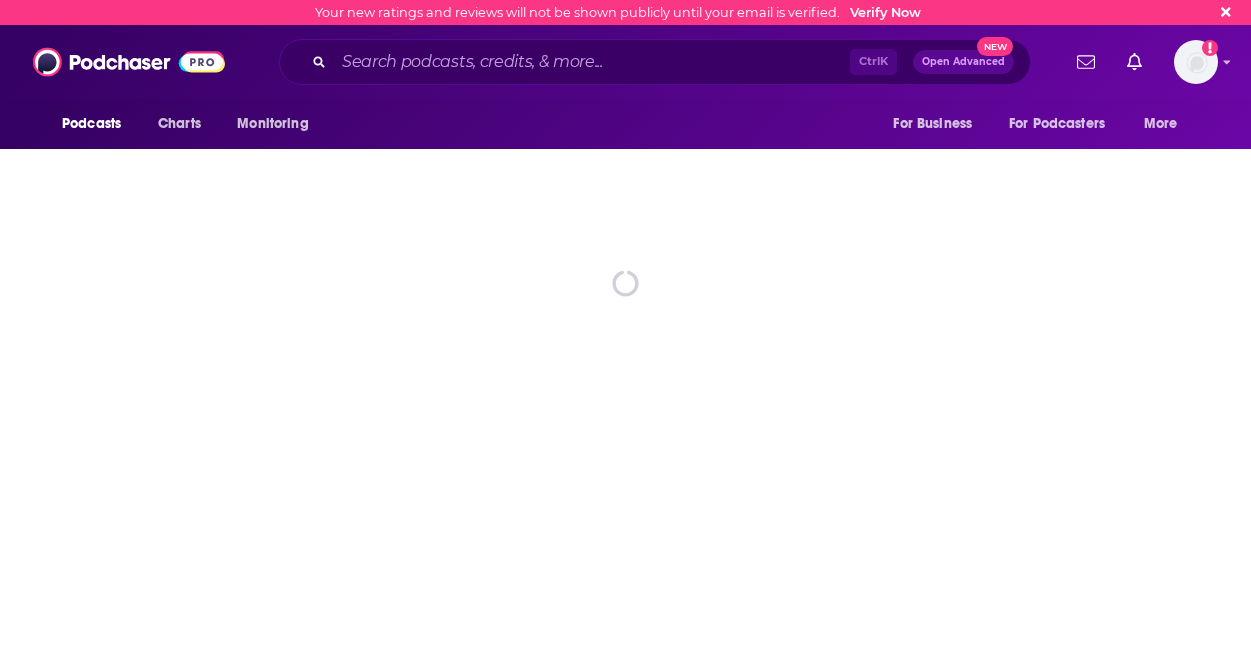 scroll, scrollTop: 0, scrollLeft: 0, axis: both 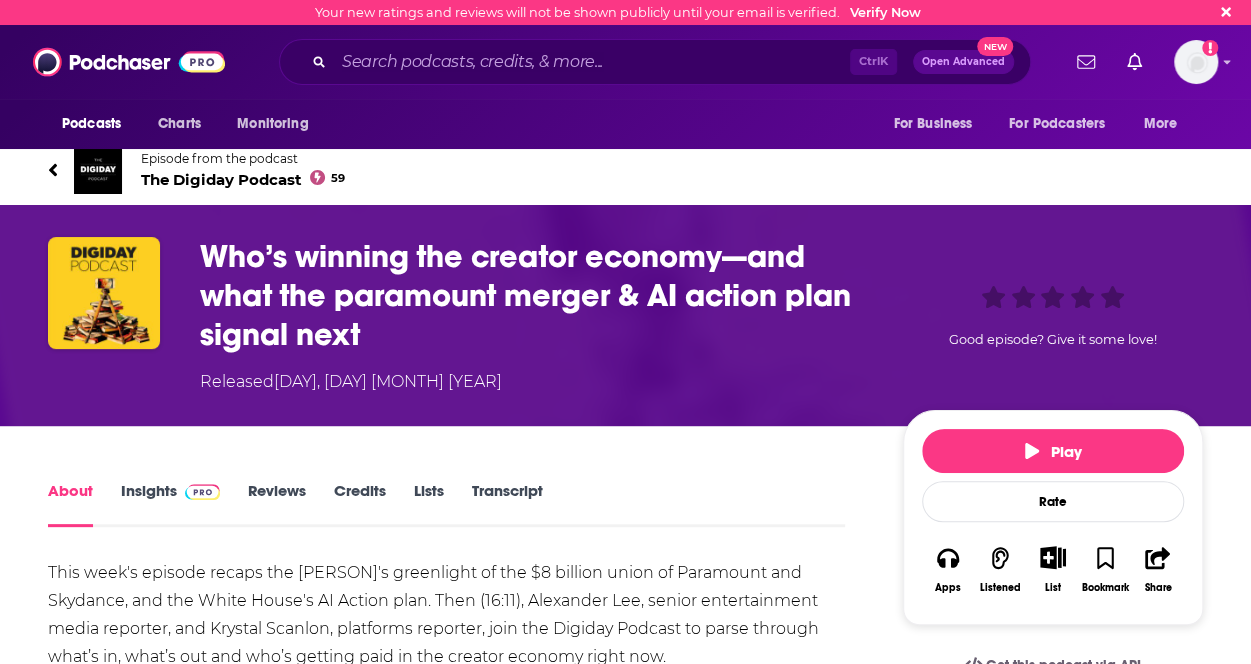 click on "Who’s winning the creator economy—and what the paramount merger & AI action plan signal next" at bounding box center [535, 295] 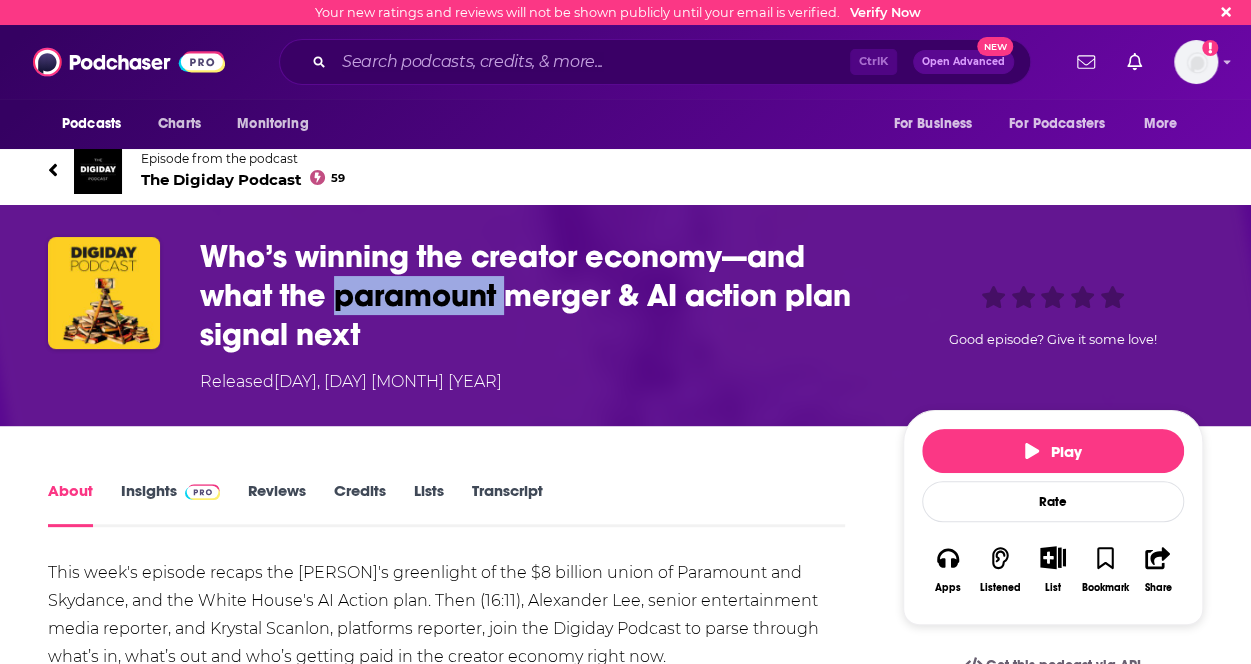 click on "Who’s winning the creator economy—and what the paramount merger & AI action plan signal next" at bounding box center [535, 295] 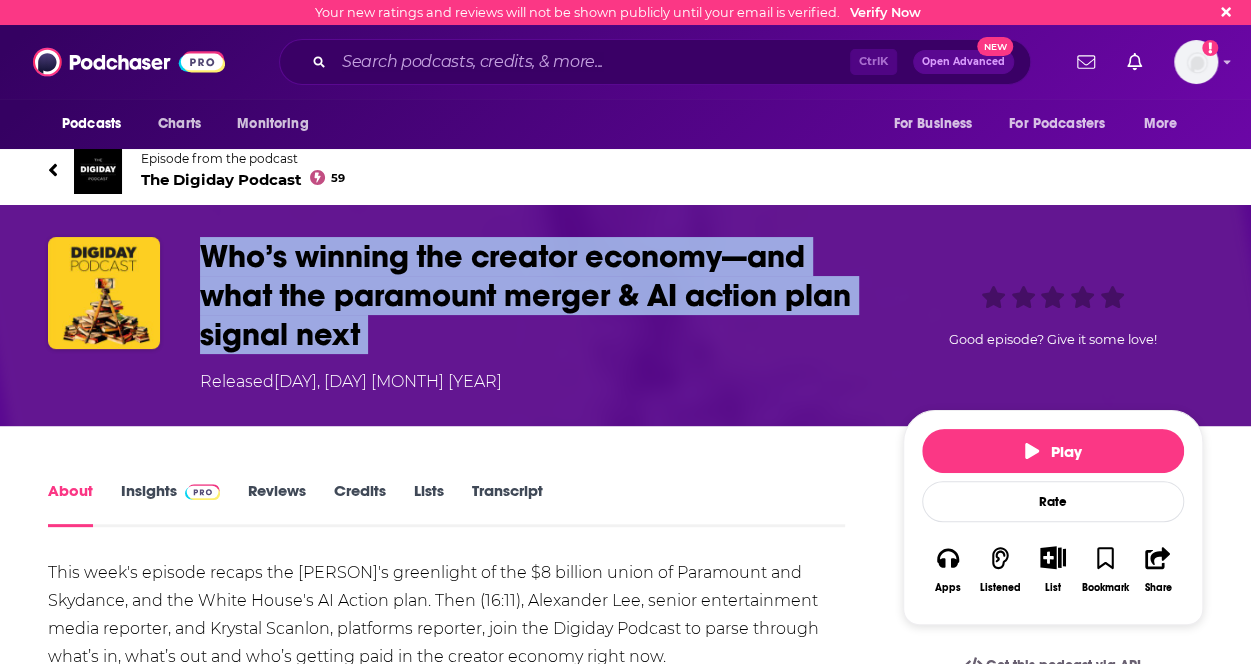 click on "Who’s winning the creator economy—and what the paramount merger & AI action plan signal next" at bounding box center (535, 295) 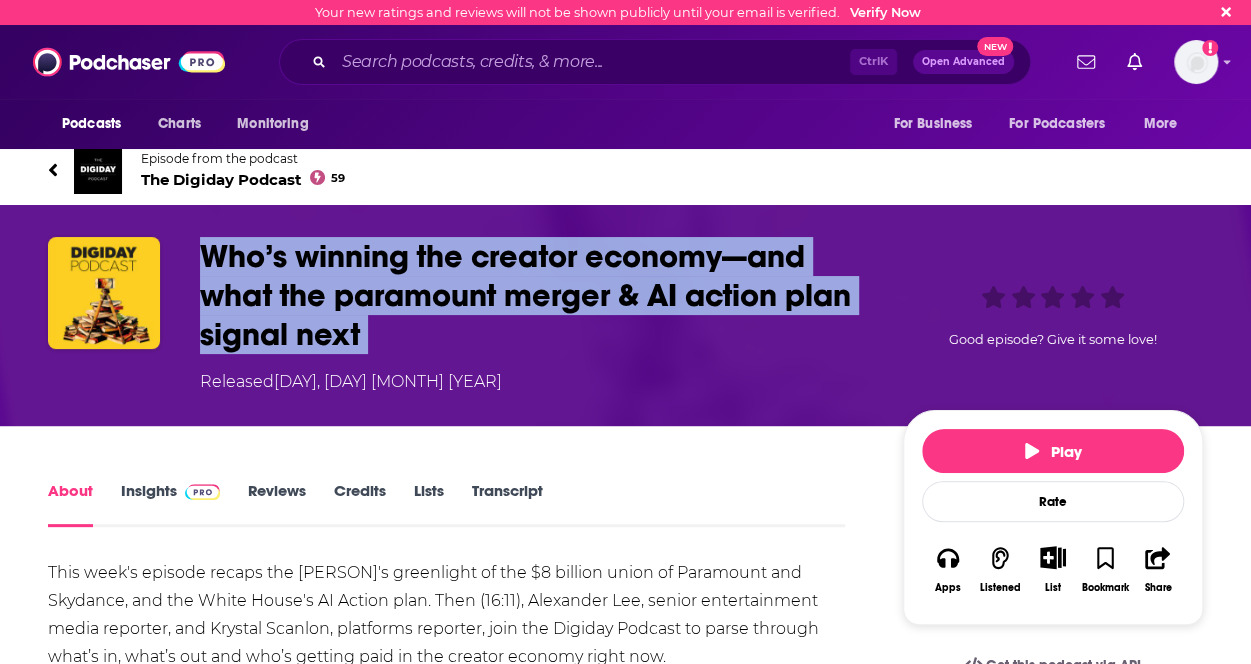 copy on "Who’s winning the creator economy—and what the paramount merger & AI action plan signal next" 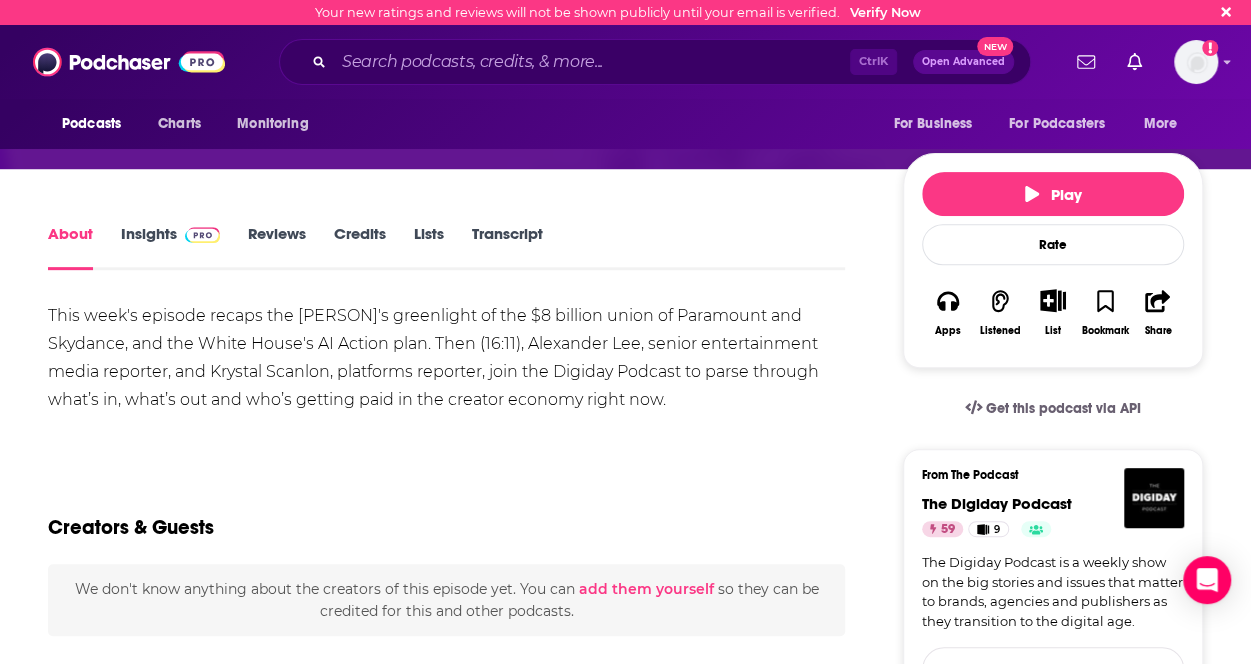 scroll, scrollTop: 256, scrollLeft: 0, axis: vertical 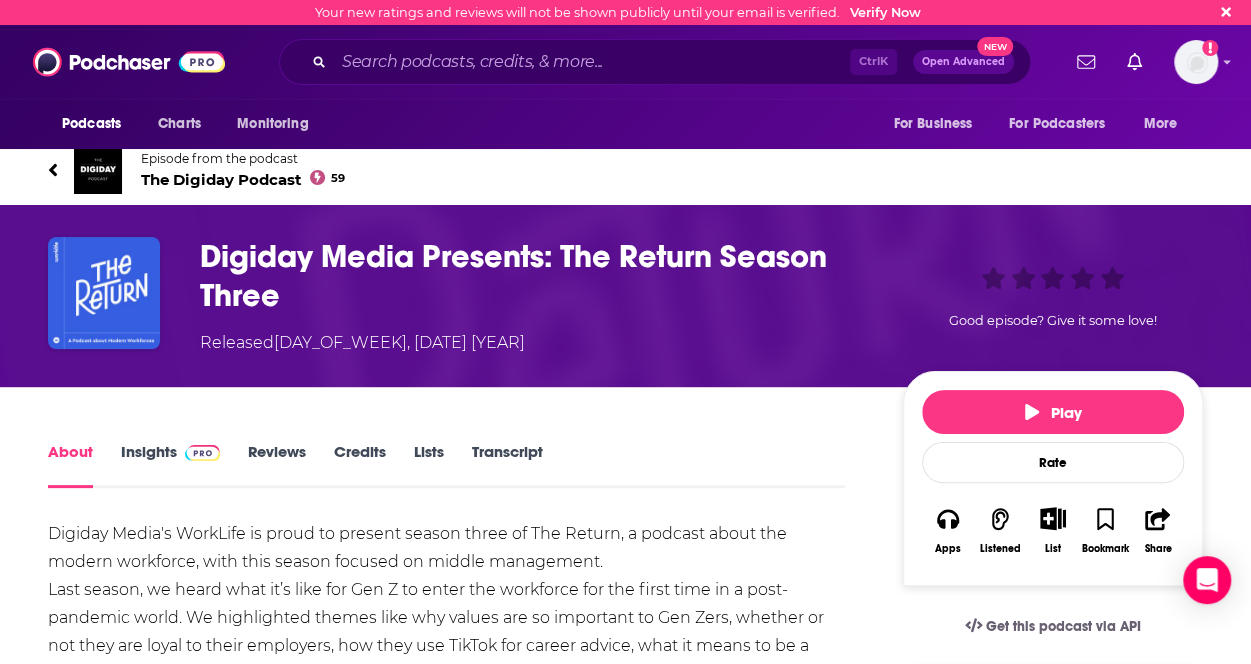 click on "Digiday Media Presents: The Return Season Three" at bounding box center [535, 276] 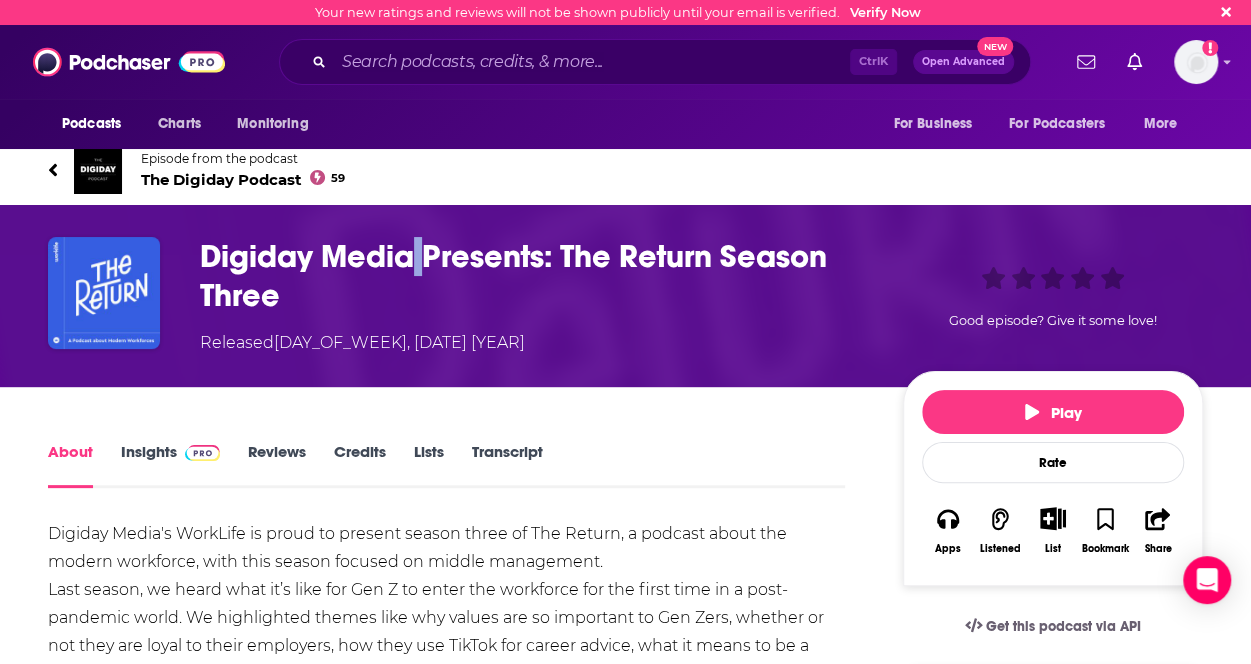 click on "Digiday Media Presents: The Return Season Three" at bounding box center [535, 276] 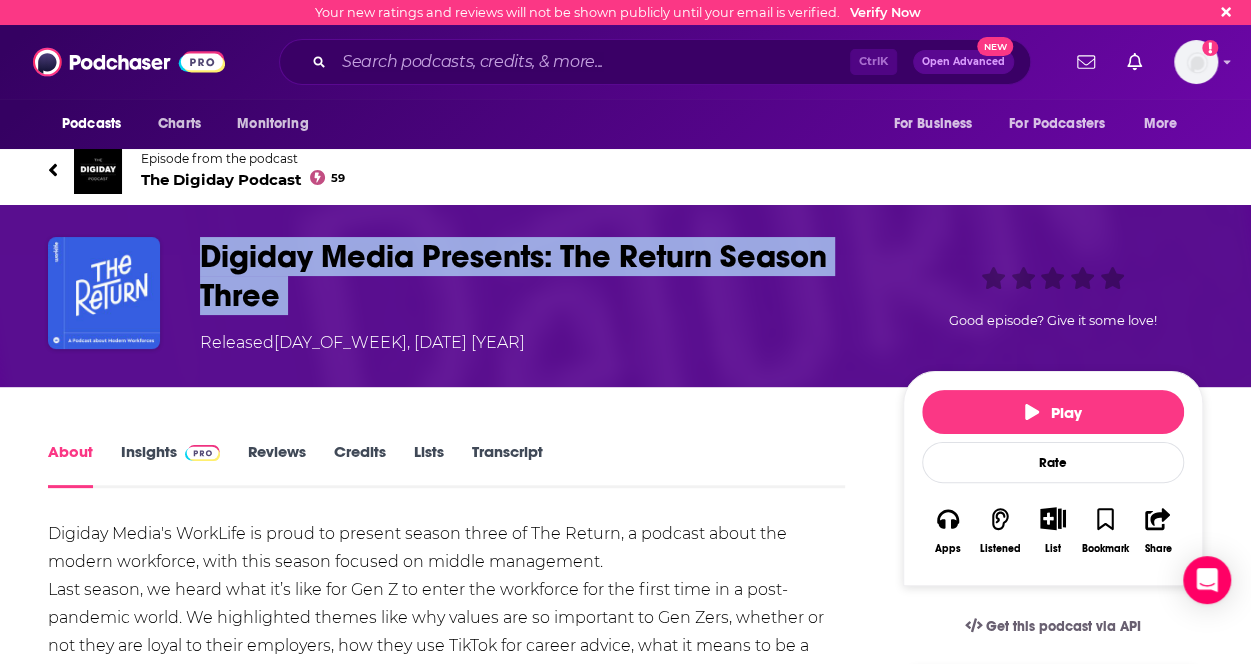 click on "Digiday Media Presents: The Return Season Three" at bounding box center [535, 276] 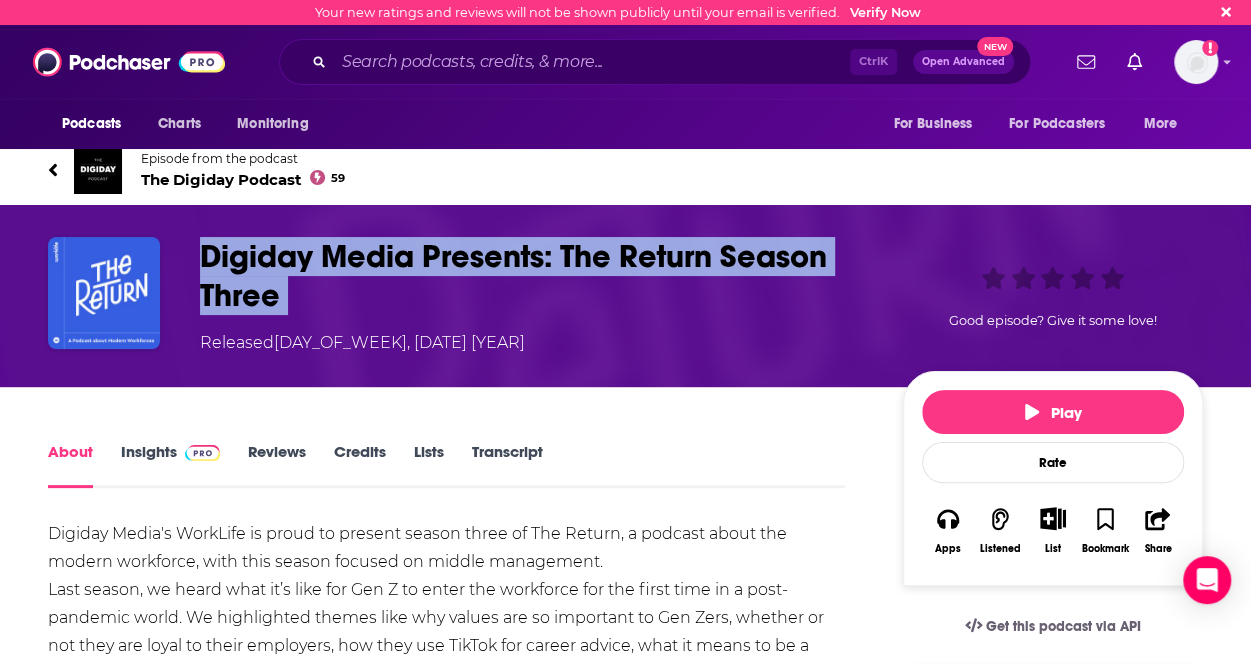 copy on "Digiday Media Presents: The Return Season Three" 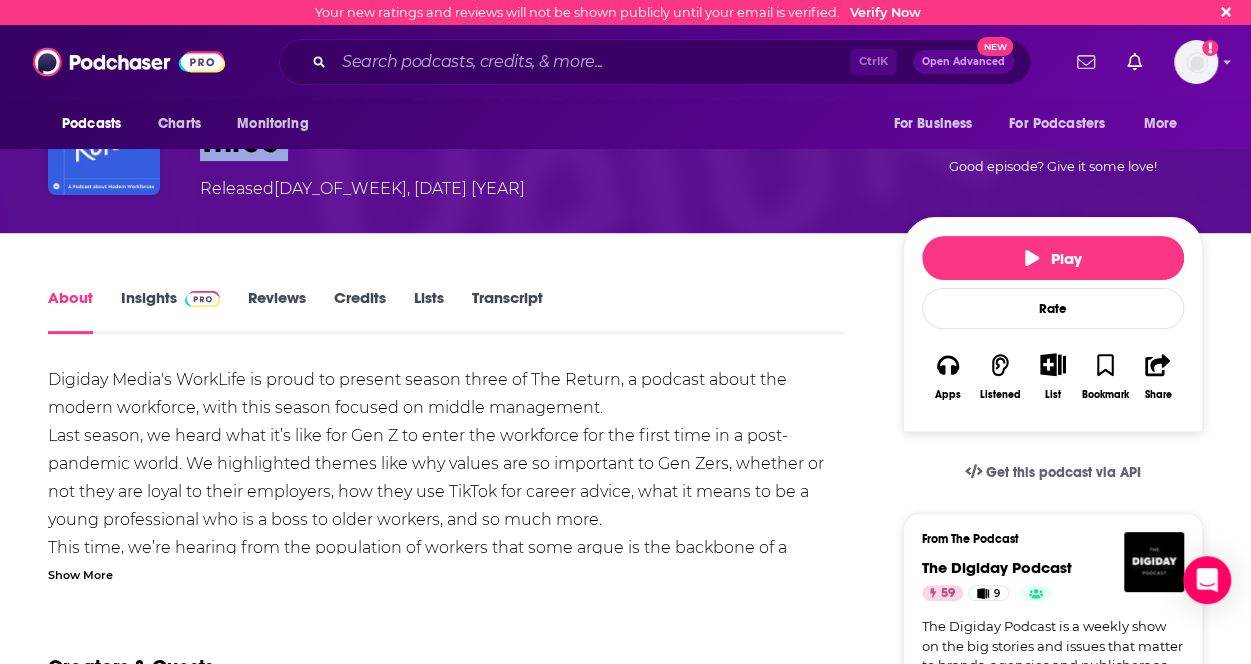 scroll, scrollTop: 428, scrollLeft: 0, axis: vertical 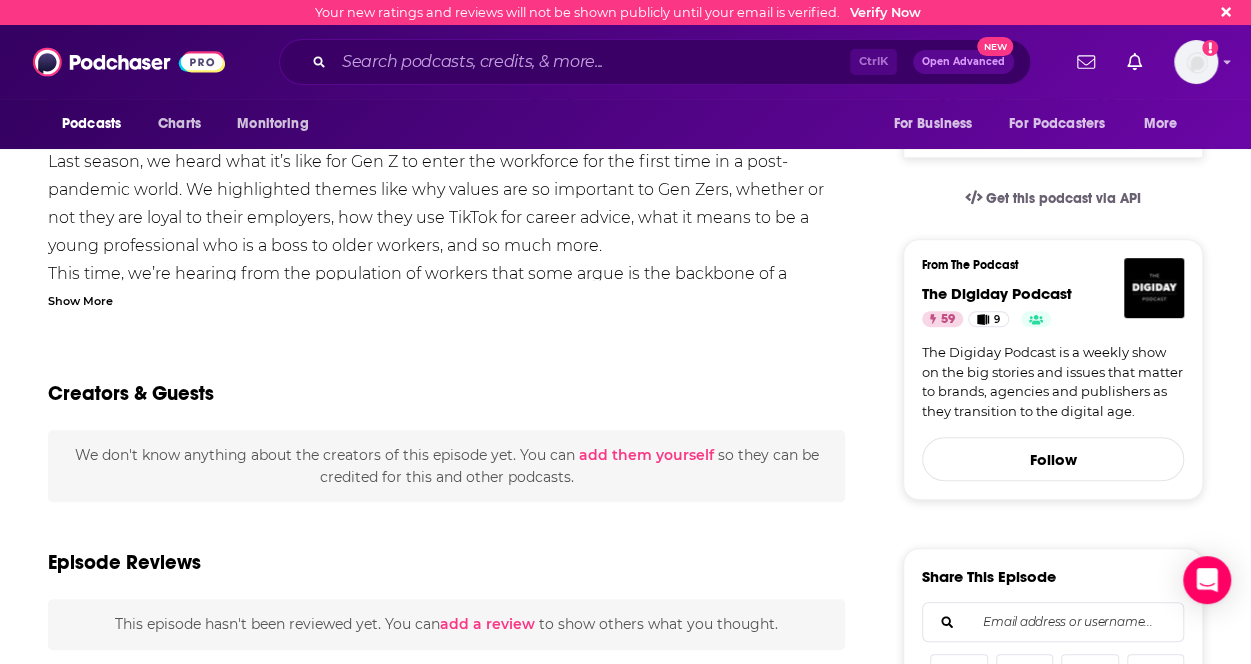 click on "Show More" at bounding box center [80, 299] 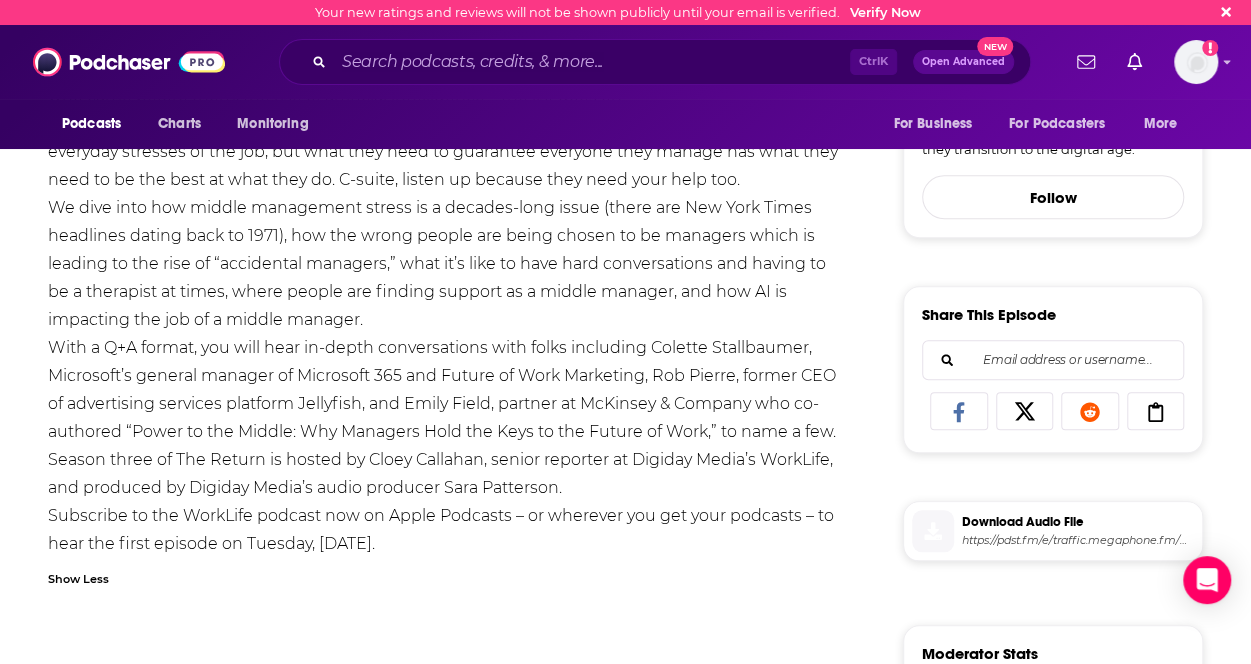scroll, scrollTop: 692, scrollLeft: 0, axis: vertical 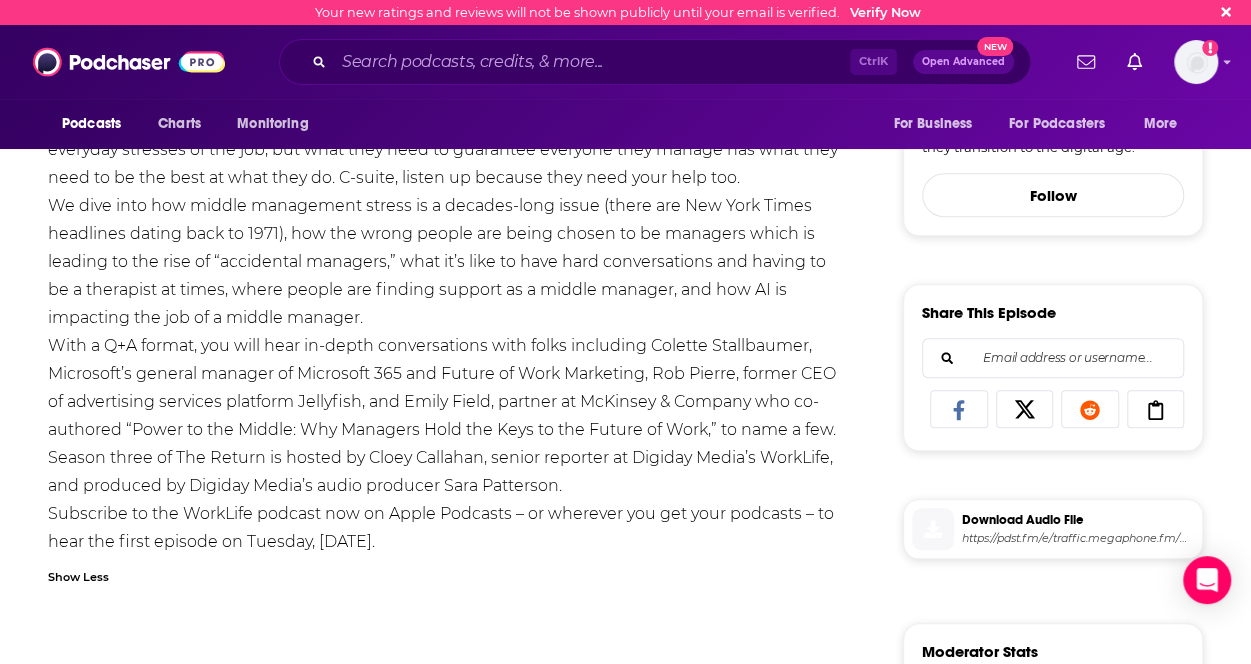 click on "Digiday Media's WorkLife is proud to present season three of The Return, a podcast about the modern workforce, with this season focused on middle management. Last season, we heard what it’s like for Gen Z to enter the workforce for the first time in a post-pandemic world. We highlighted themes like why values are so important to Gen Zers, whether or not they are loyal to their employers, how they use TikTok for career advice, what it means to be a young professional who is a boss to older workers, and so much more. This time, we’re hearing from the population of workers that some argue is the backbone of a successfully-run organization: middle management. They are the ones who are navigating those RTO mandates, welcoming a new generation of workers that have a different approach than those who came before them, the rise of artificial intelligence – the list goes on." at bounding box center (446, 192) 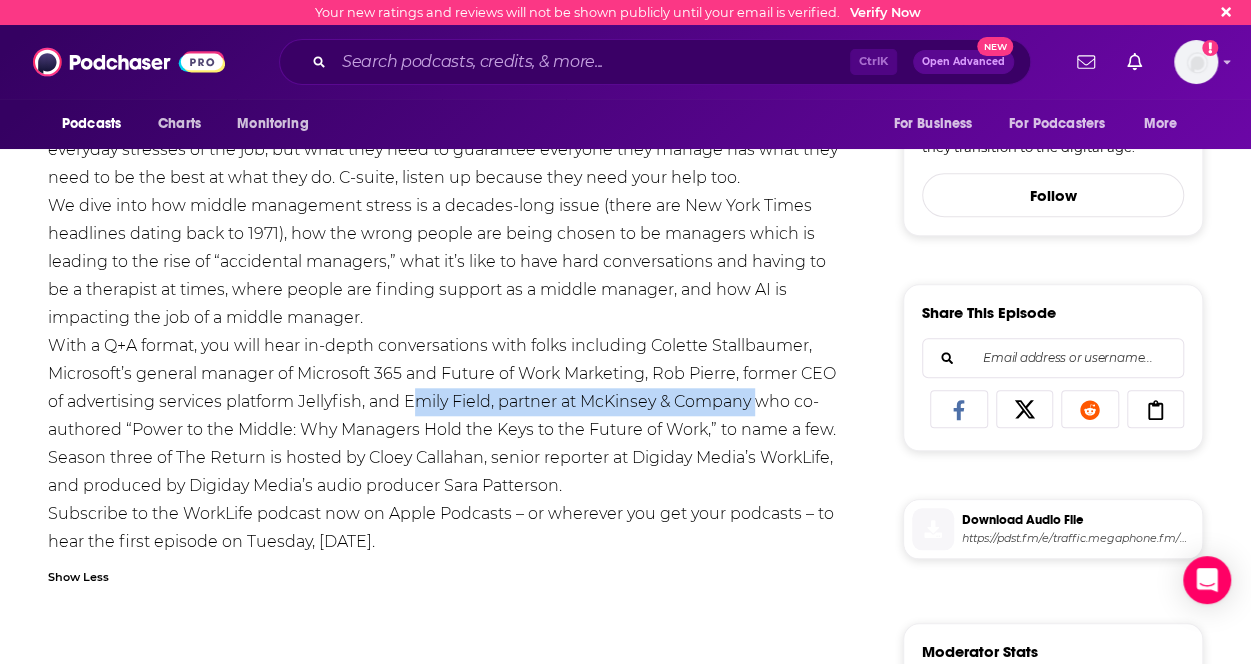 drag, startPoint x: 411, startPoint y: 404, endPoint x: 764, endPoint y: 404, distance: 353 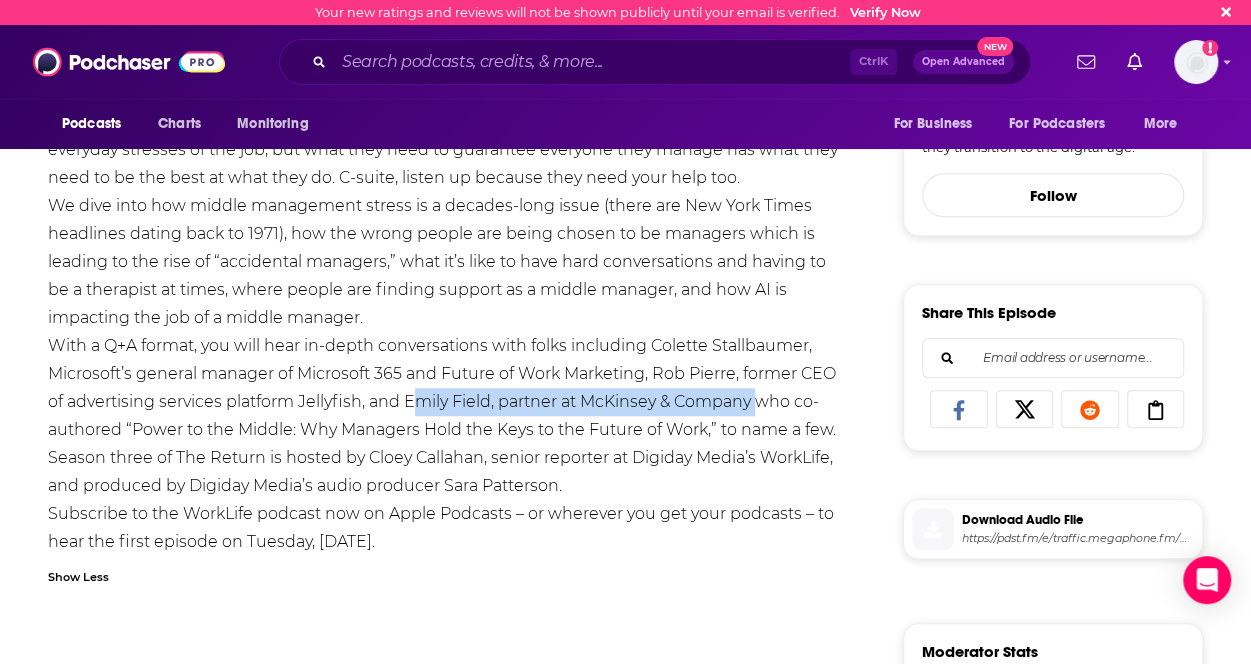 click on "Digiday Media's WorkLife is proud to present season three of The Return, a podcast about the modern workforce, with this season focused on middle management. Last season, we heard what it’s like for Gen Z to enter the workforce for the first time in a post-pandemic world. We highlighted themes like why values are so important to Gen Zers, whether or not they are loyal to their employers, how they use TikTok for career advice, what it means to be a young professional who is a boss to older workers, and so much more. This time, we’re hearing from the population of workers that some argue is the backbone of a successfully-run organization: middle management. They are the ones who are navigating those RTO mandates, welcoming a new generation of workers that have a different approach than those who came before them, the rise of artificial intelligence – the list goes on." at bounding box center (446, 192) 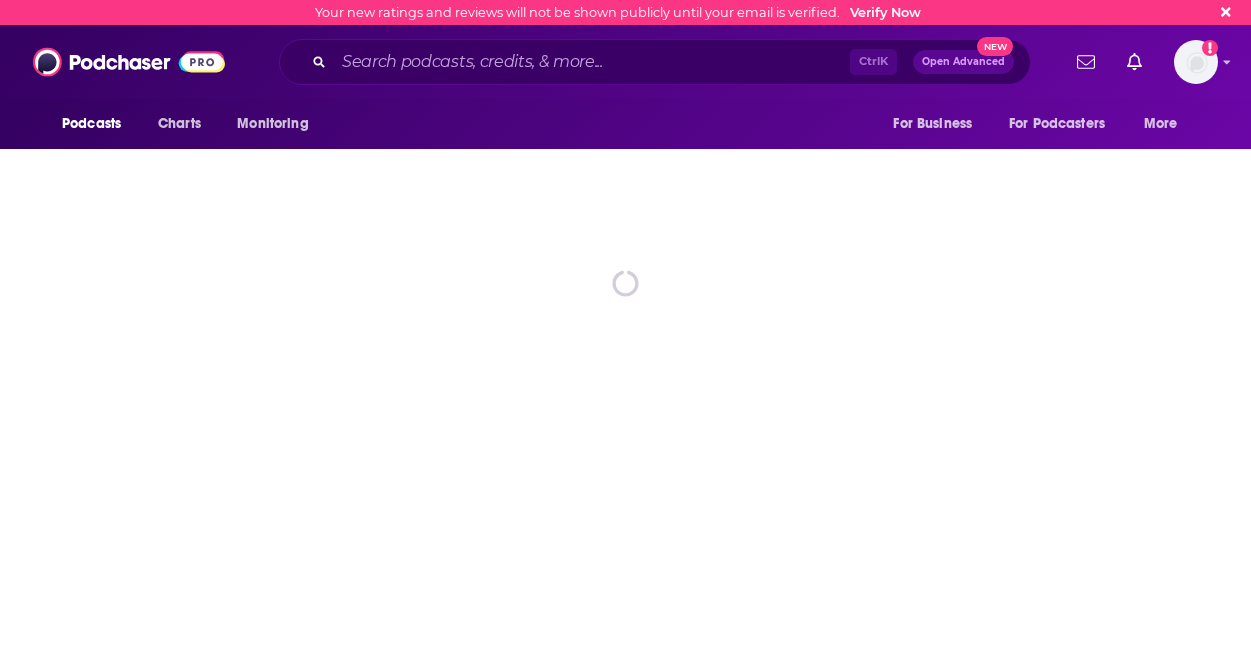 scroll, scrollTop: 0, scrollLeft: 0, axis: both 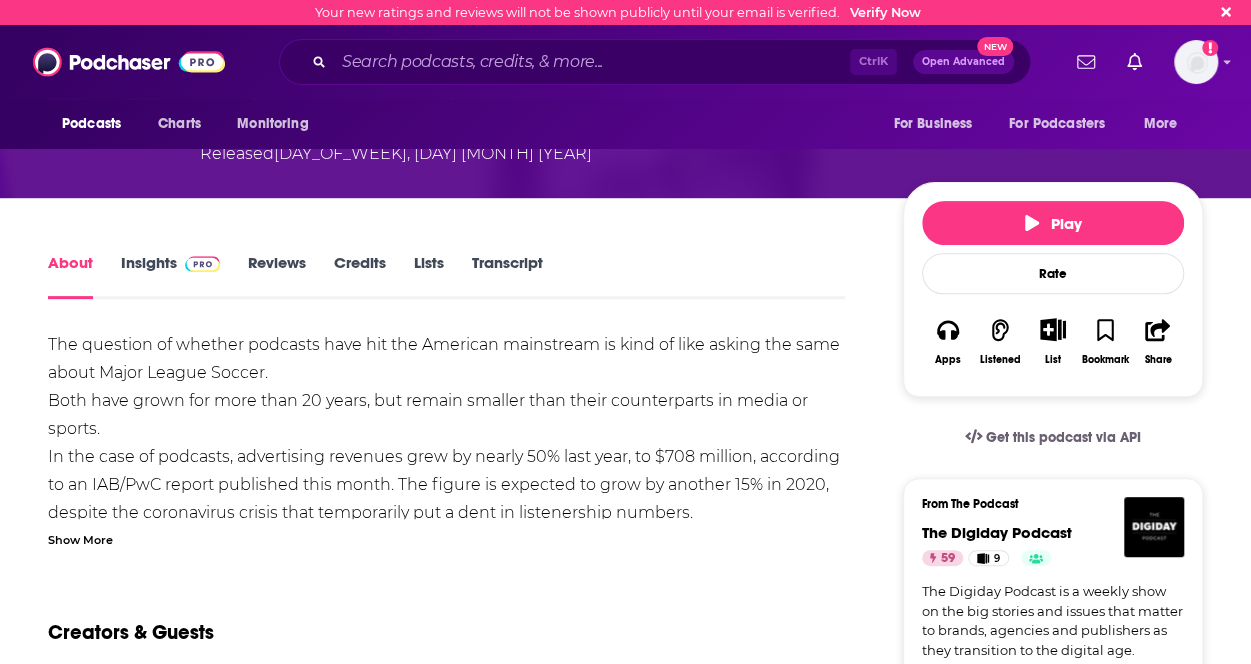 click on "The question of whether podcasts have hit the American mainstream is kind of like asking the same about Major League Soccer. Both have grown for more than 20 years, but remain smaller than their counterparts in media or sports. In the case of podcasts, advertising revenues grew by nearly 50% last year, to $708 million, according to an IAB/PwC report published this month. The figure is expected to grow by another 15% in 2020, despite the coronavirus crisis that temporarily put a dent in listenership numbers. That remains much smaller than traditional TV's shrinking but still massive $61 billion for 2020, according to a recent estimate by GroupM. Plus, "there remains this massive gap between monetization and the actual engagement of it," said [NAME] [LAST], creator of the industry-tracking newsletter Hot Pod and host of LAist Studios' "Servant of Pod." Show More" at bounding box center (446, 439) 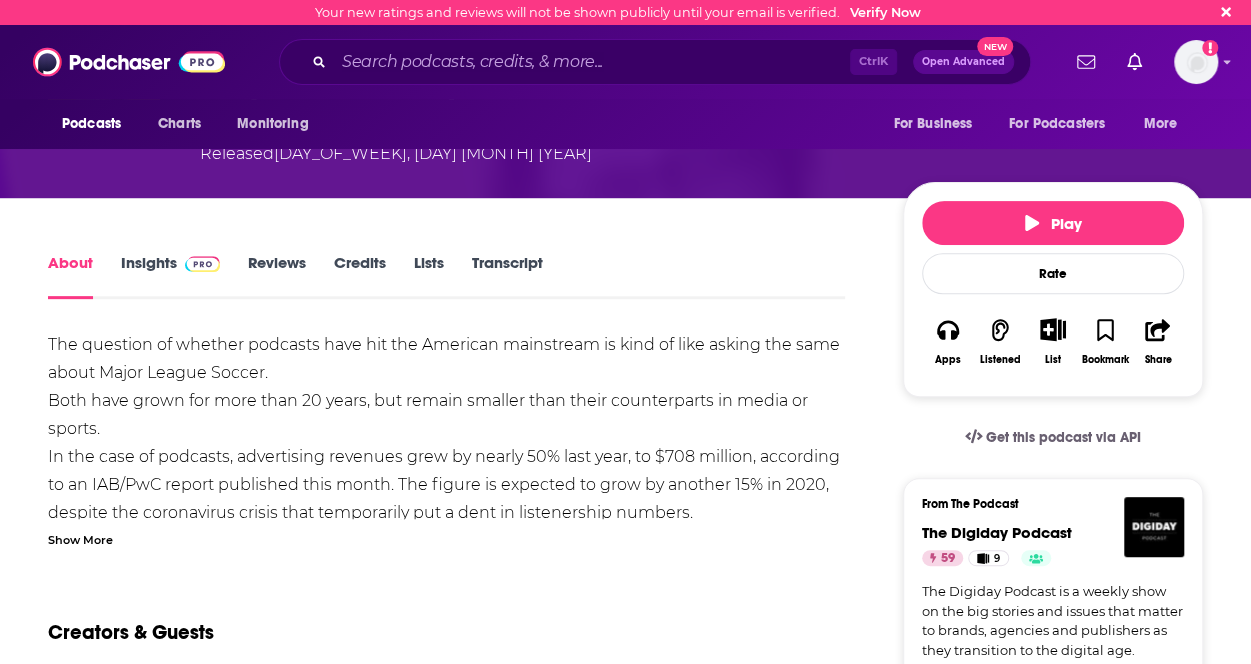 click on "Show More" at bounding box center (80, 538) 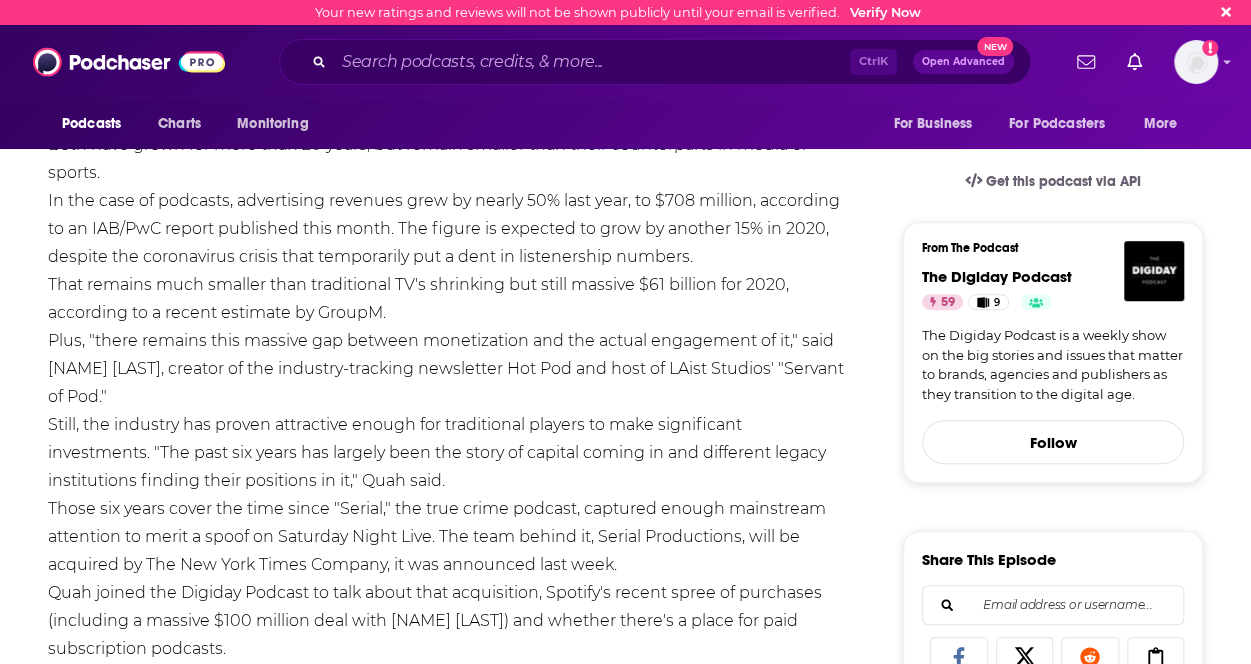 scroll, scrollTop: 485, scrollLeft: 0, axis: vertical 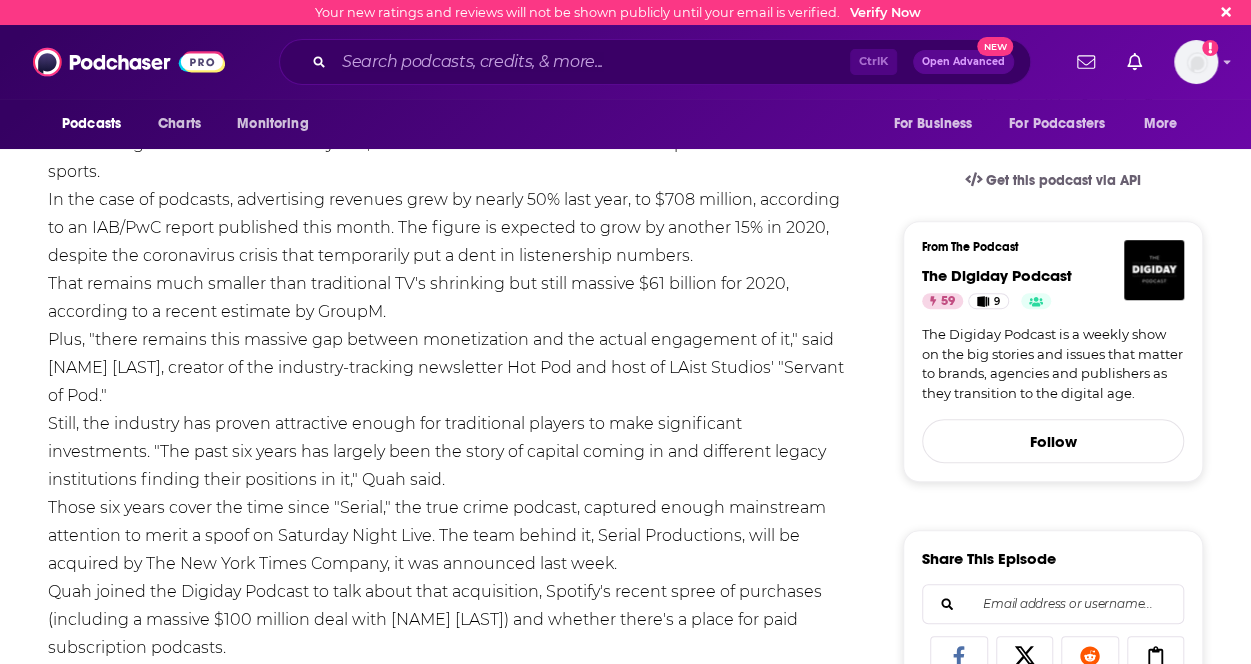 click on "The question of whether podcasts have hit the American mainstream is kind of like asking the same about Major League Soccer. Both have grown for more than 20 years, but remain smaller than their counterparts in media or sports. In the case of podcasts, advertising revenues grew by nearly 50% last year, to $708 million, according to an IAB/PwC report published this month. The figure is expected to grow by another 15% in 2020, despite the coronavirus crisis that temporarily put a dent in listenership numbers. That remains much smaller than traditional TV's shrinking but still massive $61 billion for 2020, according to a recent estimate by GroupM. Plus, "there remains this massive gap between monetization and the actual engagement of it," said [NAME] [LAST], creator of the industry-tracking newsletter Hot Pod and host of LAist Studios' "Servant of Pod."" at bounding box center (446, 368) 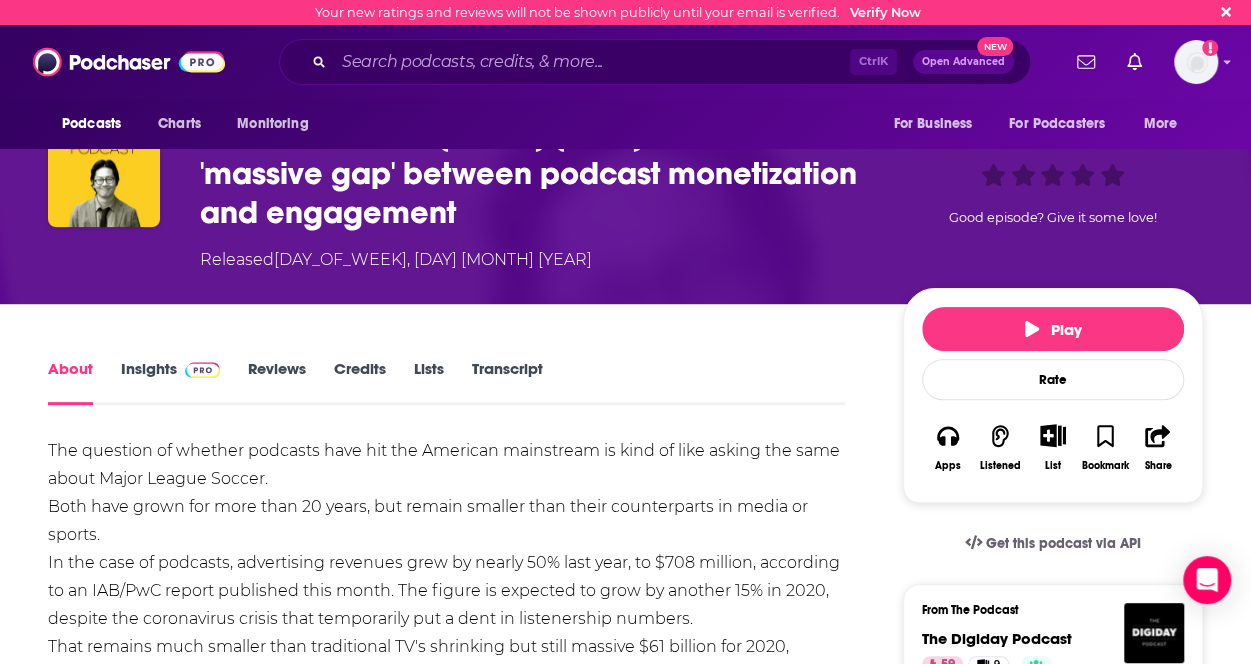 scroll, scrollTop: 0, scrollLeft: 0, axis: both 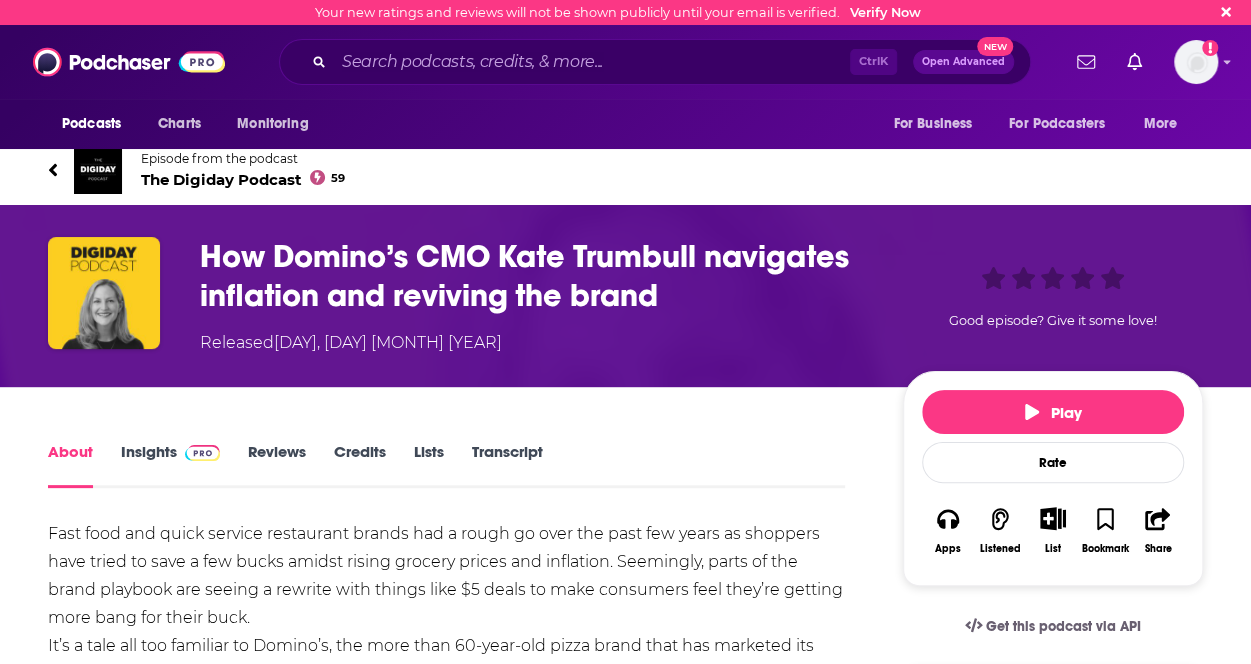 click on "How Domino’s CMO Kate Trumbull navigates inflation and reviving the brand" at bounding box center (535, 276) 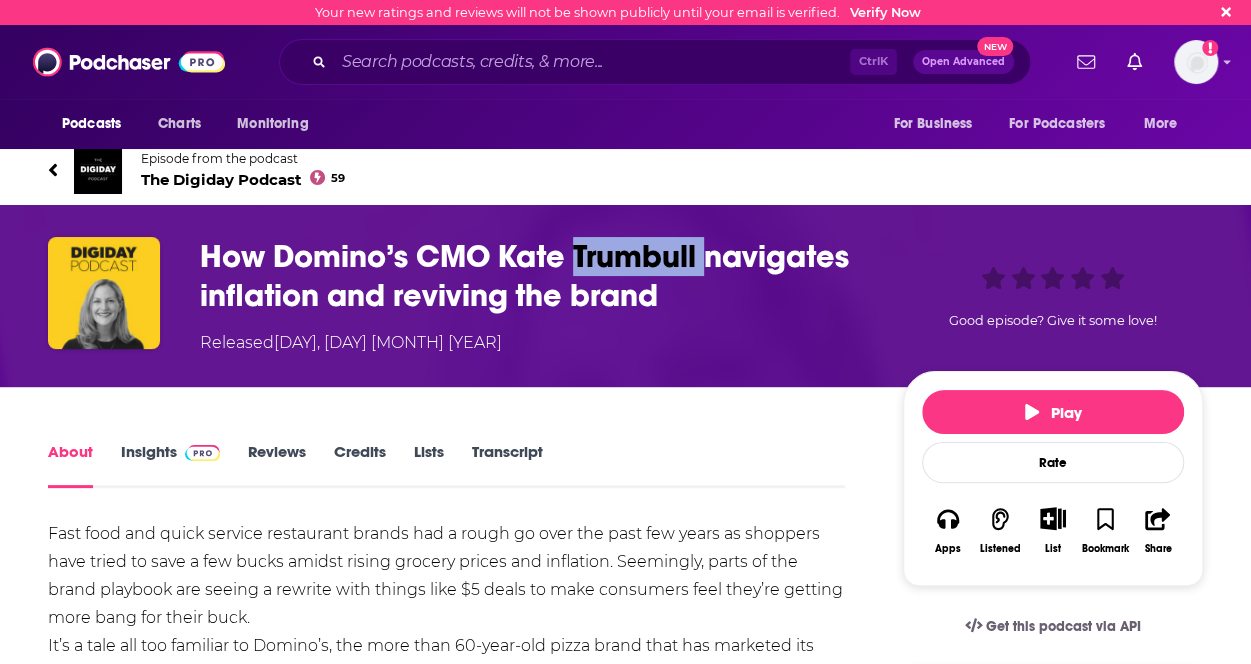 click on "How Domino’s CMO Kate Trumbull navigates inflation and reviving the brand" at bounding box center [535, 276] 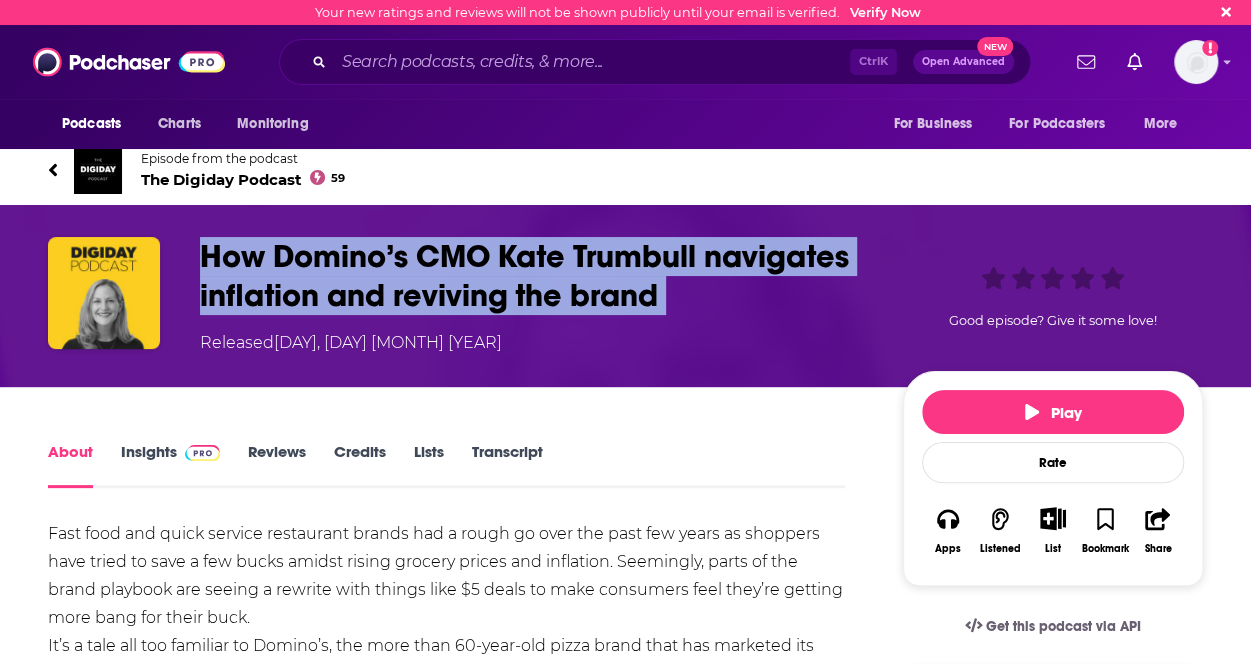 click on "How Domino’s CMO Kate Trumbull navigates inflation and reviving the brand" at bounding box center (535, 276) 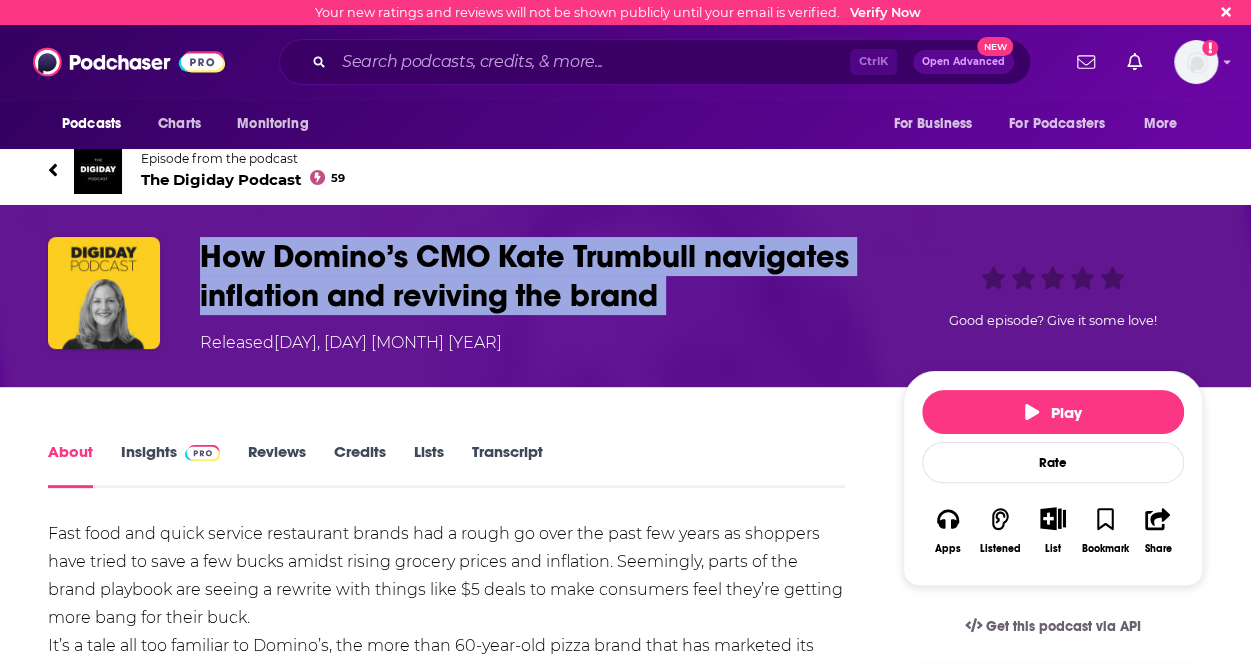 copy on "How Domino’s CMO Kate Trumbull navigates inflation and reviving the brand" 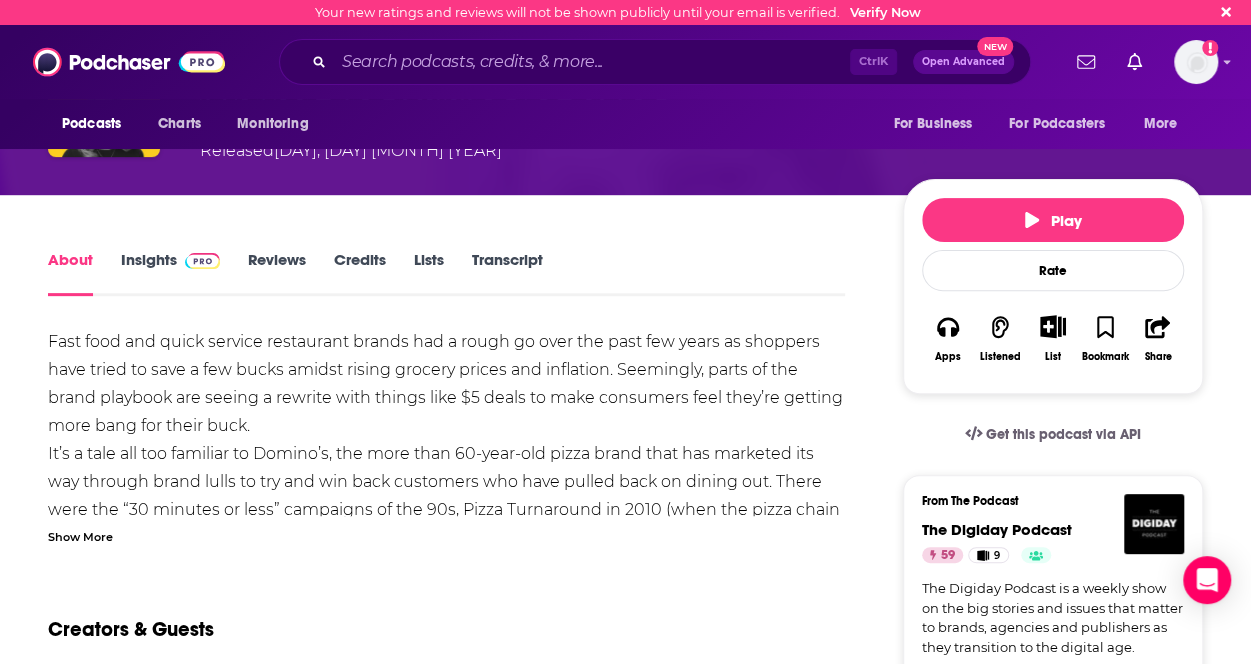 scroll, scrollTop: 234, scrollLeft: 0, axis: vertical 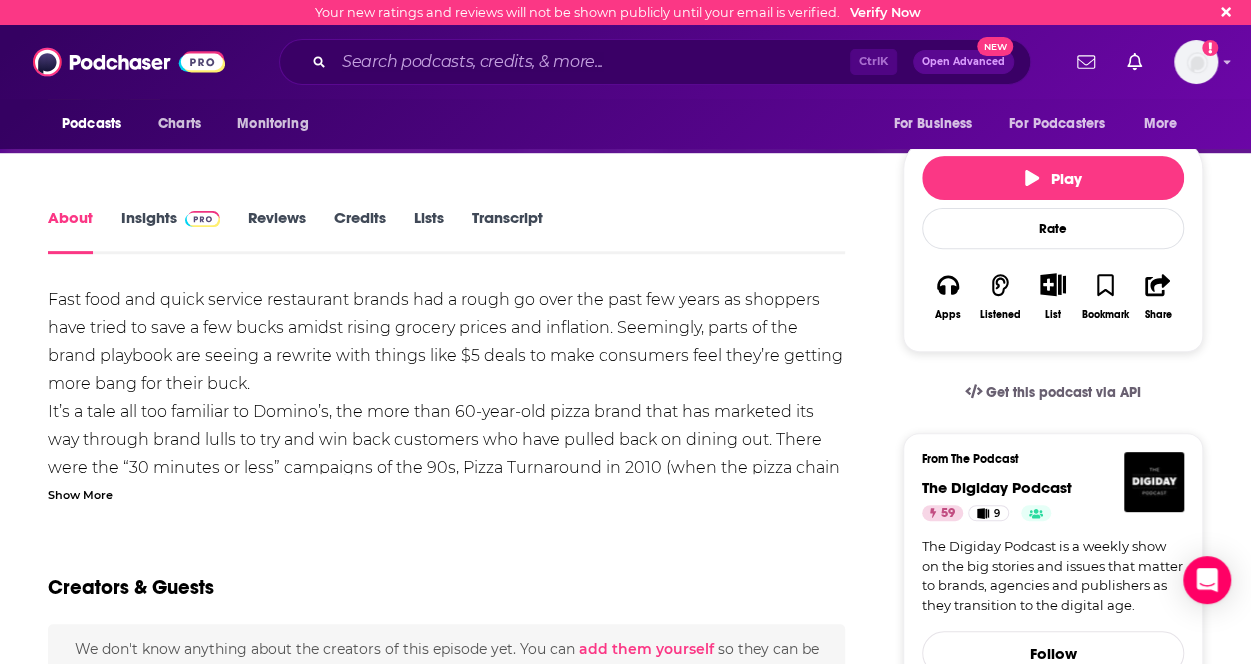 click on "Show More" at bounding box center (80, 493) 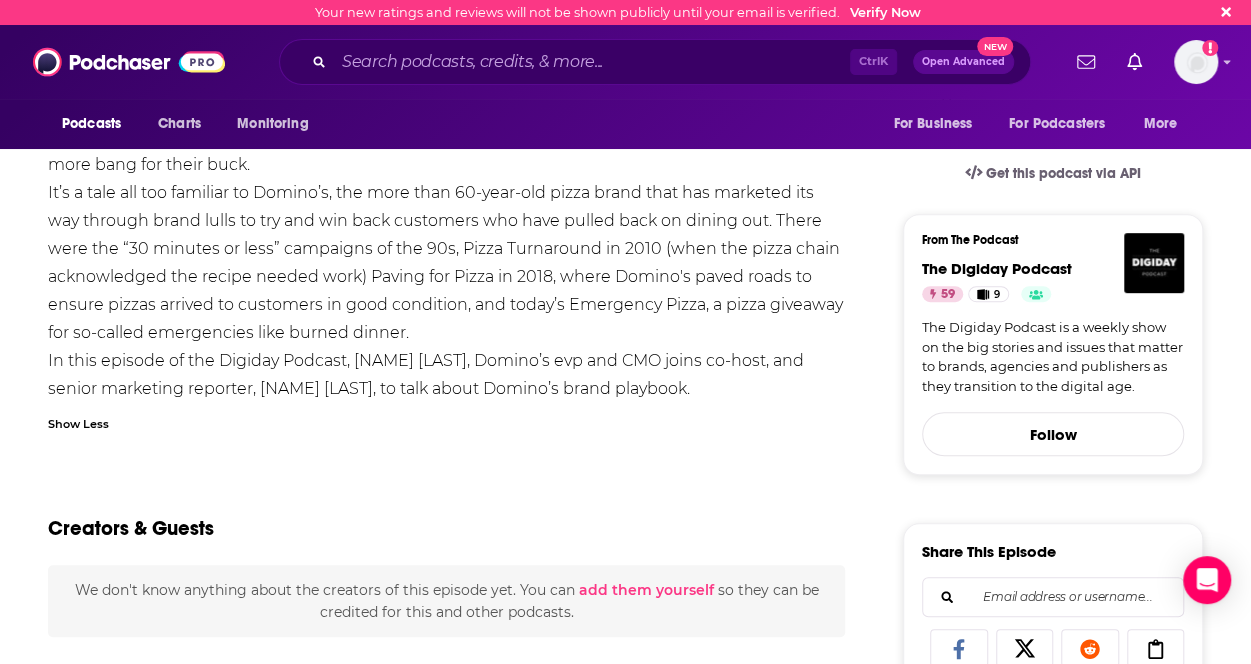 scroll, scrollTop: 454, scrollLeft: 0, axis: vertical 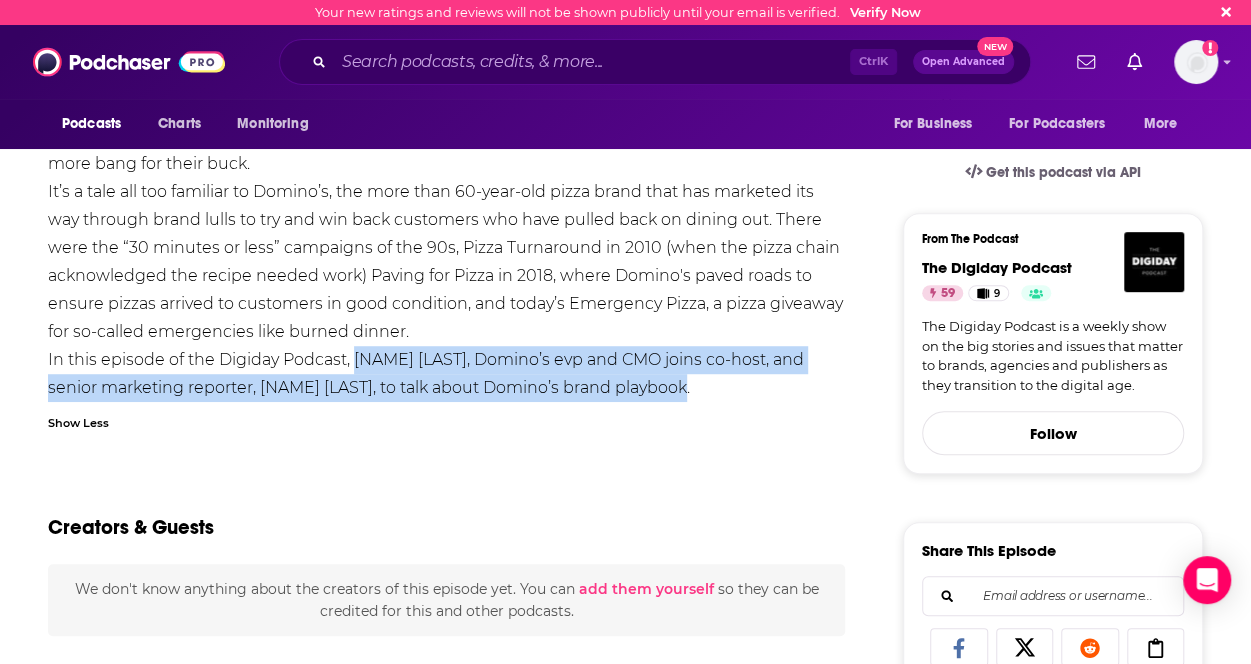 drag, startPoint x: 358, startPoint y: 357, endPoint x: 743, endPoint y: 379, distance: 385.62805 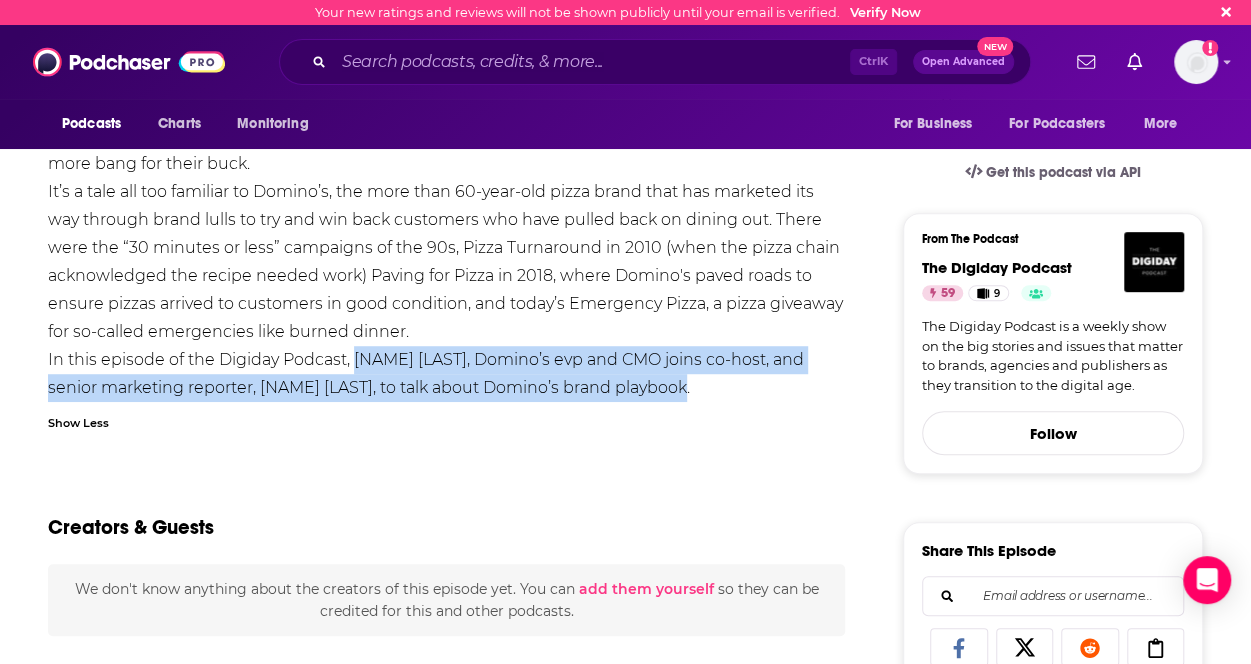 click on "Fast food and quick service restaurant brands had a rough go over the past few years as shoppers have tried to save a few bucks amidst rising grocery prices and inflation. Seemingly, parts of the brand playbook are seeing a rewrite with things like $5 deals to make consumers feel they’re getting more bang for their buck. It’s a tale all too familiar to Domino’s, the more than 60-year-old pizza brand that has marketed its way through brand lulls to try and win back customers who have pulled back on dining out. There were the “30 minutes or less” campaigns of the 90s, Pizza Turnaround in 2010 (when the pizza chain acknowledged the recipe needed work) Paving for Pizza in 2018, where Domino's paved roads to ensure pizzas arrived to customers in good condition, and today’s Emergency Pizza, a pizza giveaway for so-called emergencies like burned dinner." at bounding box center (446, 234) 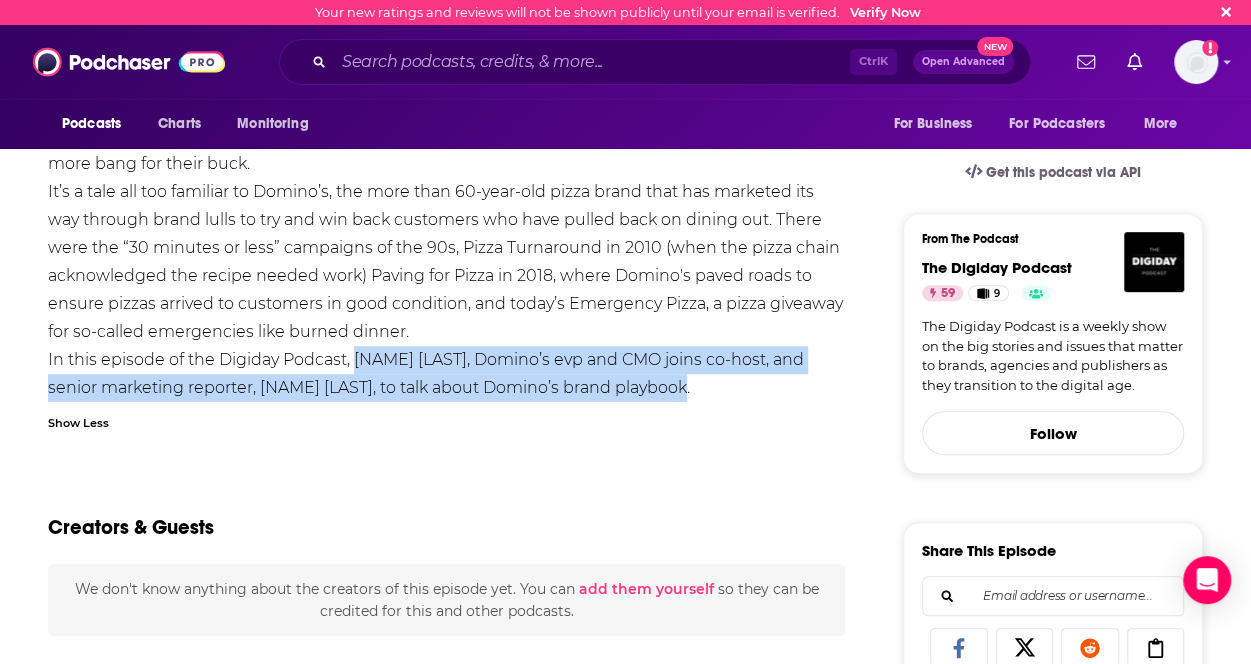 scroll, scrollTop: 0, scrollLeft: 0, axis: both 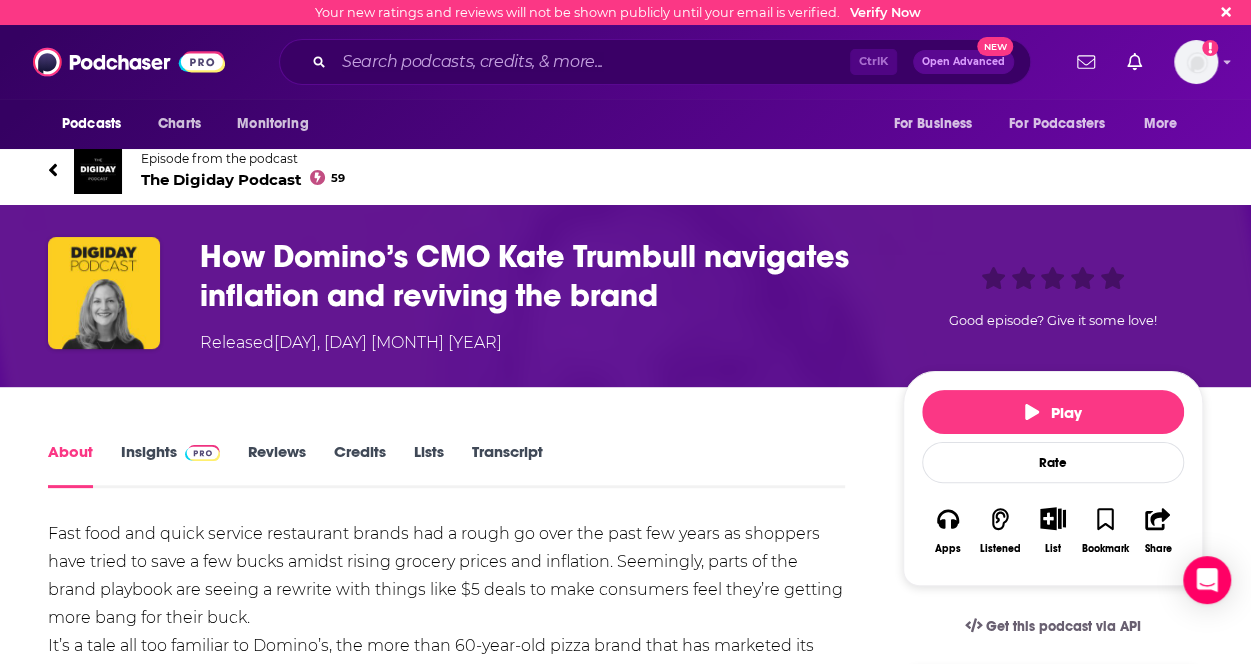 click on "How Domino’s CMO Kate Trumbull navigates inflation and reviving the brand" at bounding box center (535, 276) 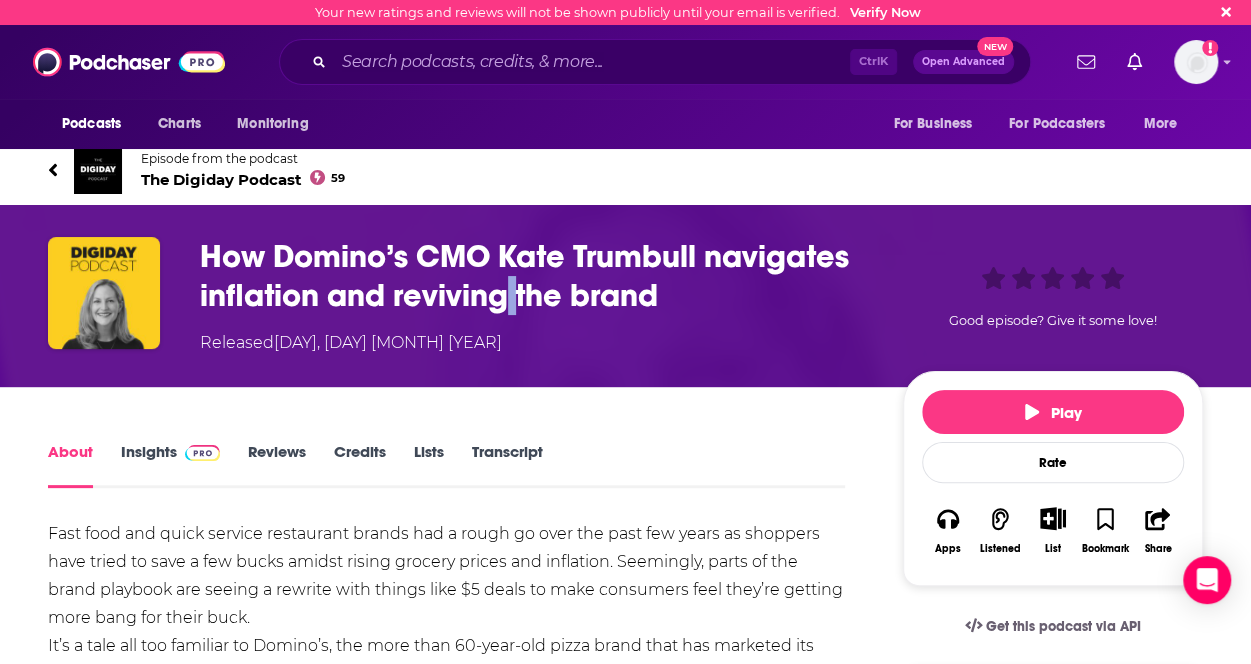 click on "How Domino’s CMO Kate Trumbull navigates inflation and reviving the brand" at bounding box center [535, 276] 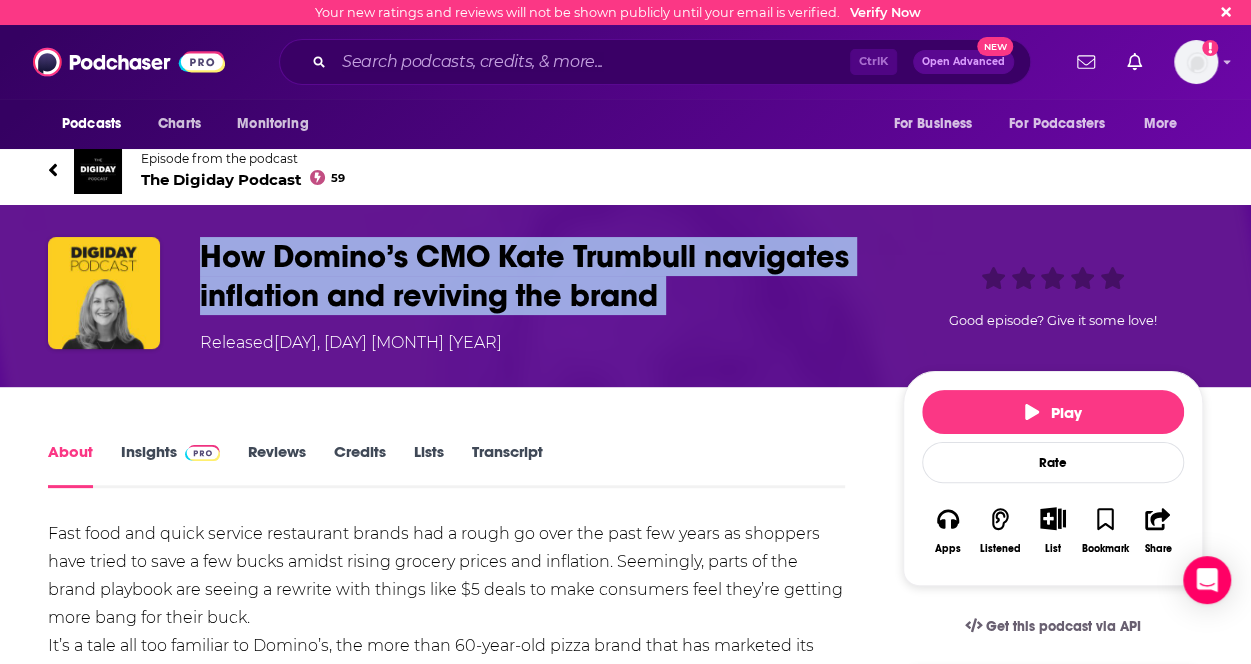 click on "How Domino’s CMO Kate Trumbull navigates inflation and reviving the brand" at bounding box center (535, 276) 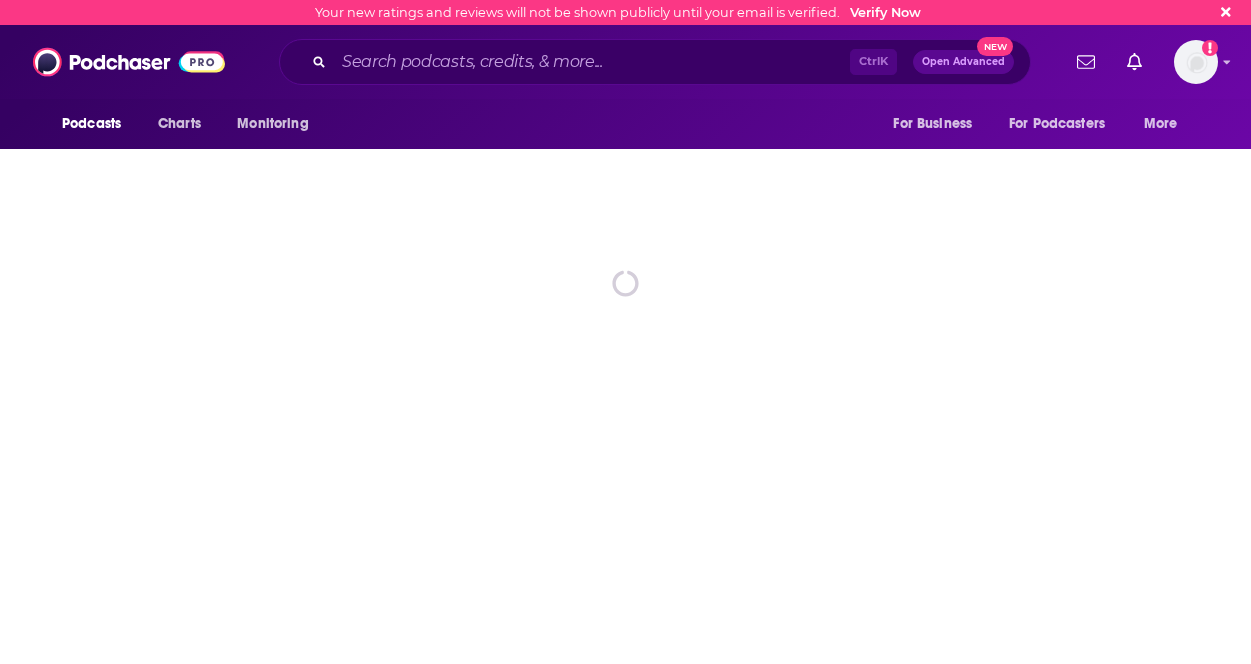 scroll, scrollTop: 0, scrollLeft: 0, axis: both 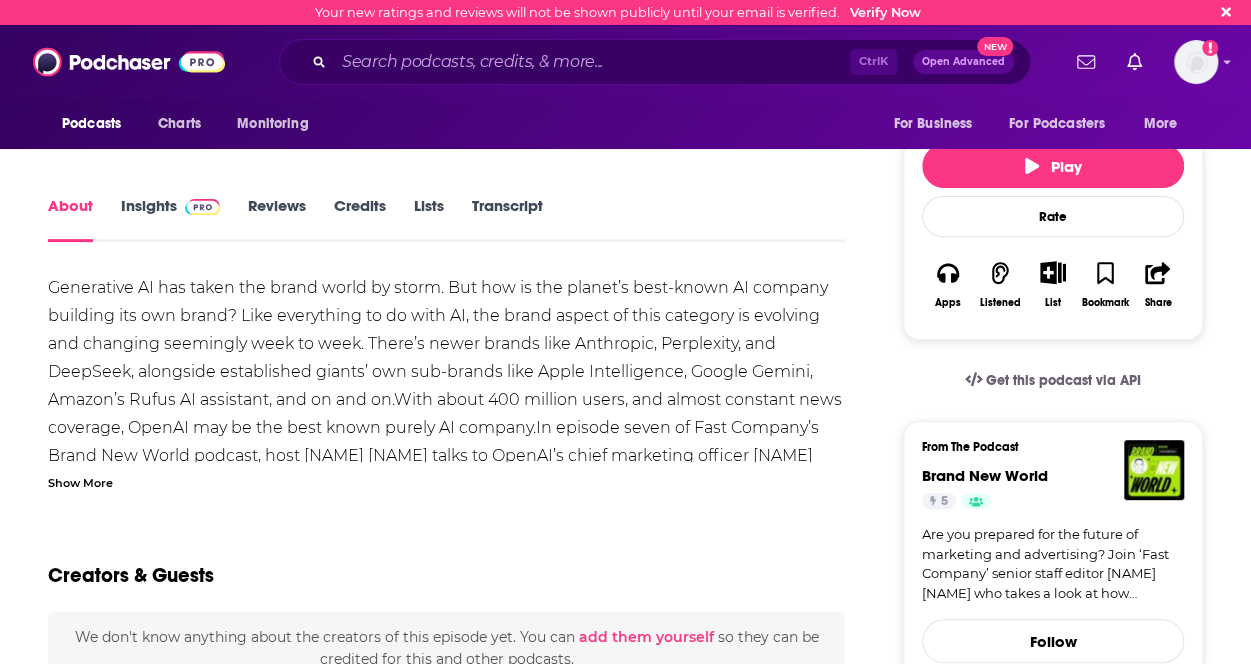 click on "Show More" at bounding box center (80, 481) 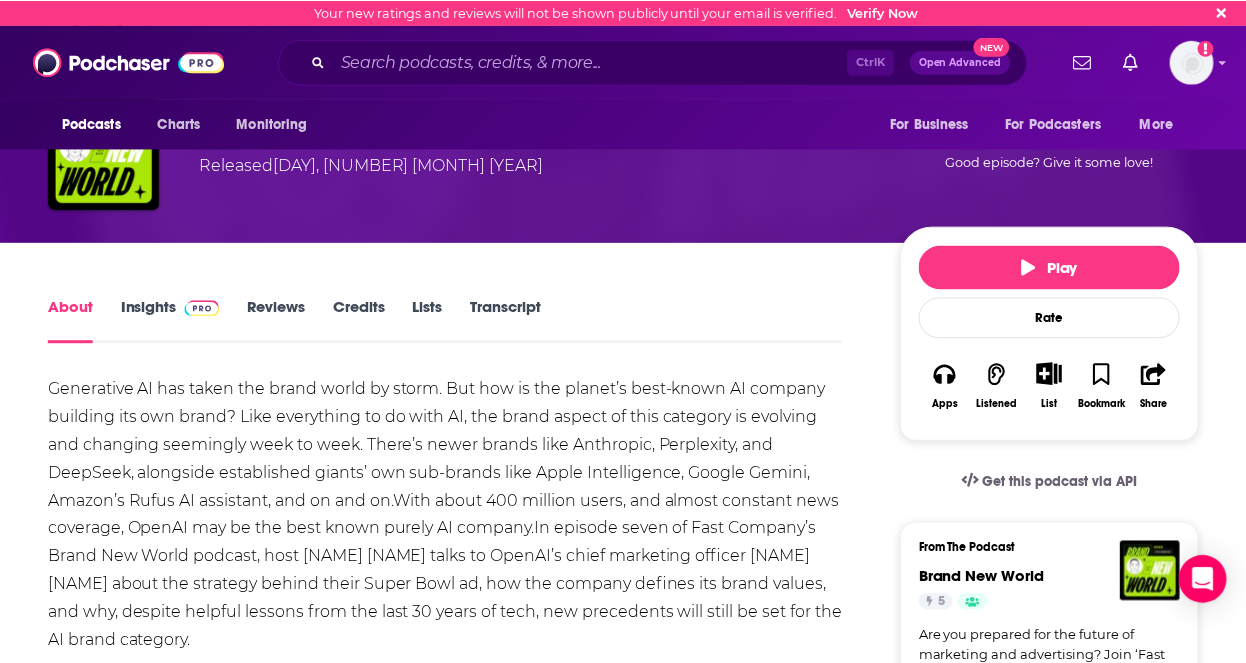 scroll, scrollTop: 139, scrollLeft: 0, axis: vertical 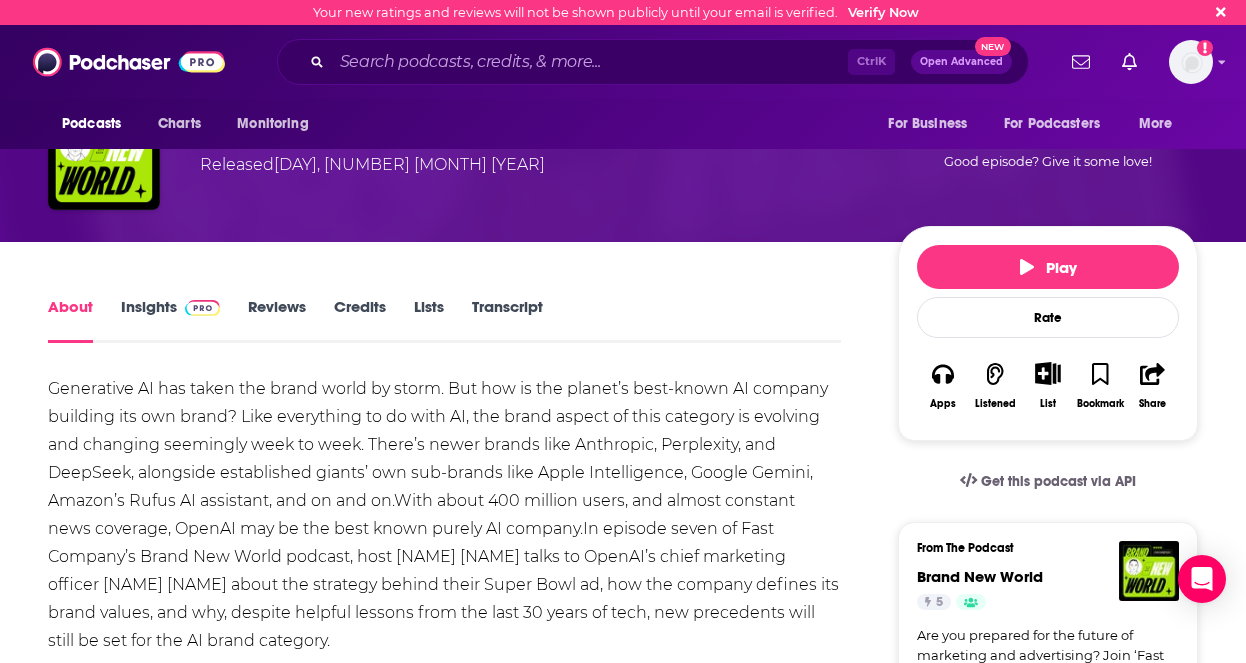 click on "Generative AI has taken the brand world by storm. But how is the planet’s best-known AI company building its own brand? Like everything to do with AI, the brand aspect of this category is evolving and changing seemingly week to week. There’s newer brands like Anthropic, Perplexity, and DeepSeek, alongside established giants’ own sub-brands like Apple Intelligence, Google Gemini, Amazon’s Rufus AI assistant, and on and on.With about 400 million users, and almost constant news coverage, OpenAI may be the best known purely AI company.In episode seven of Fast Company’s Brand New World podcast, host [NAME] [NAME] talks to OpenAI’s chief marketing officer [NAME] [NAME] about the strategy behind their Super Bowl ad, how the company defines its brand values, and why, despite helpful lessons from the last 30 years of tech, new precedents will still be set for the AI brand category." at bounding box center [444, 515] 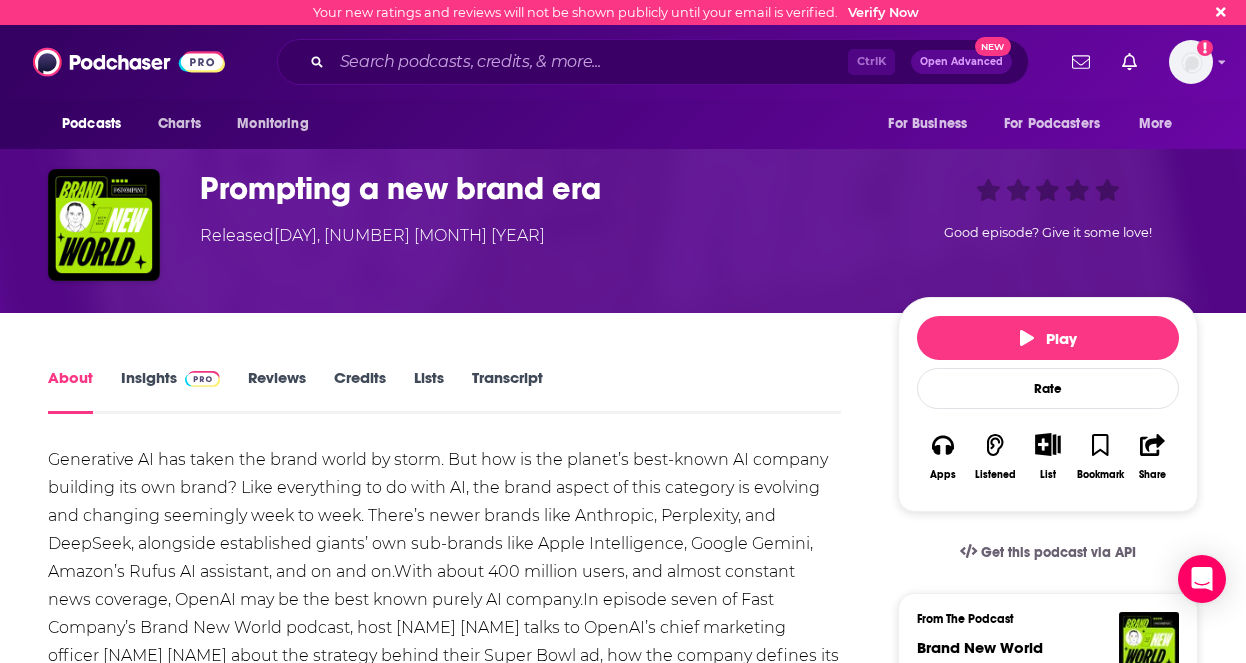 scroll, scrollTop: 0, scrollLeft: 0, axis: both 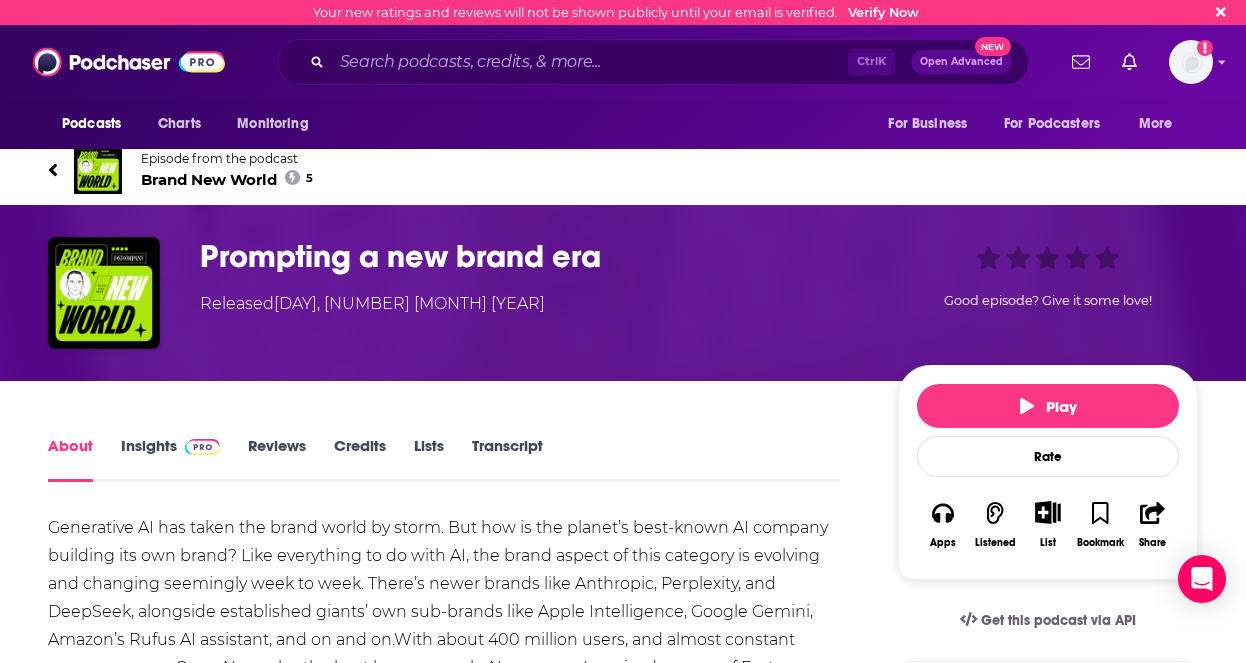 click on "Prompting a new brand era" at bounding box center (533, 256) 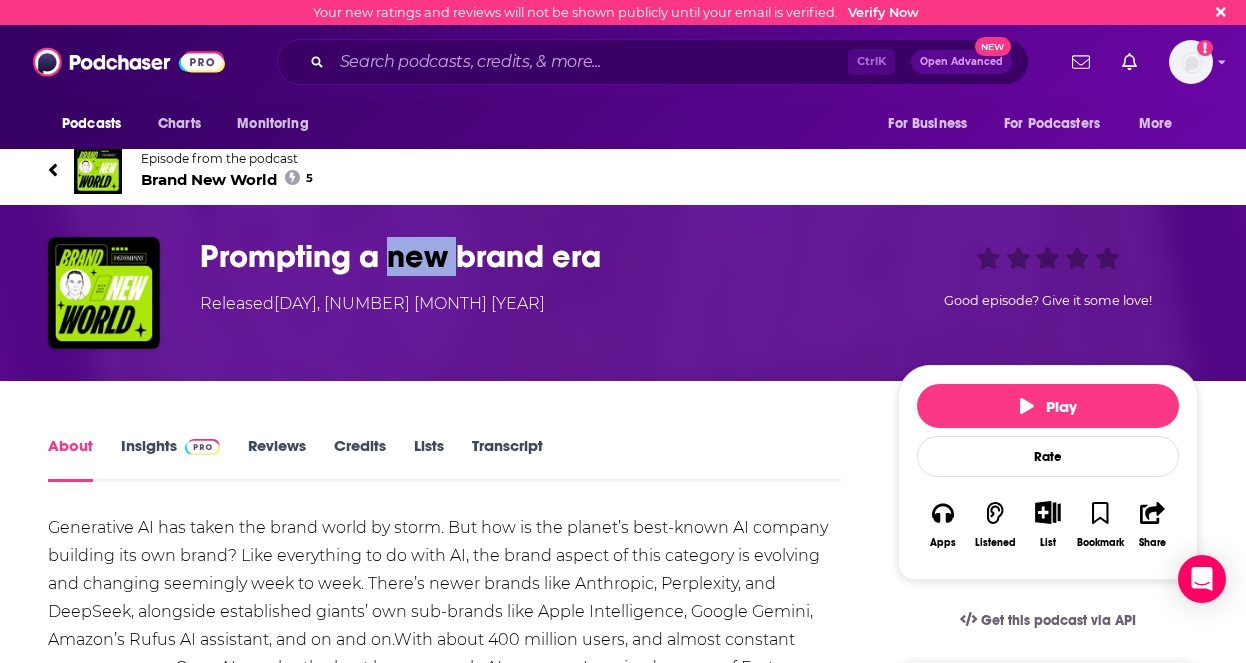 click on "Prompting a new brand era" at bounding box center [533, 256] 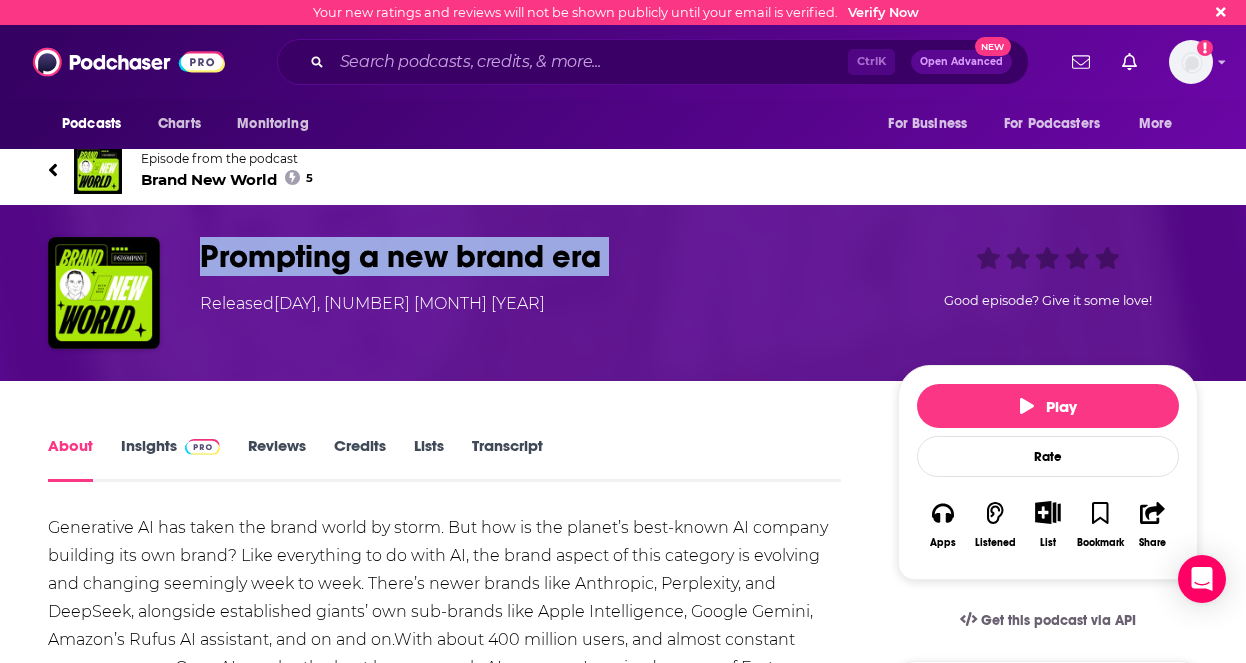 click on "Prompting a new brand era" at bounding box center [533, 256] 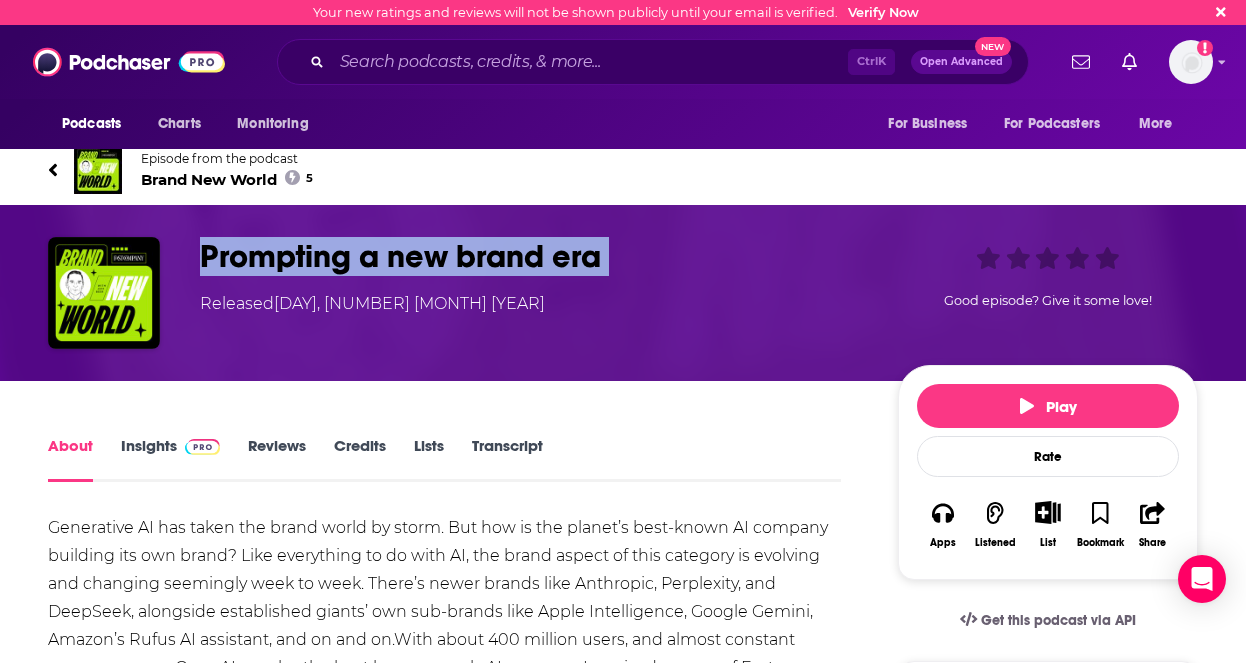 copy on "Prompting a new brand era" 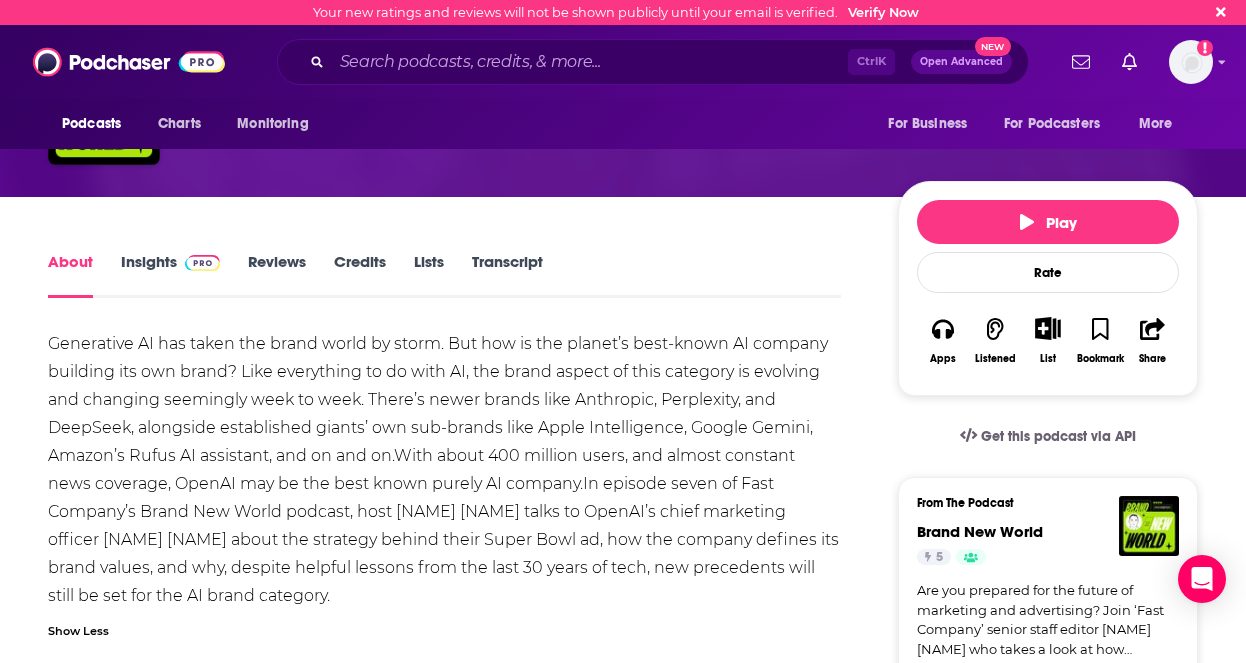 scroll, scrollTop: 200, scrollLeft: 0, axis: vertical 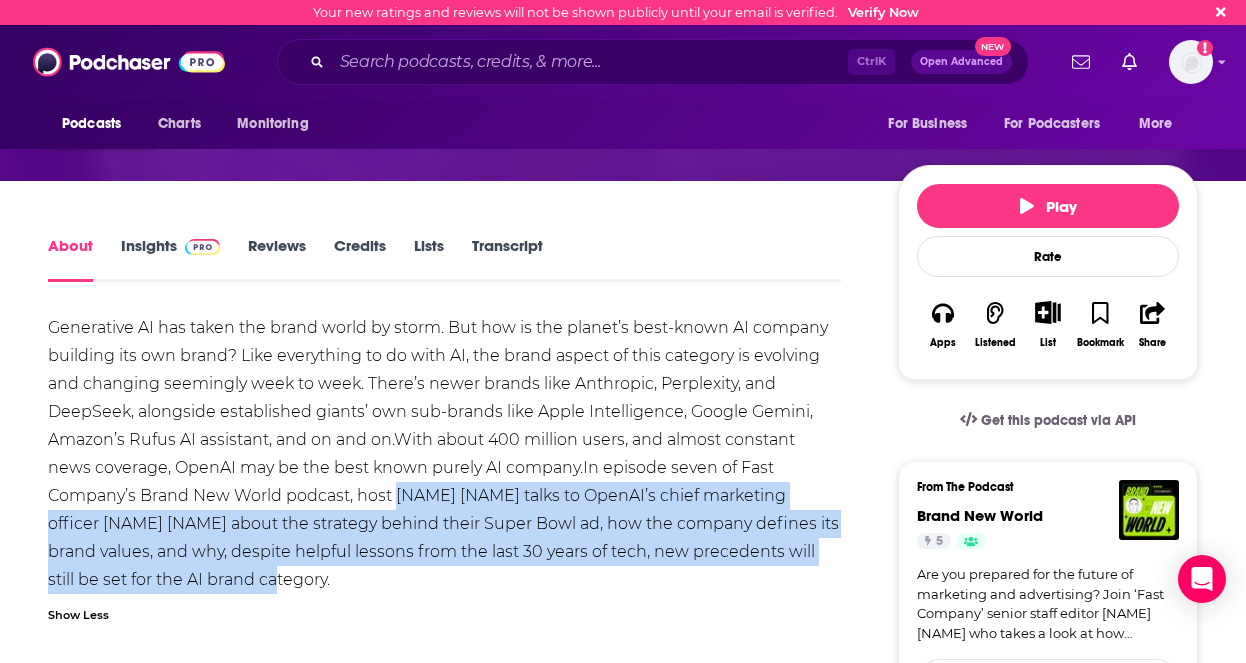 drag, startPoint x: 305, startPoint y: 493, endPoint x: 273, endPoint y: 569, distance: 82.46211 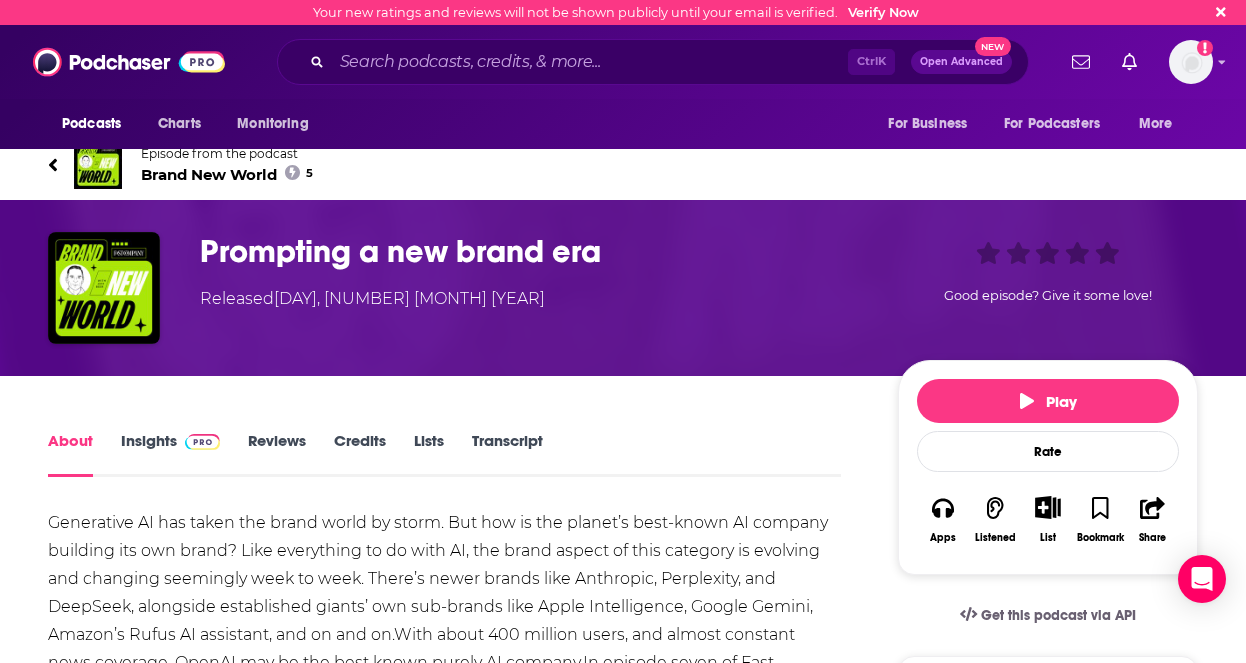 scroll, scrollTop: 0, scrollLeft: 0, axis: both 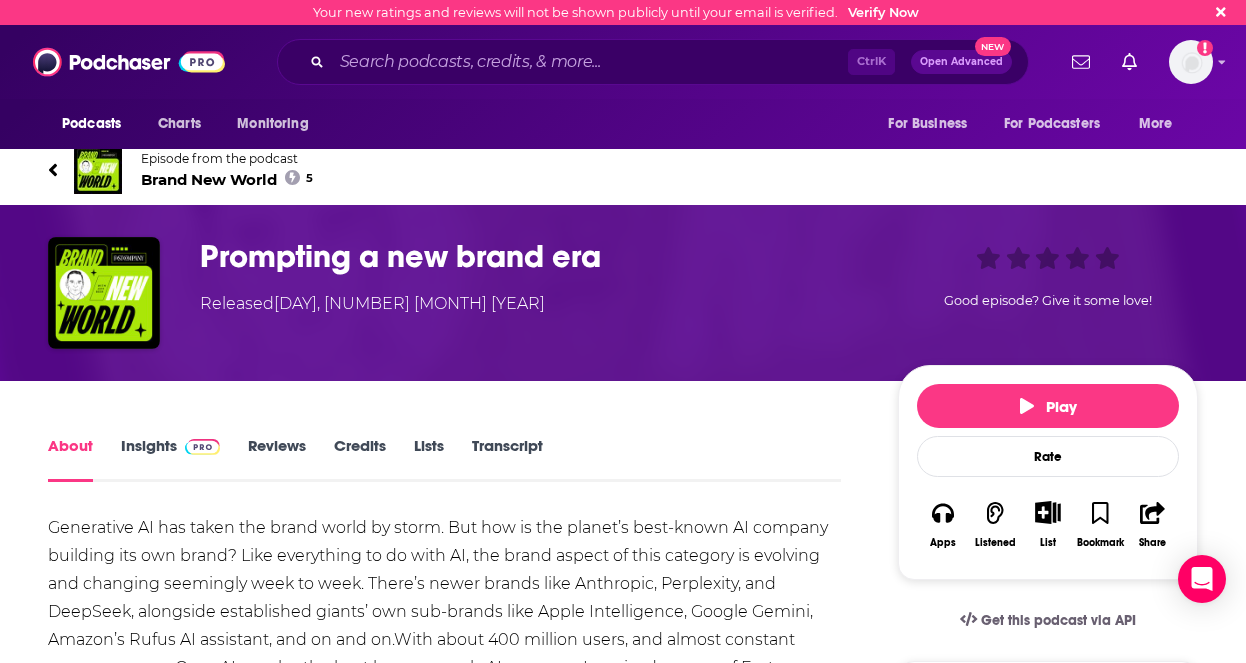 click on "Prompting a new brand era" at bounding box center (533, 256) 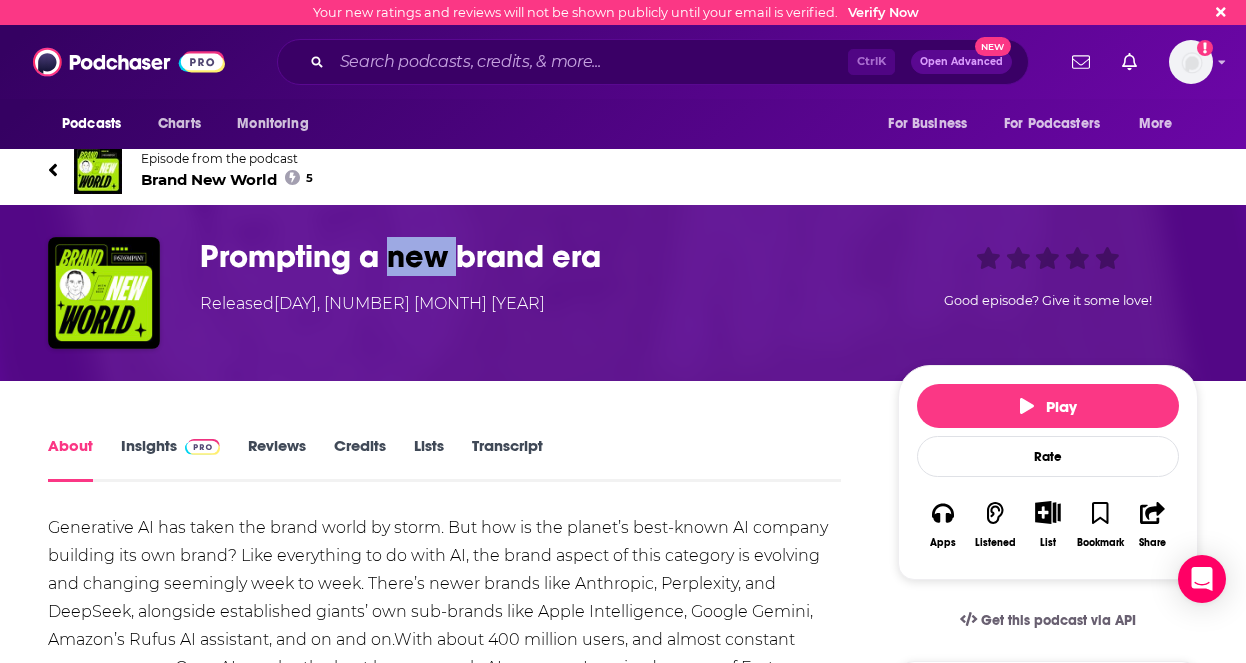 click on "Prompting a new brand era" at bounding box center (533, 256) 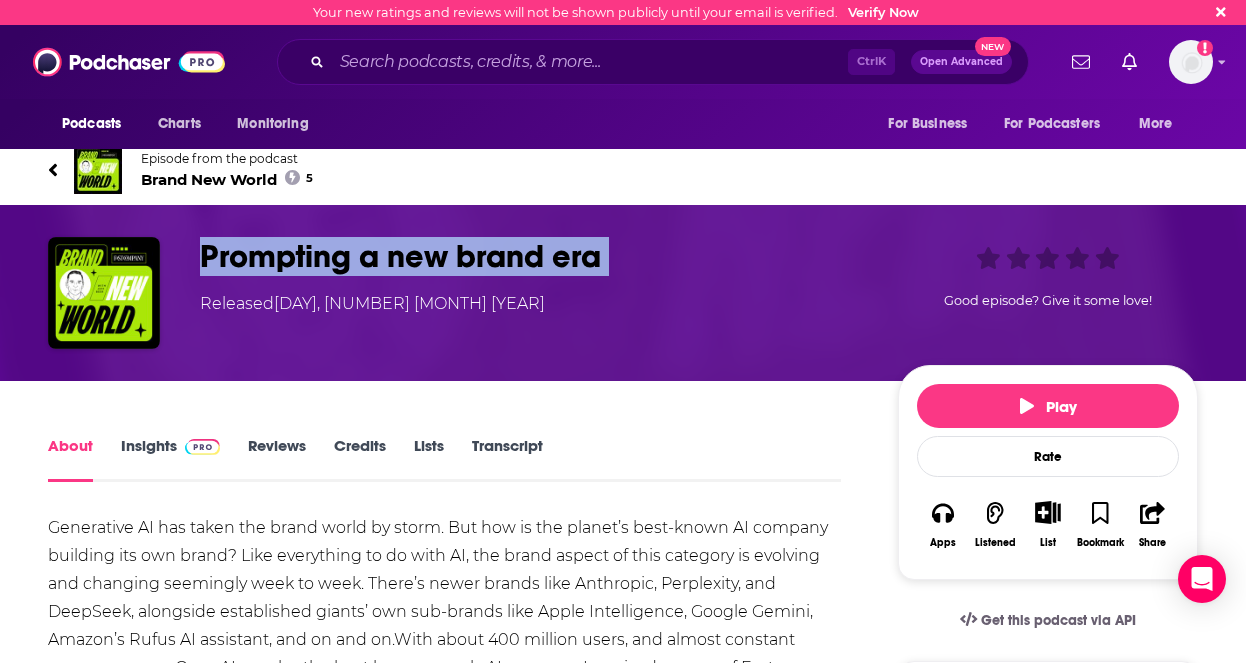 click on "Prompting a new brand era" at bounding box center [533, 256] 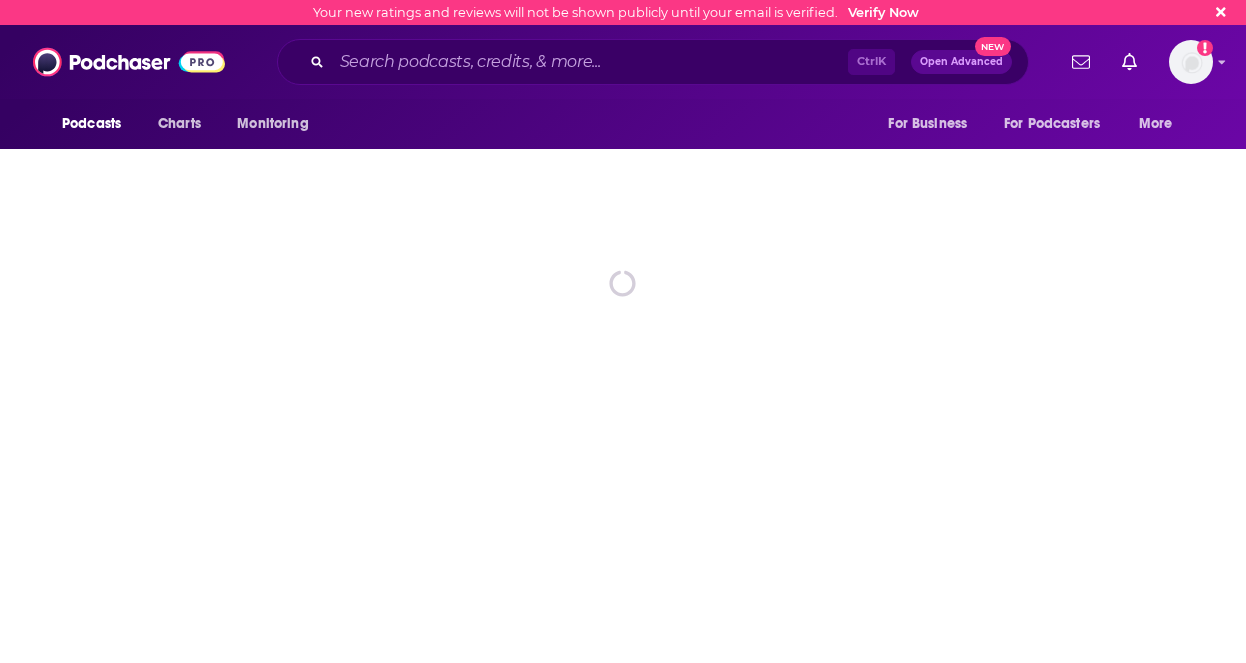 scroll, scrollTop: 0, scrollLeft: 0, axis: both 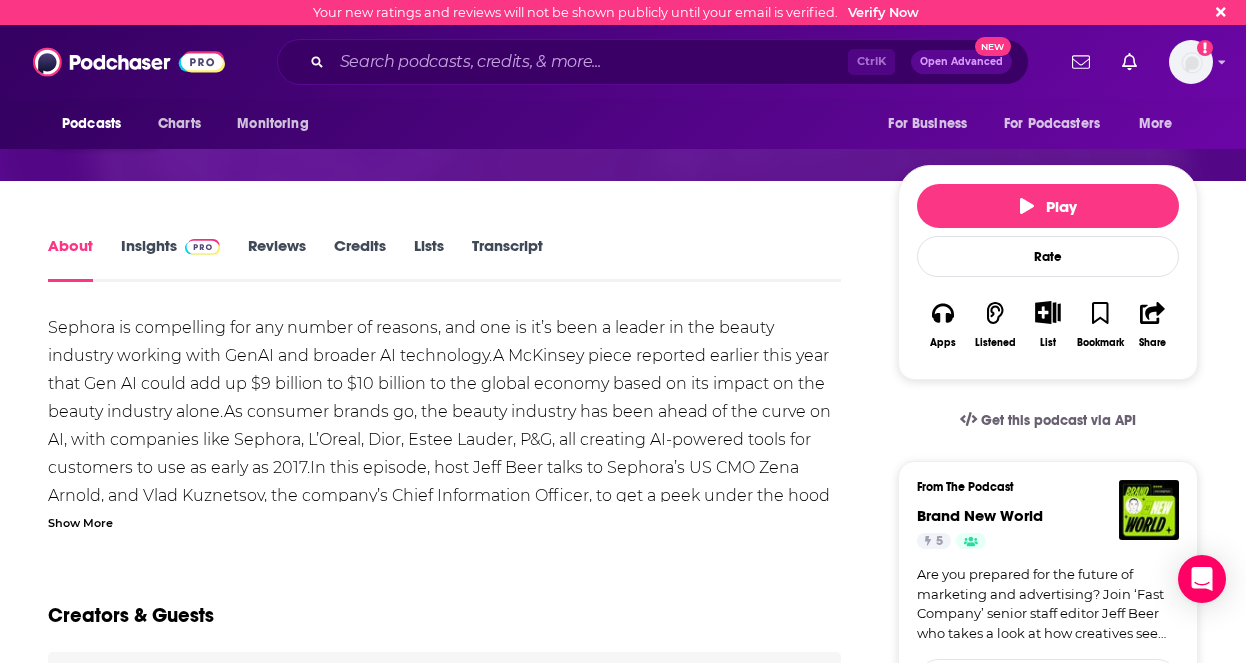 click on "Show More" at bounding box center (80, 521) 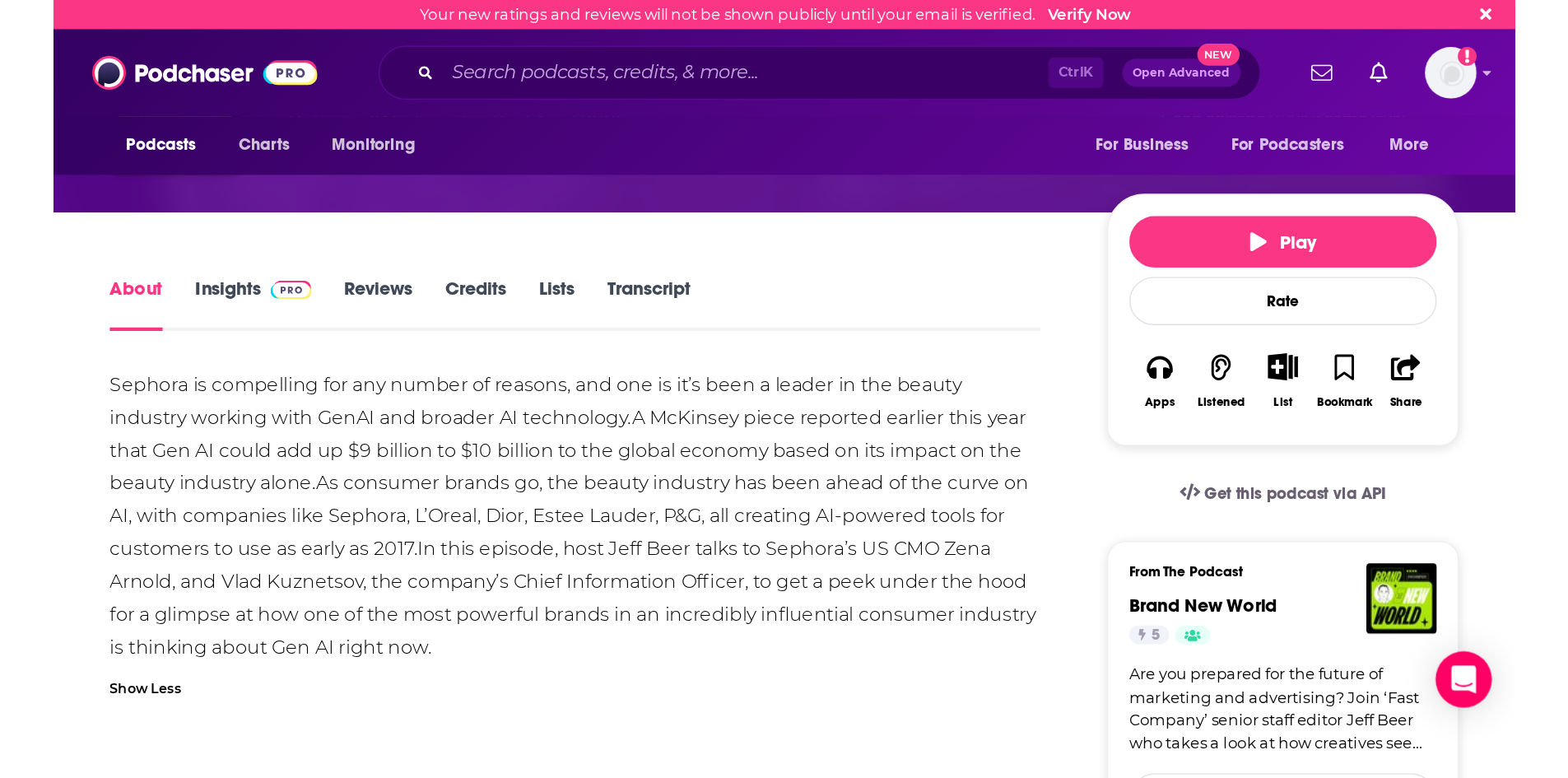 scroll, scrollTop: 82, scrollLeft: 0, axis: vertical 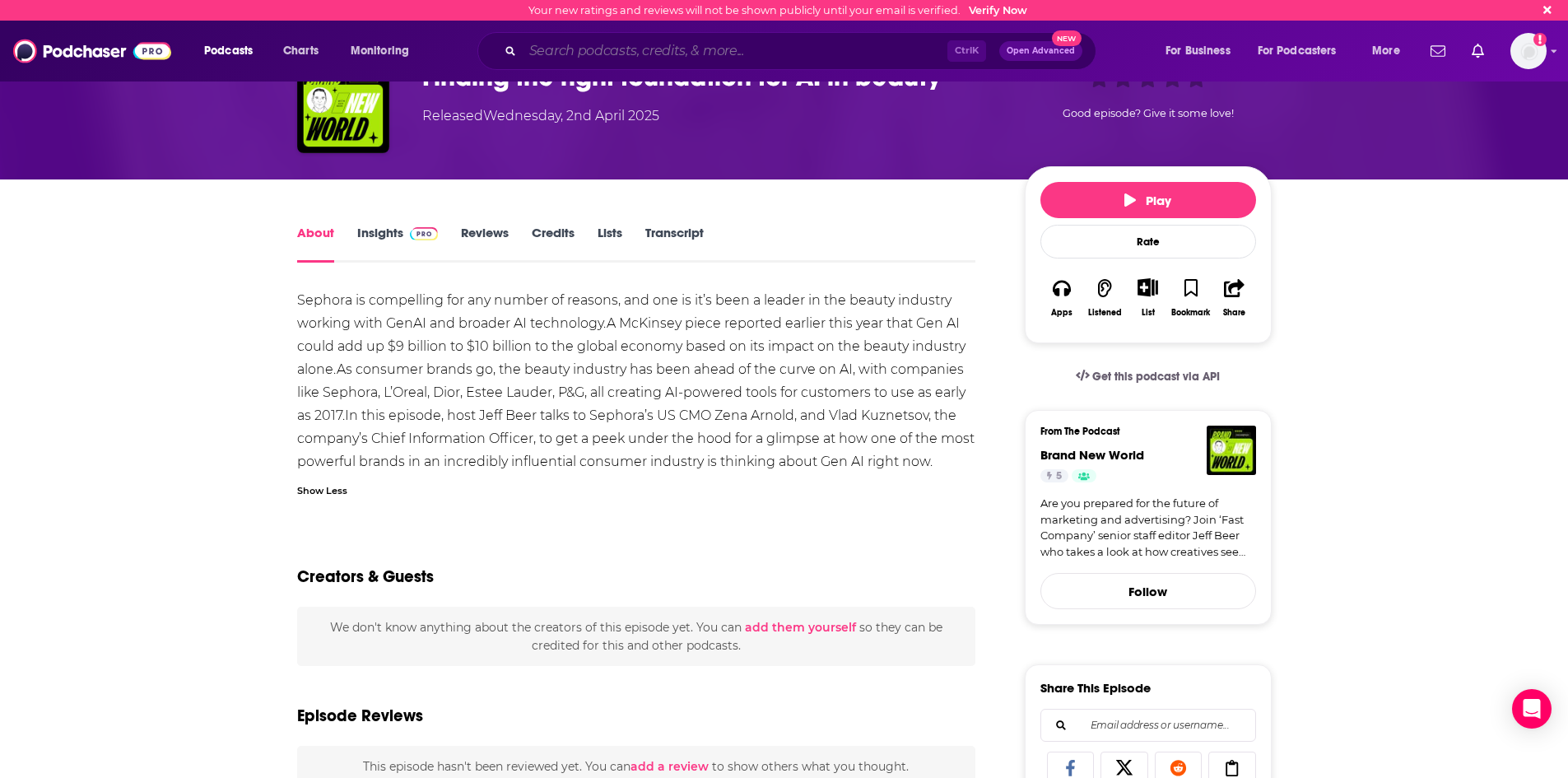 click at bounding box center (735, 51) 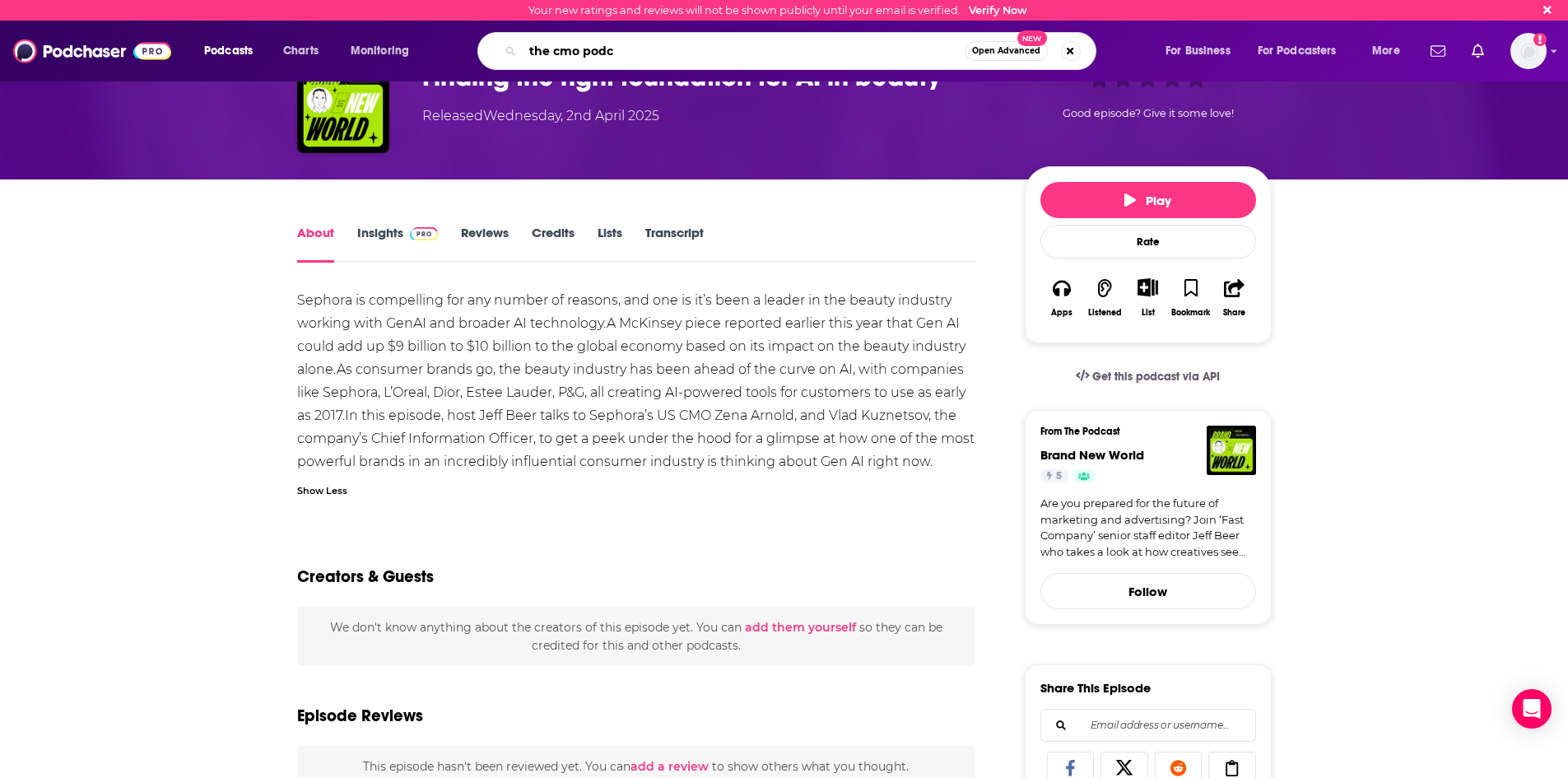 type on "the cmo podcast" 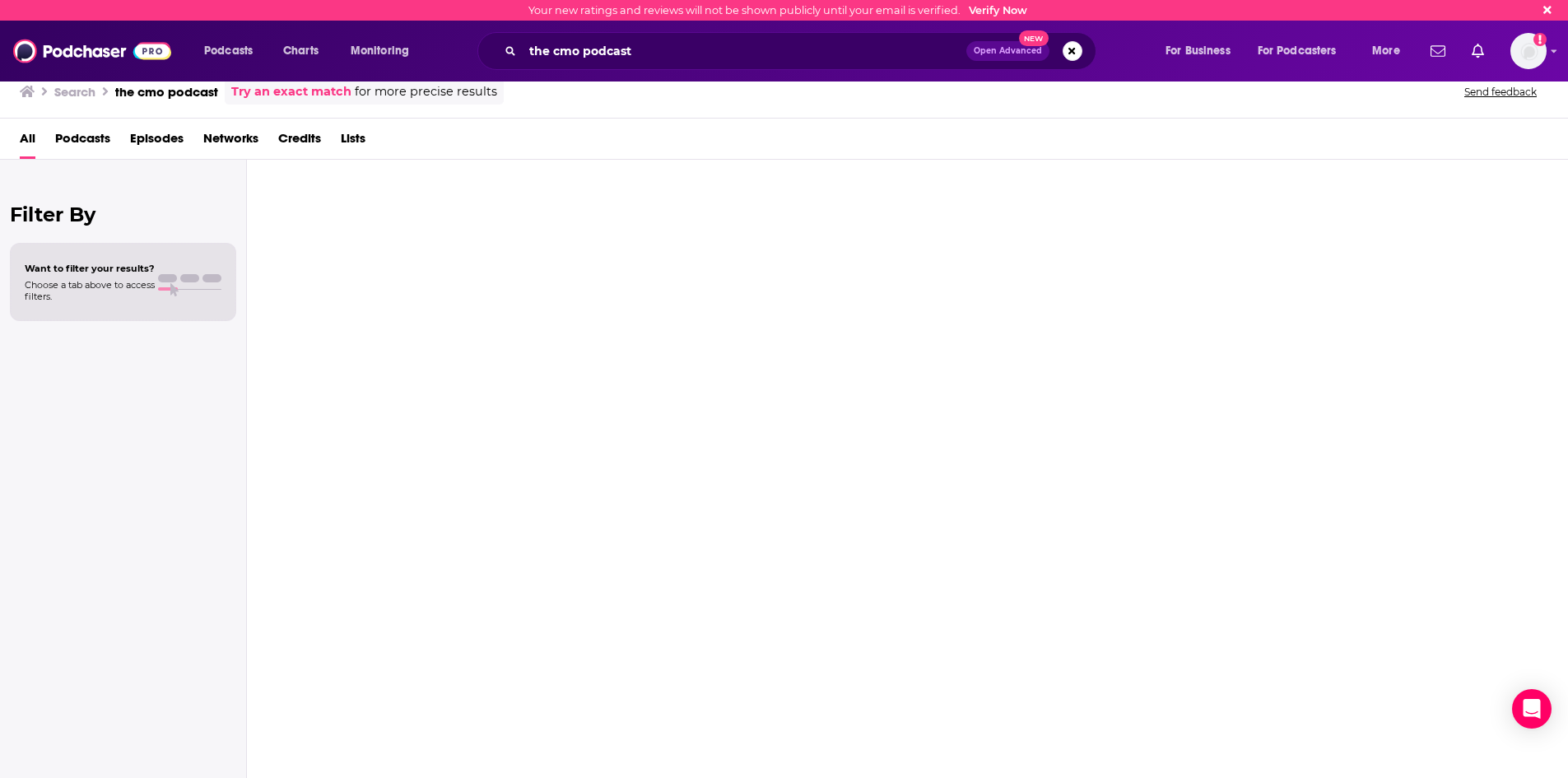 scroll, scrollTop: 0, scrollLeft: 0, axis: both 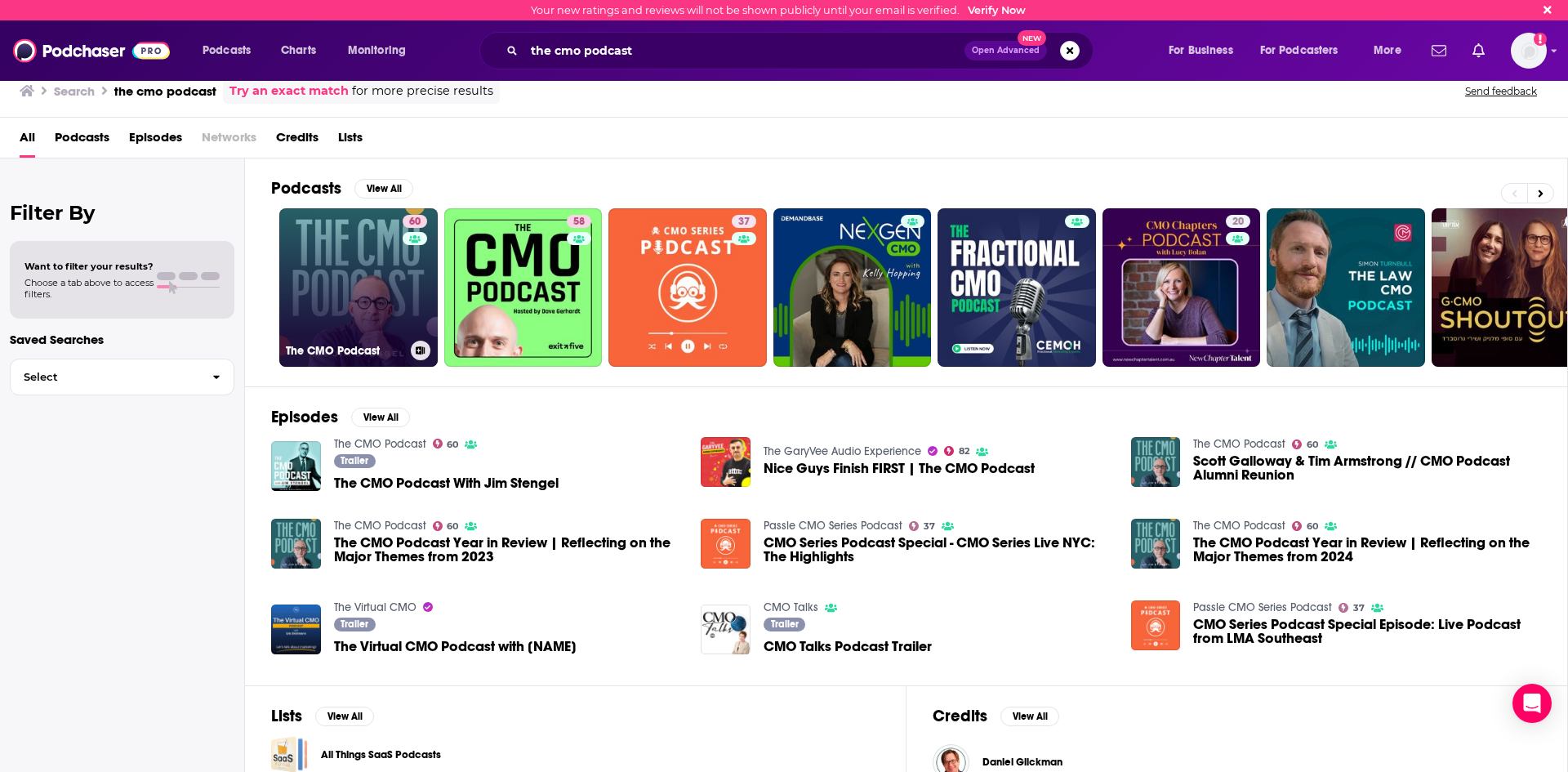 click on "60 The CMO Podcast" at bounding box center [359, 288] 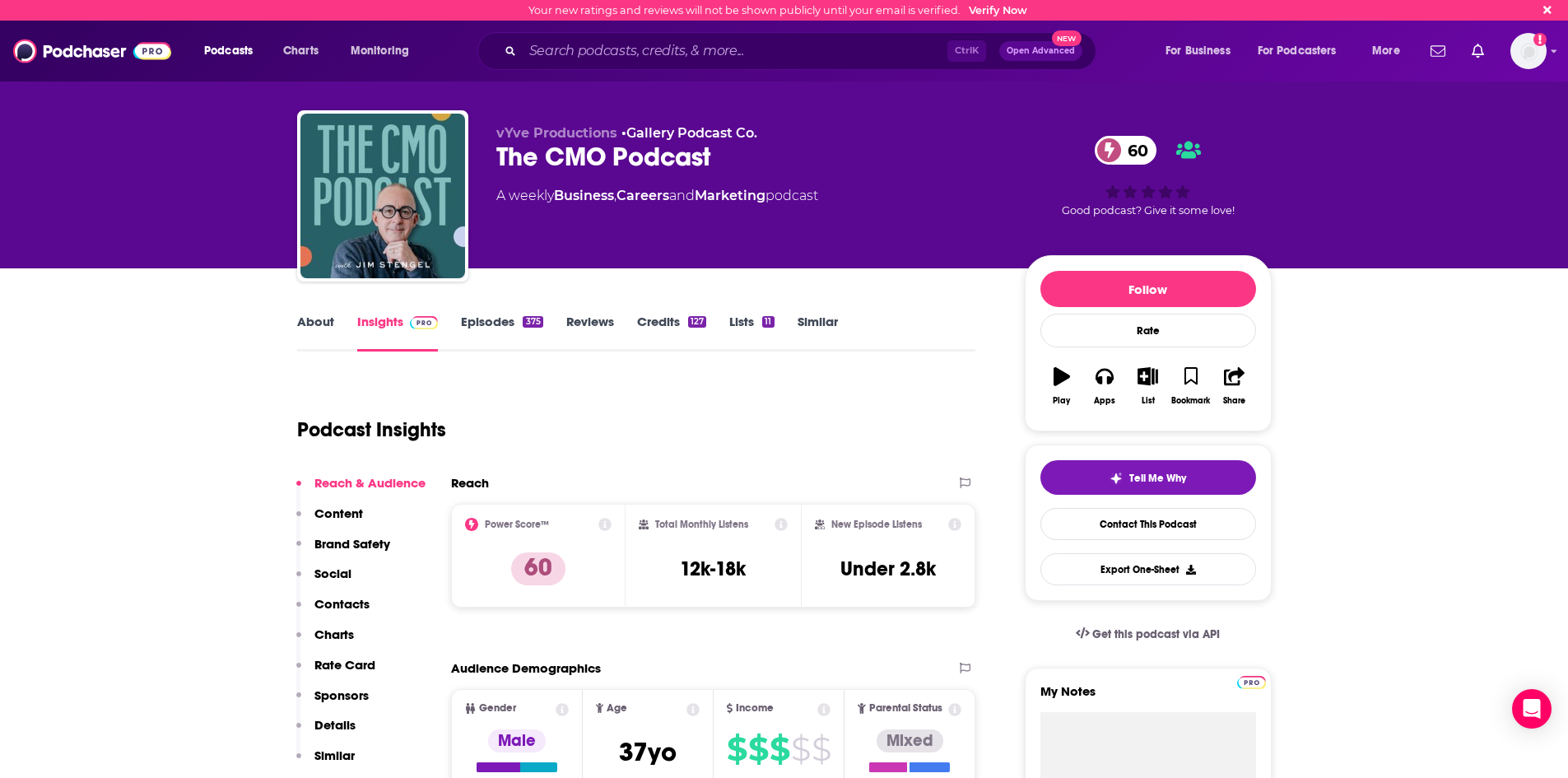 click on "About" at bounding box center (315, 333) 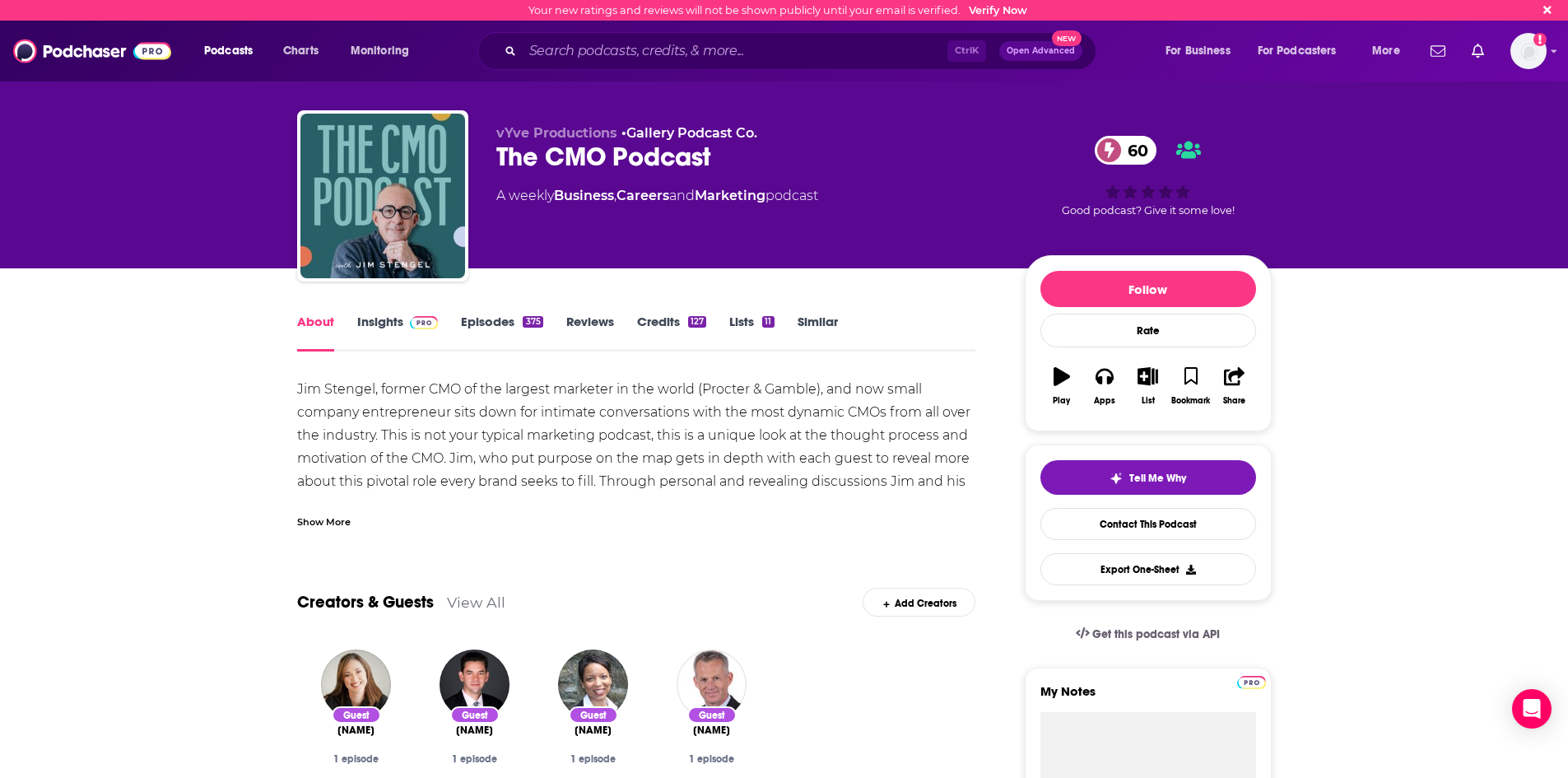 click on "Show More" at bounding box center [323, 520] 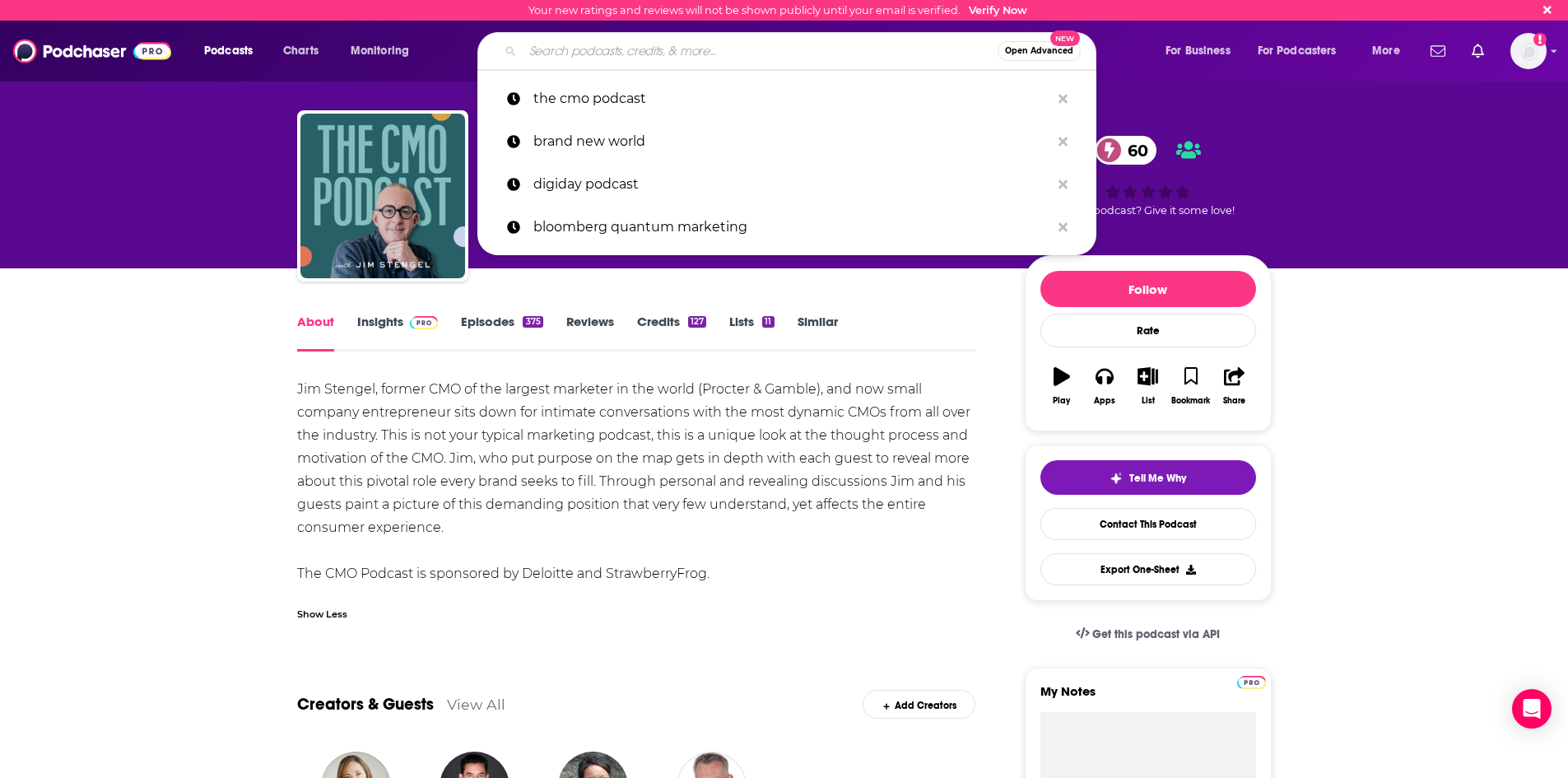 click at bounding box center (760, 51) 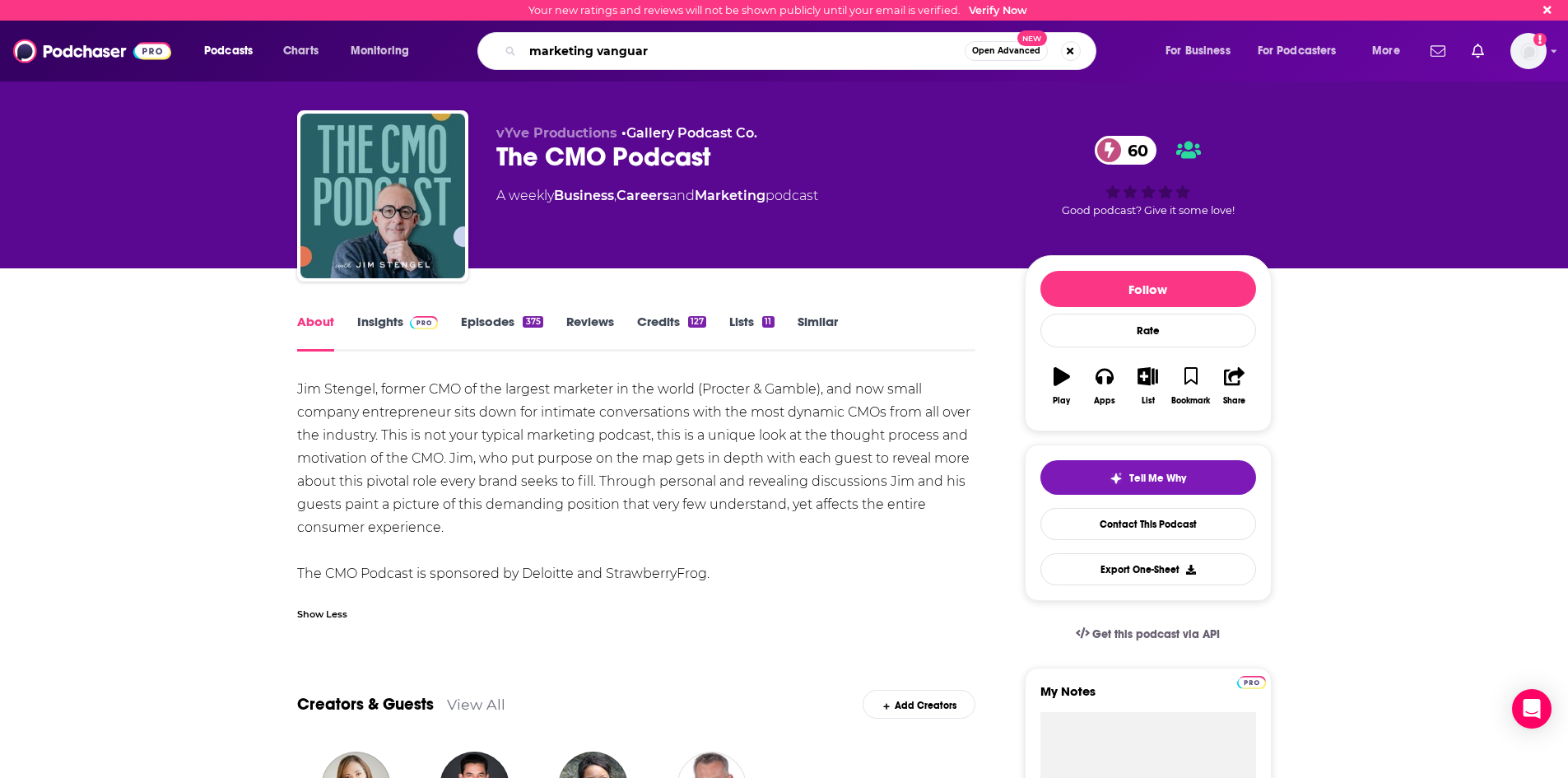 type on "marketing vanguare" 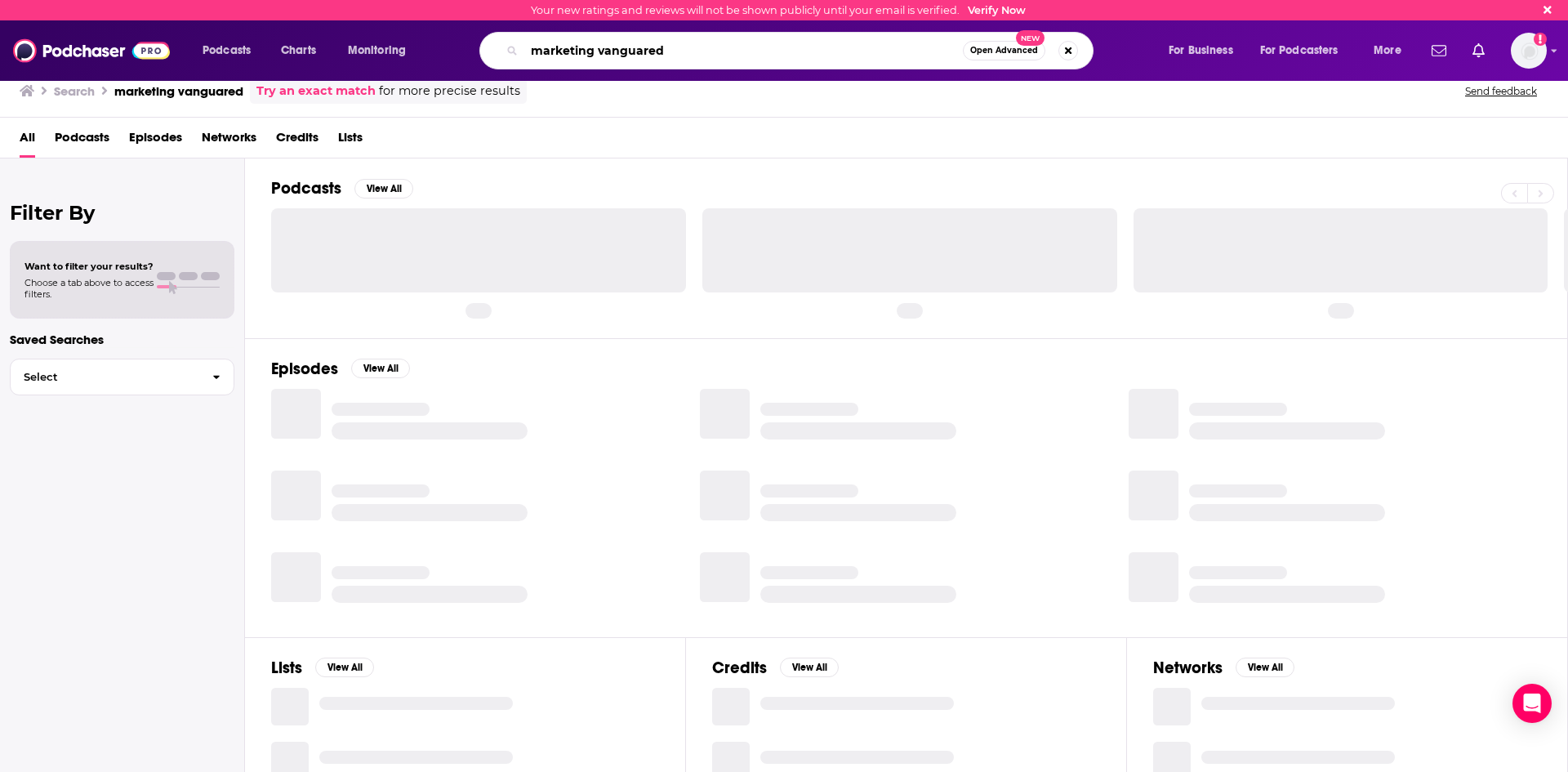 click on "marketing vanguared" at bounding box center (743, 51) 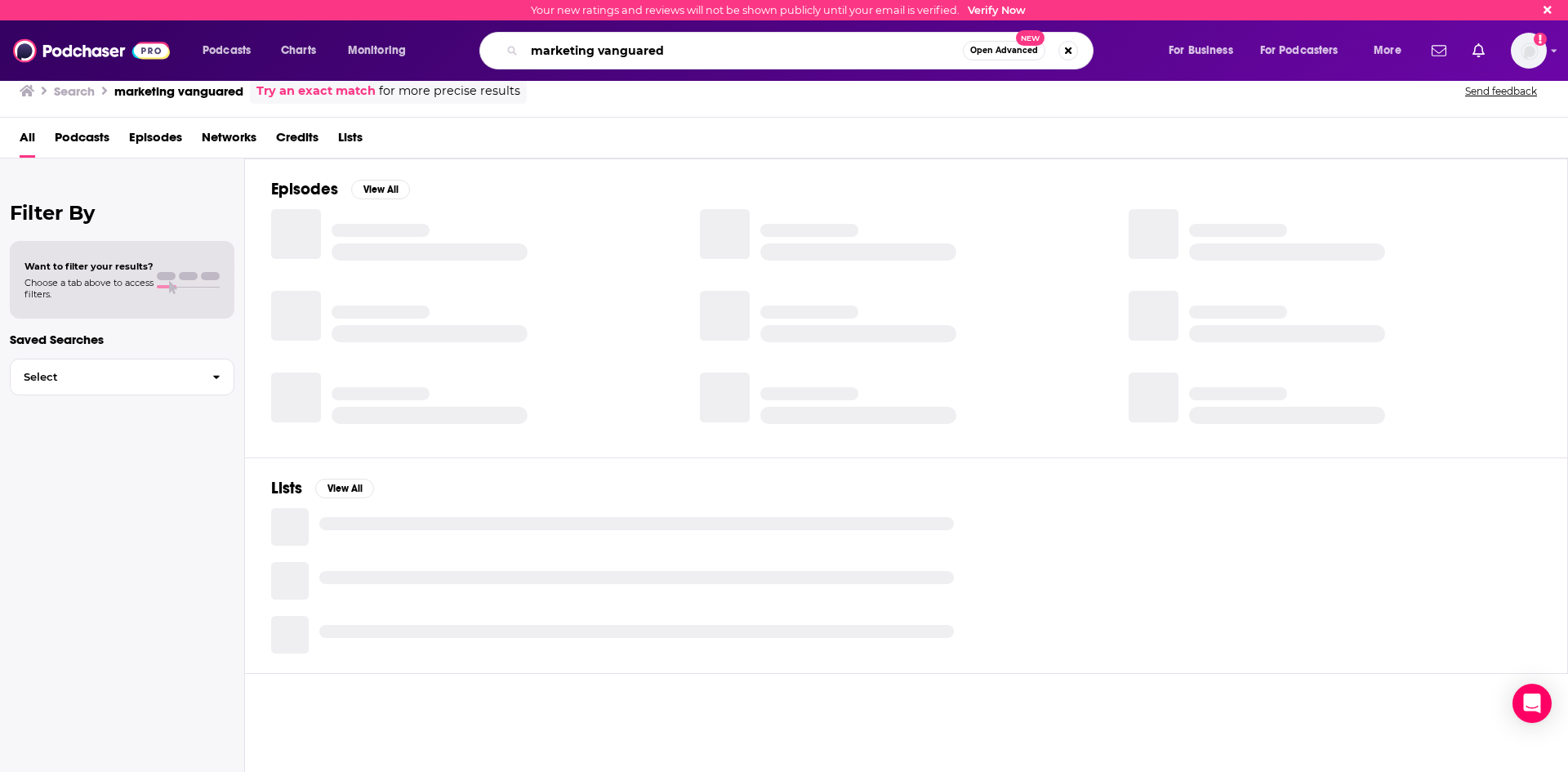 click on "marketing vanguared" at bounding box center (743, 51) 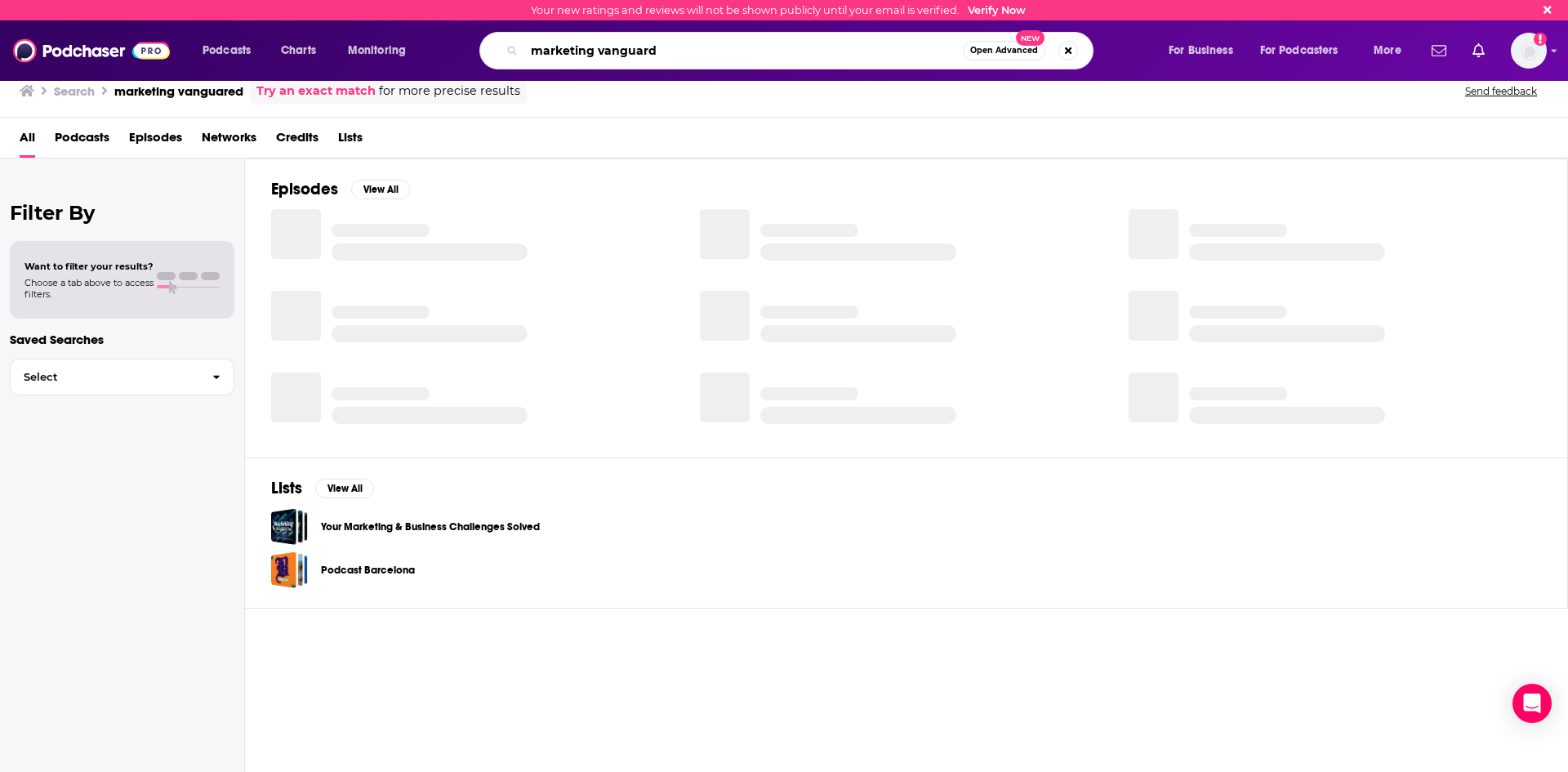 type on "marketing vanguard" 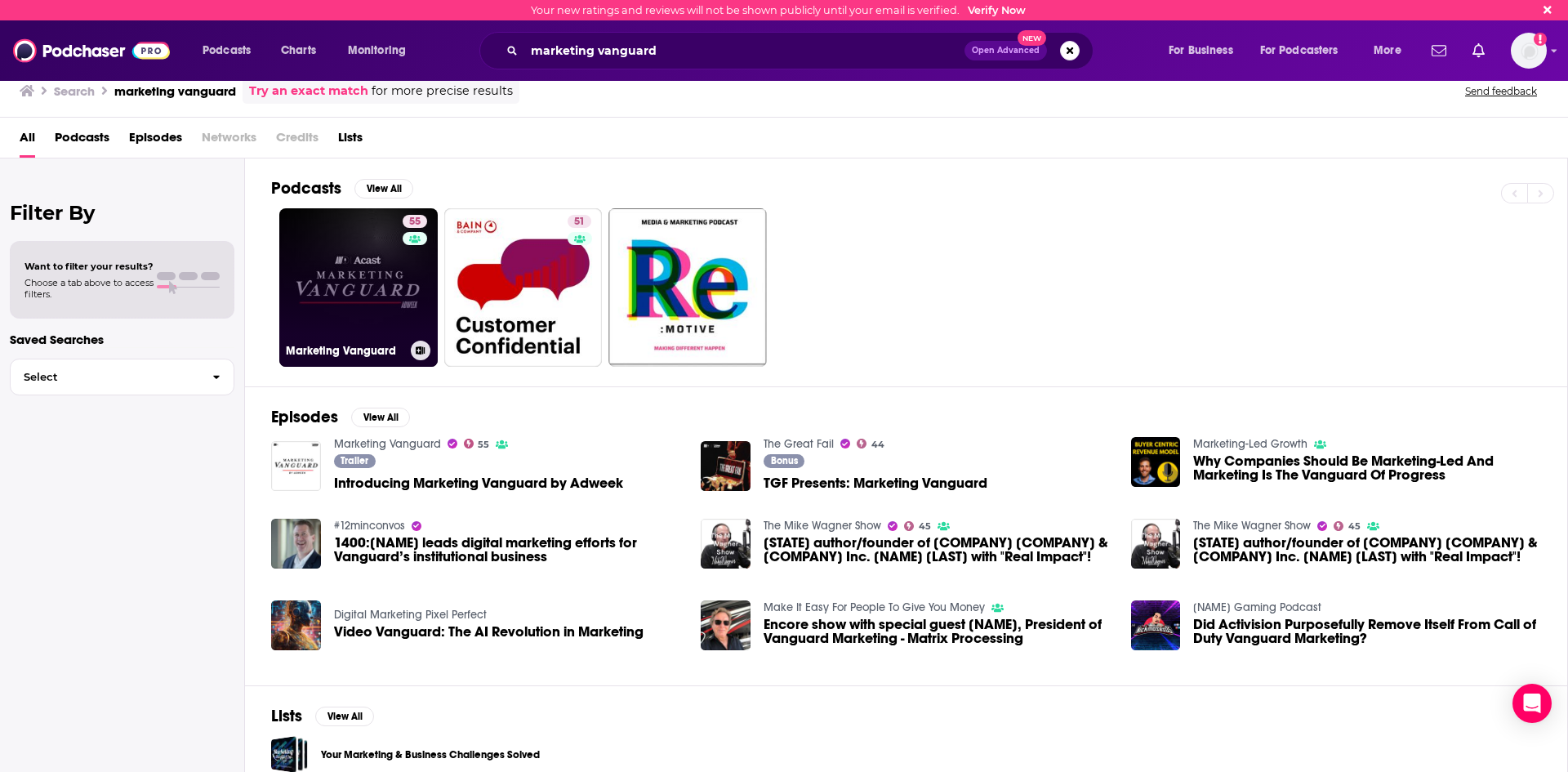 click on "55 Marketing Vanguard" at bounding box center [359, 288] 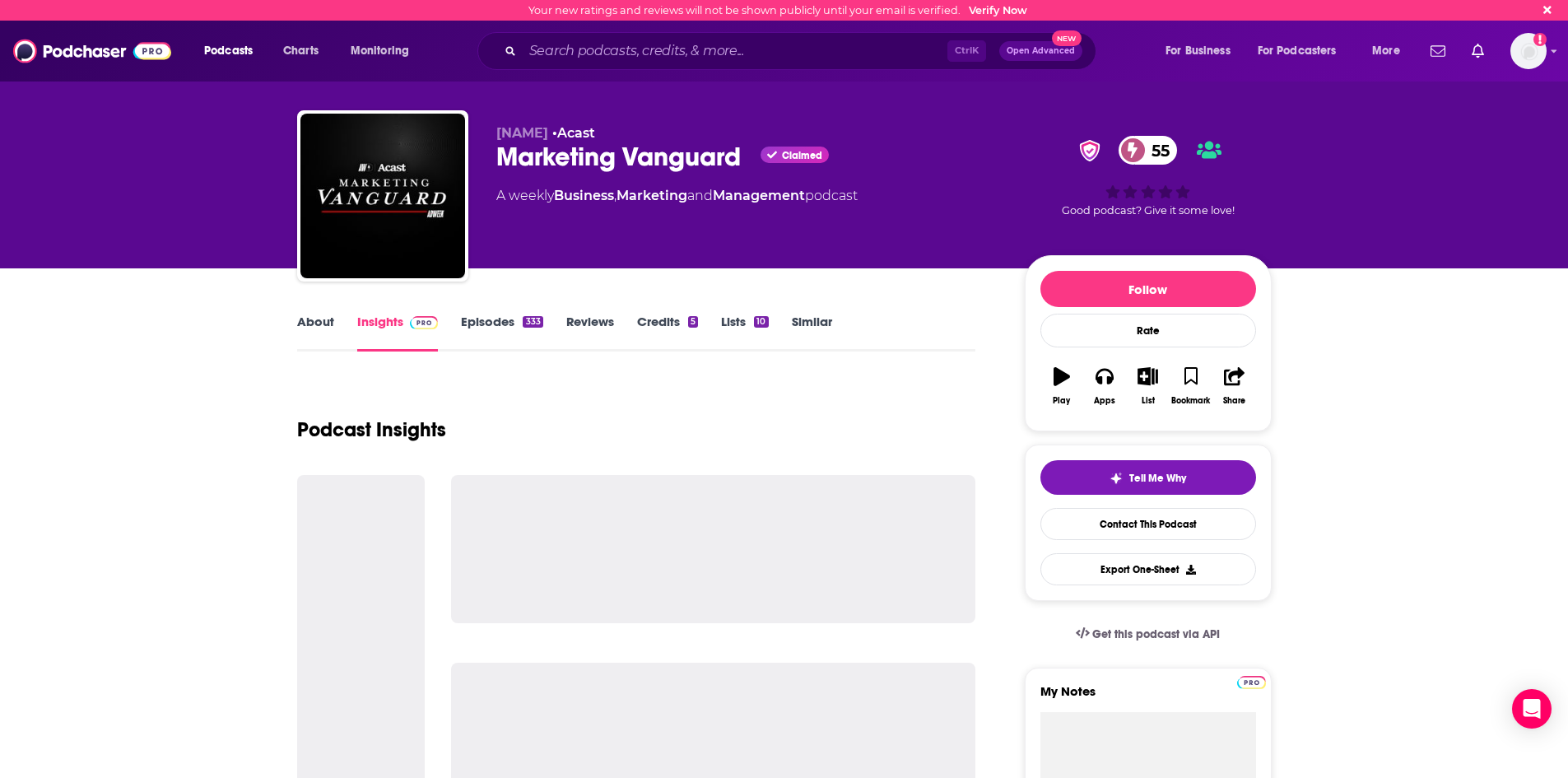 click on "About" at bounding box center [315, 333] 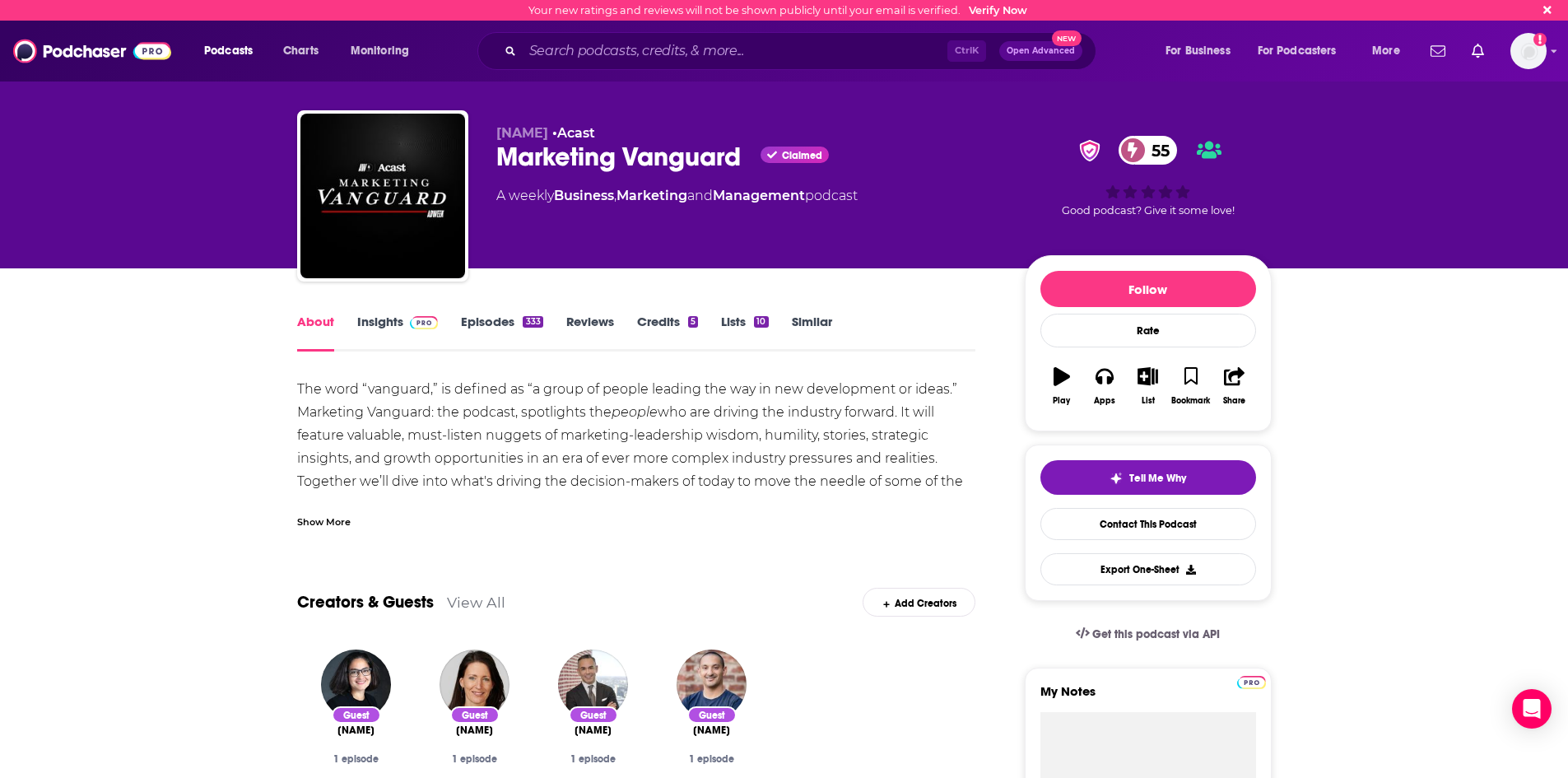 click on "Show More" at bounding box center [323, 520] 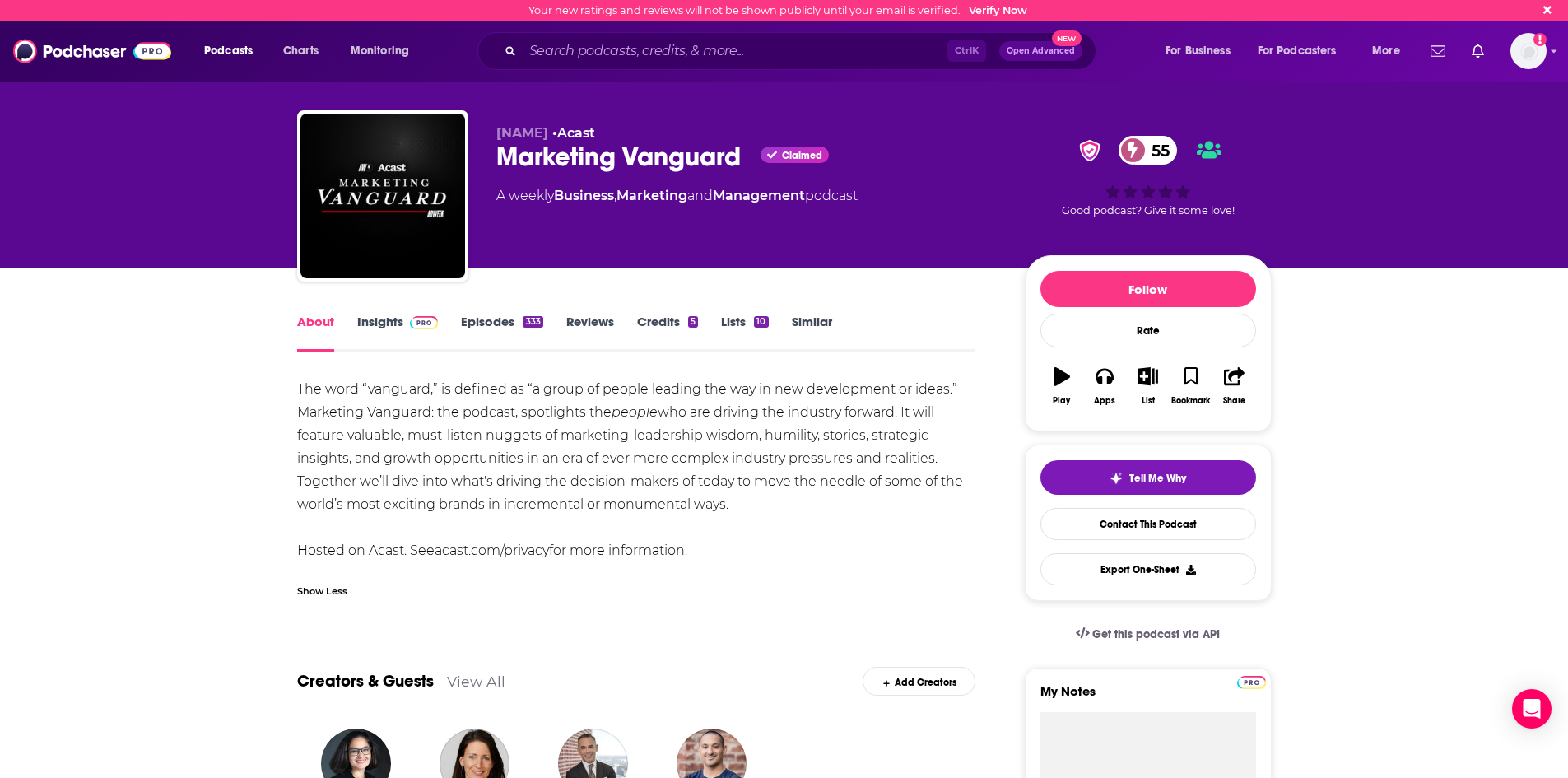 click on "Episodes 333" at bounding box center (501, 333) 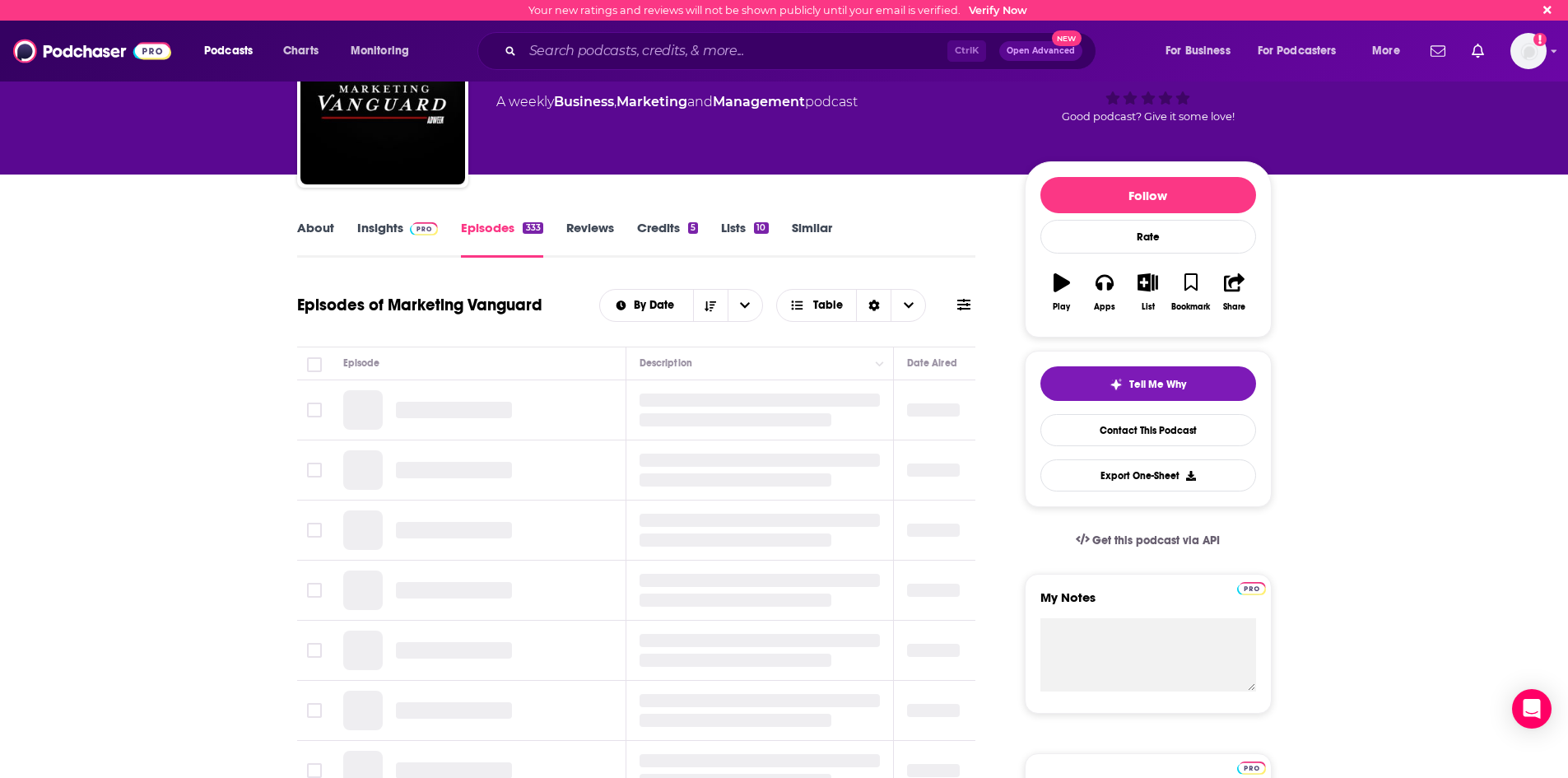 scroll, scrollTop: 165, scrollLeft: 0, axis: vertical 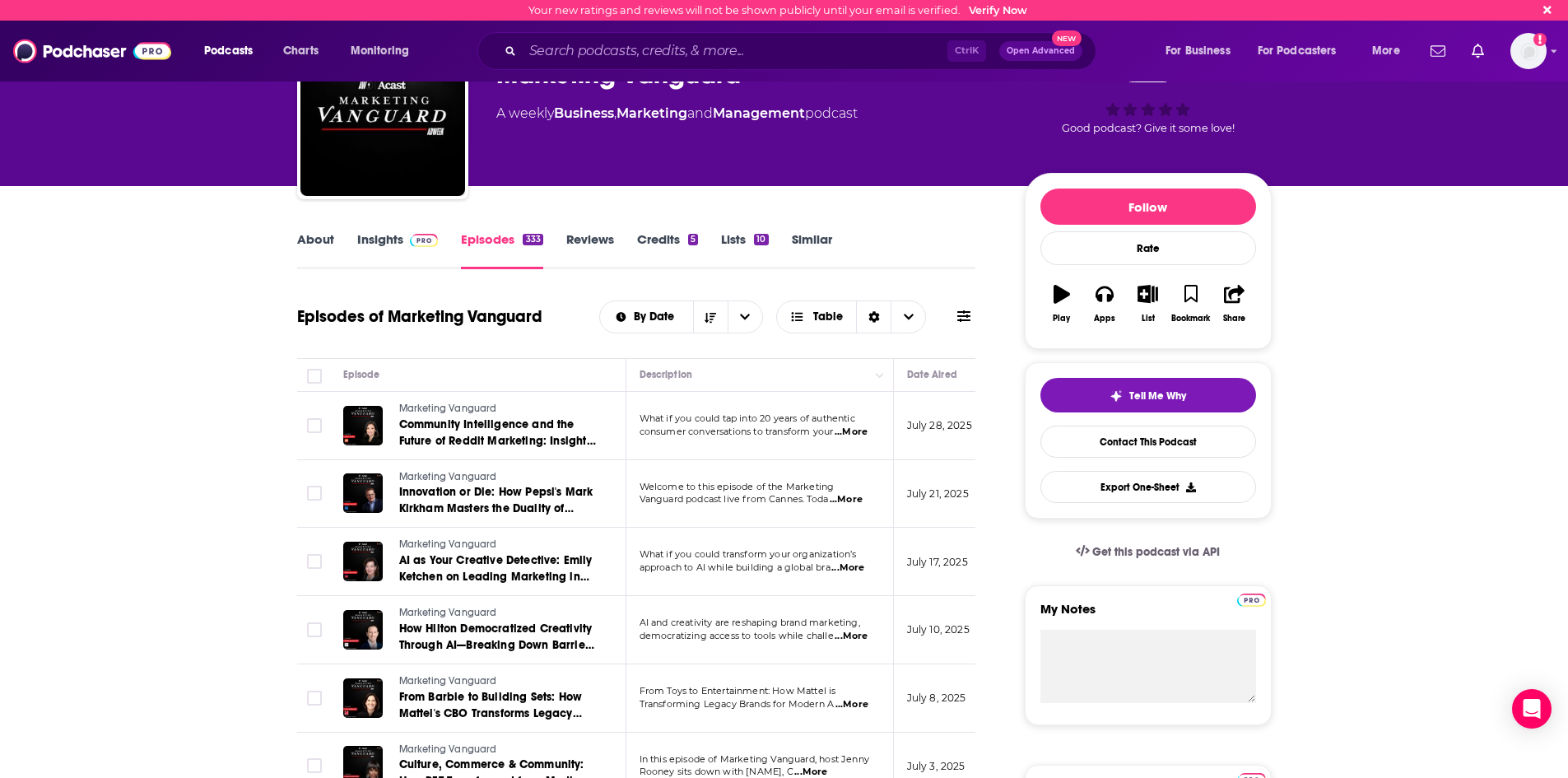 click 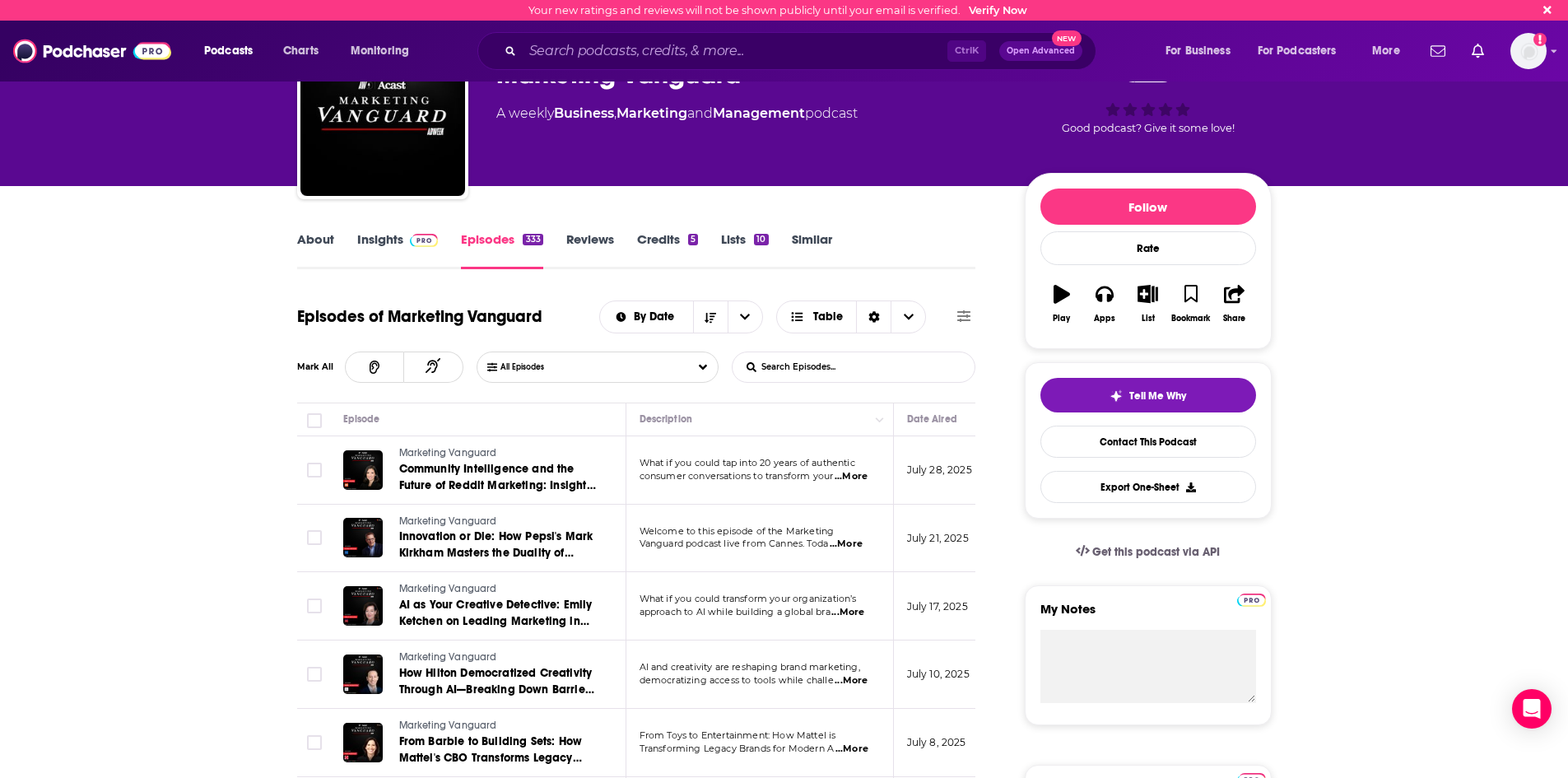 click on "List Search Input" at bounding box center [818, 367] 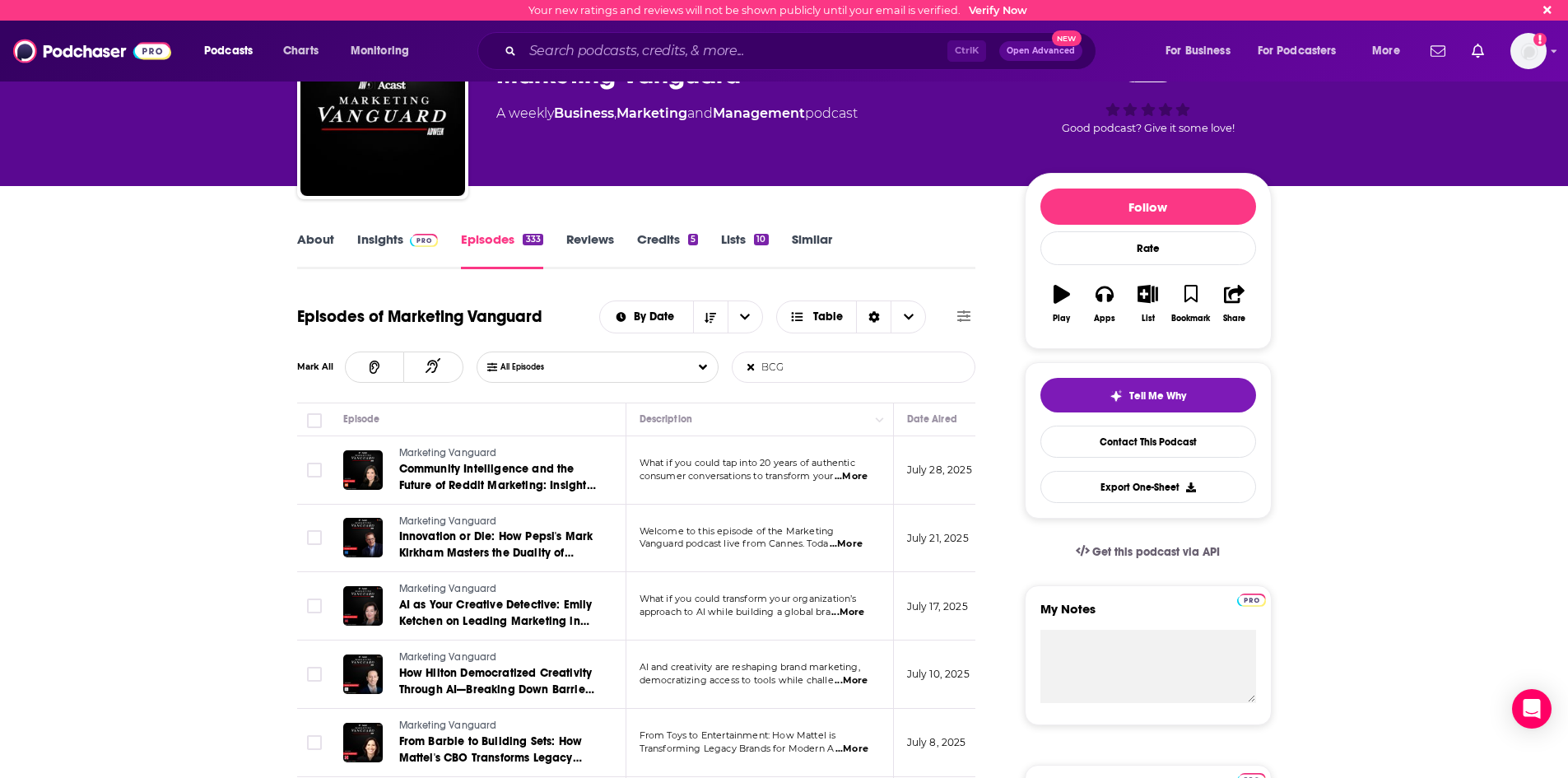 type on "BCG" 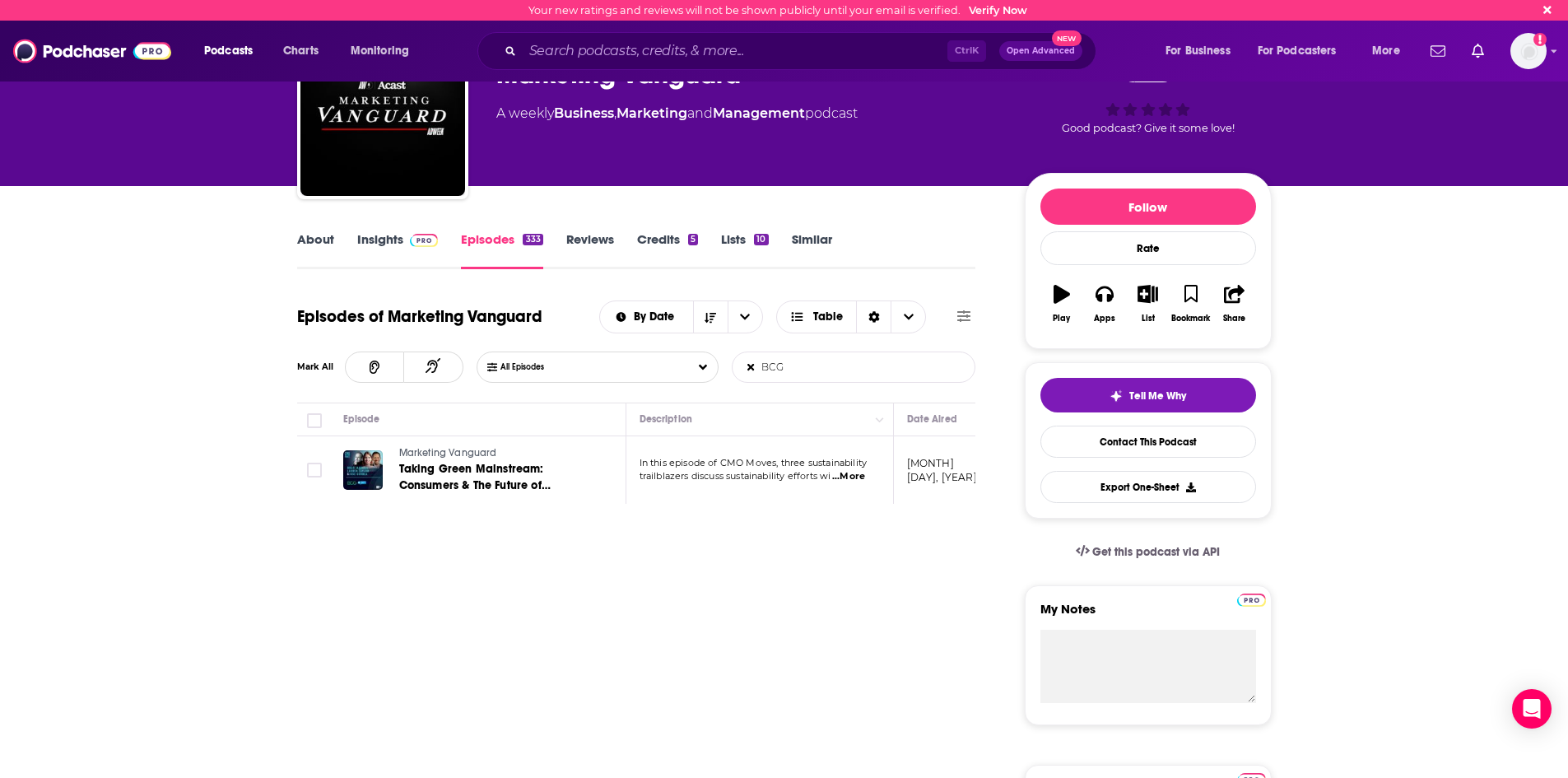 click on "...More" at bounding box center [849, 477] 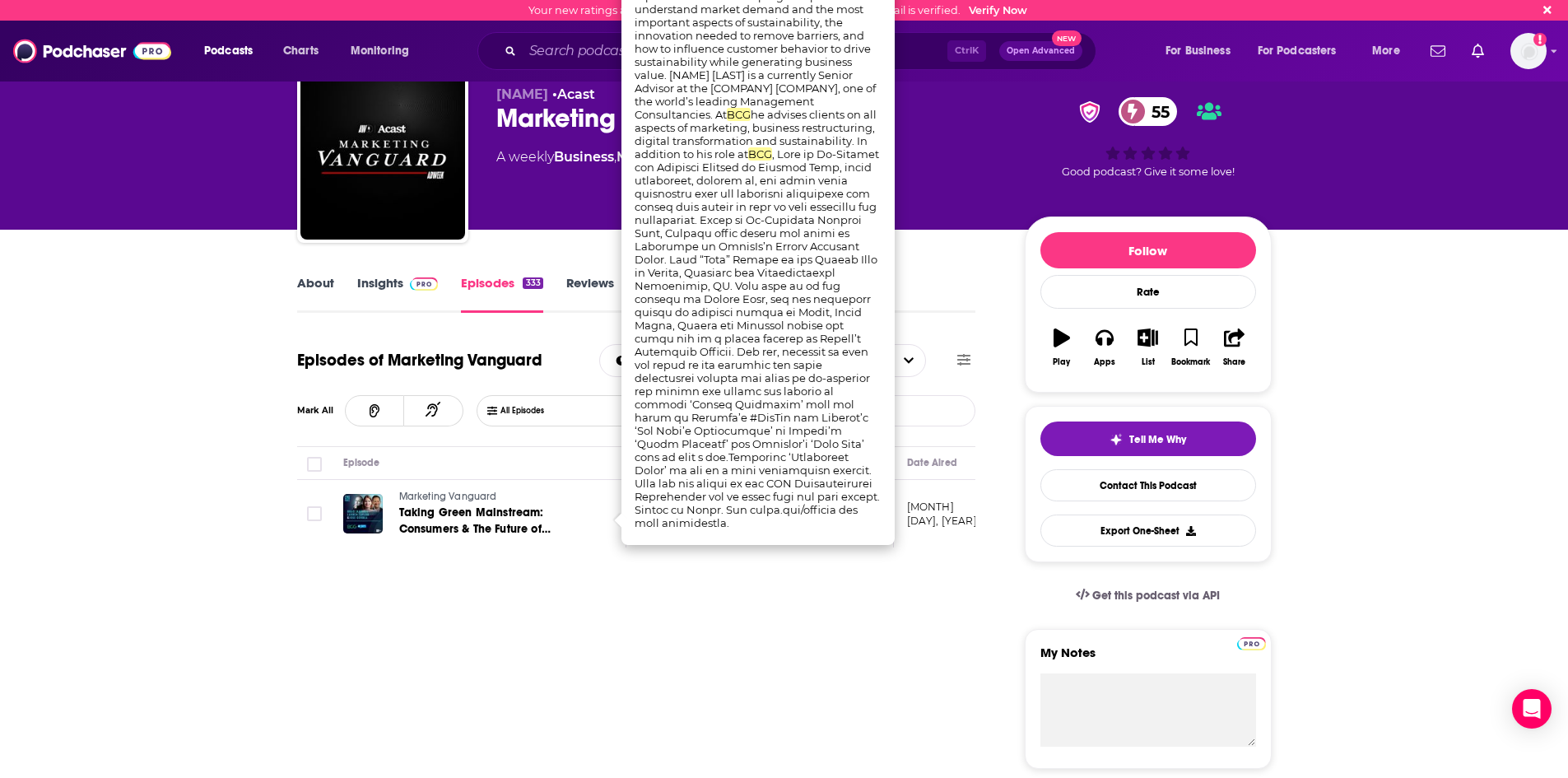 scroll, scrollTop: 0, scrollLeft: 0, axis: both 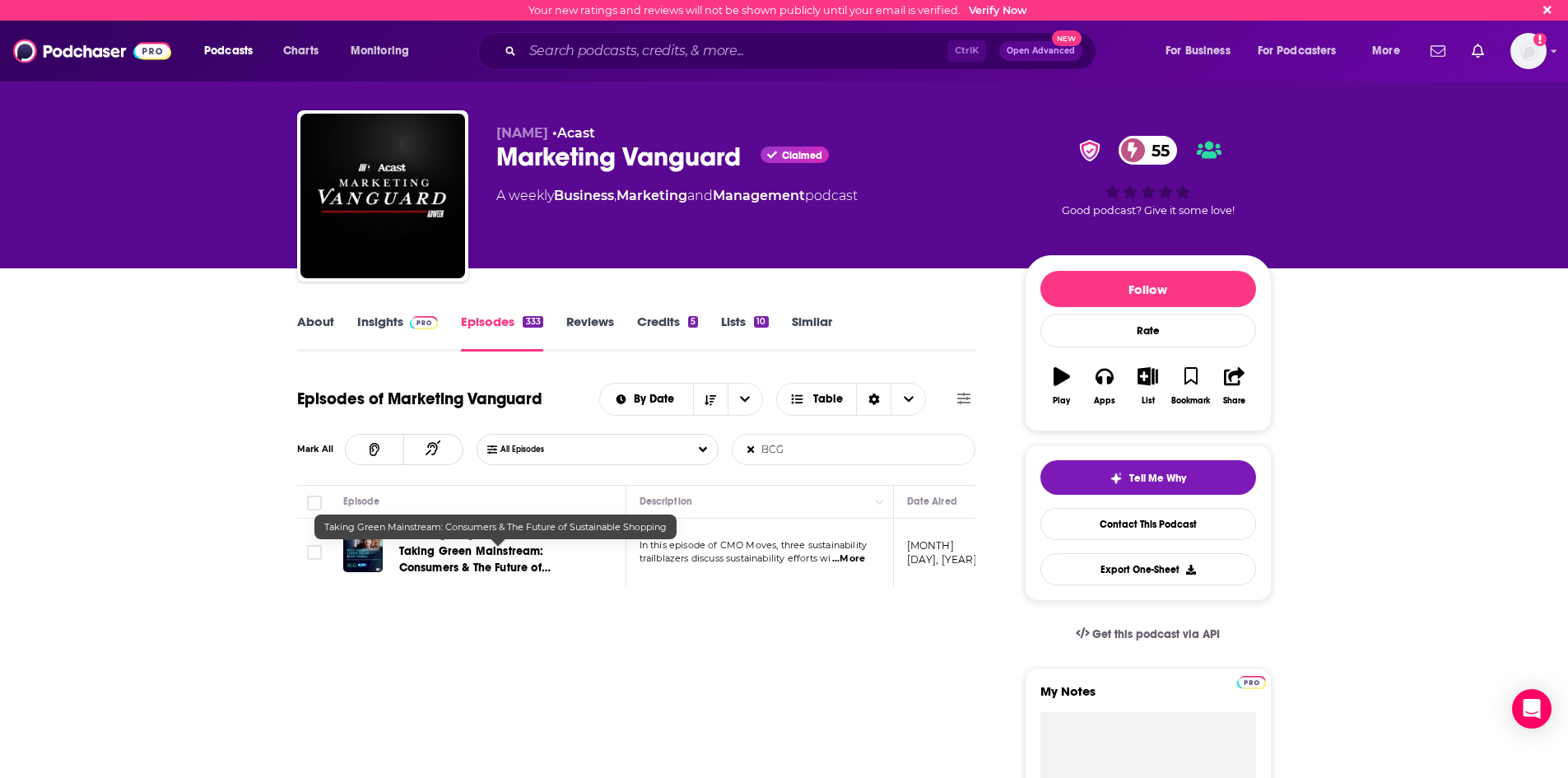 click on "Taking Green Mainstream: Consumers & The Future of Sustainable Shopping" at bounding box center [475, 567] 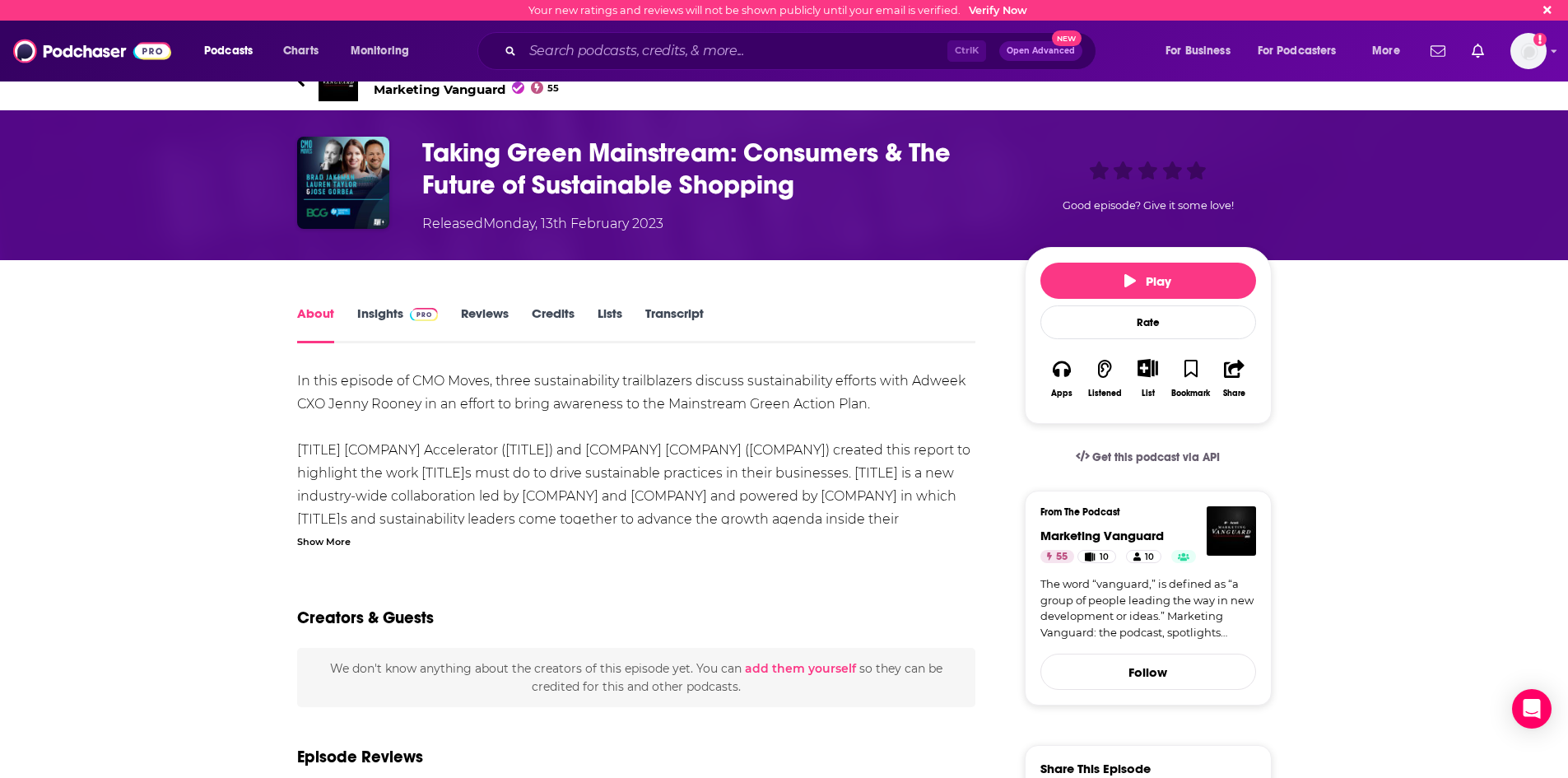 scroll, scrollTop: 0, scrollLeft: 0, axis: both 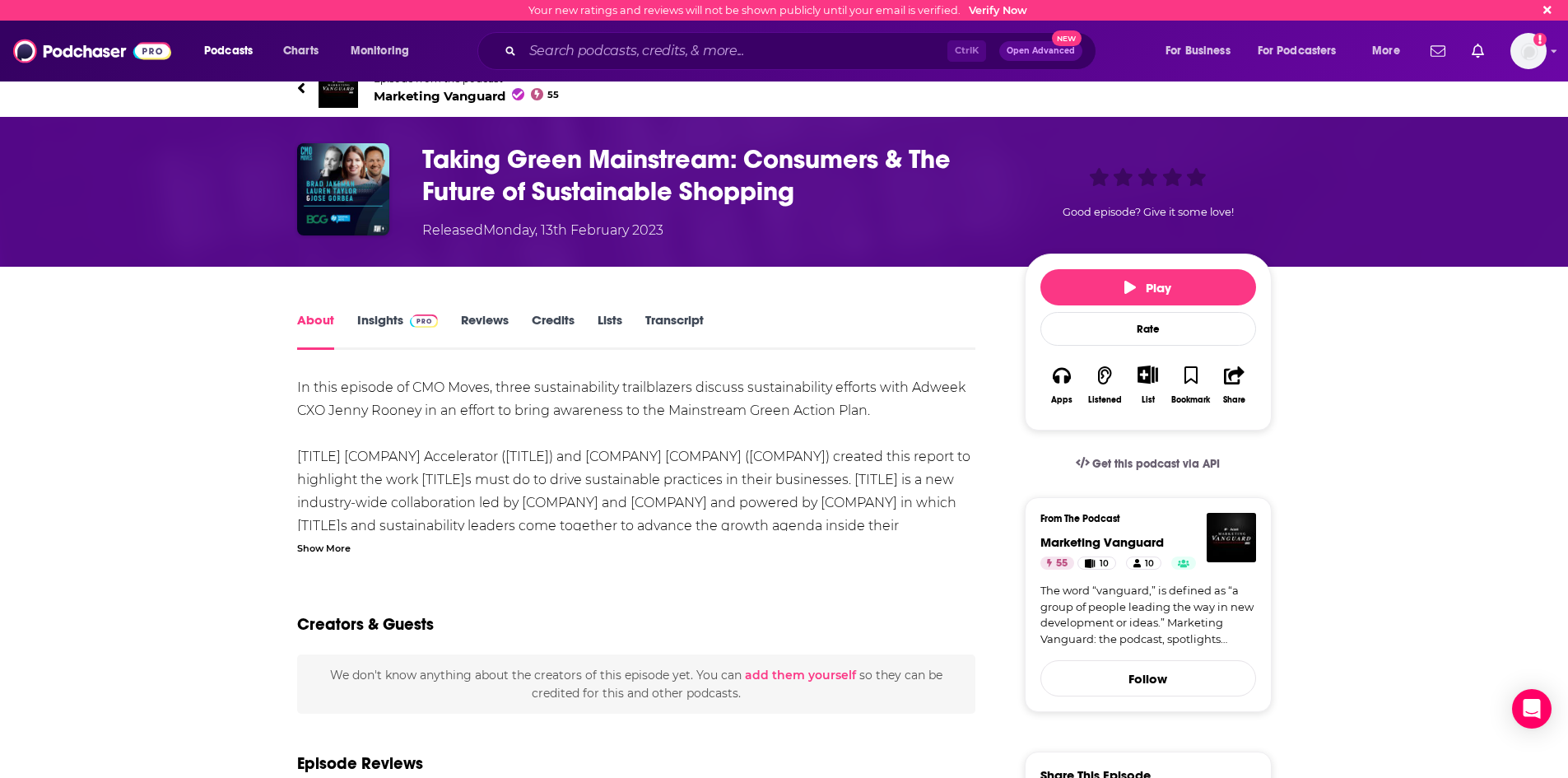 click on "In this episode of CMO Moves, three sustainability trailblazers discuss sustainability efforts with Adweek CXO Jenny Rooney in an effort to bring awareness to the Mainstream Green Action Plan.
CMO Sustainability Accelerator (CSA) and Boston Consulting Group (BCG) created this report to highlight the work CMOs must do to drive sustainable practices in their businesses. CSA is a new industry-wide collaboration led by Adweek, ANA and Sustainable Brands, and powered by BCG in which CMOs and sustainability leaders come together to advance the growth agenda inside their organizations, supply chains and beyond.
Check out their bios below to learn more about them, and tune in to learn about key sustainability practices and best practices for leaders behind these initiatives.
More about our guests:
Lauren Taylor
Brad Jakeman
Jose “Pepe” Gorbea
Achieving ‘Mainstream Green’ is key to a more sustainable economy. Read the new report on the  CMO Sustainability Accelerator hub acast.com/privacy" at bounding box center (636, 967) 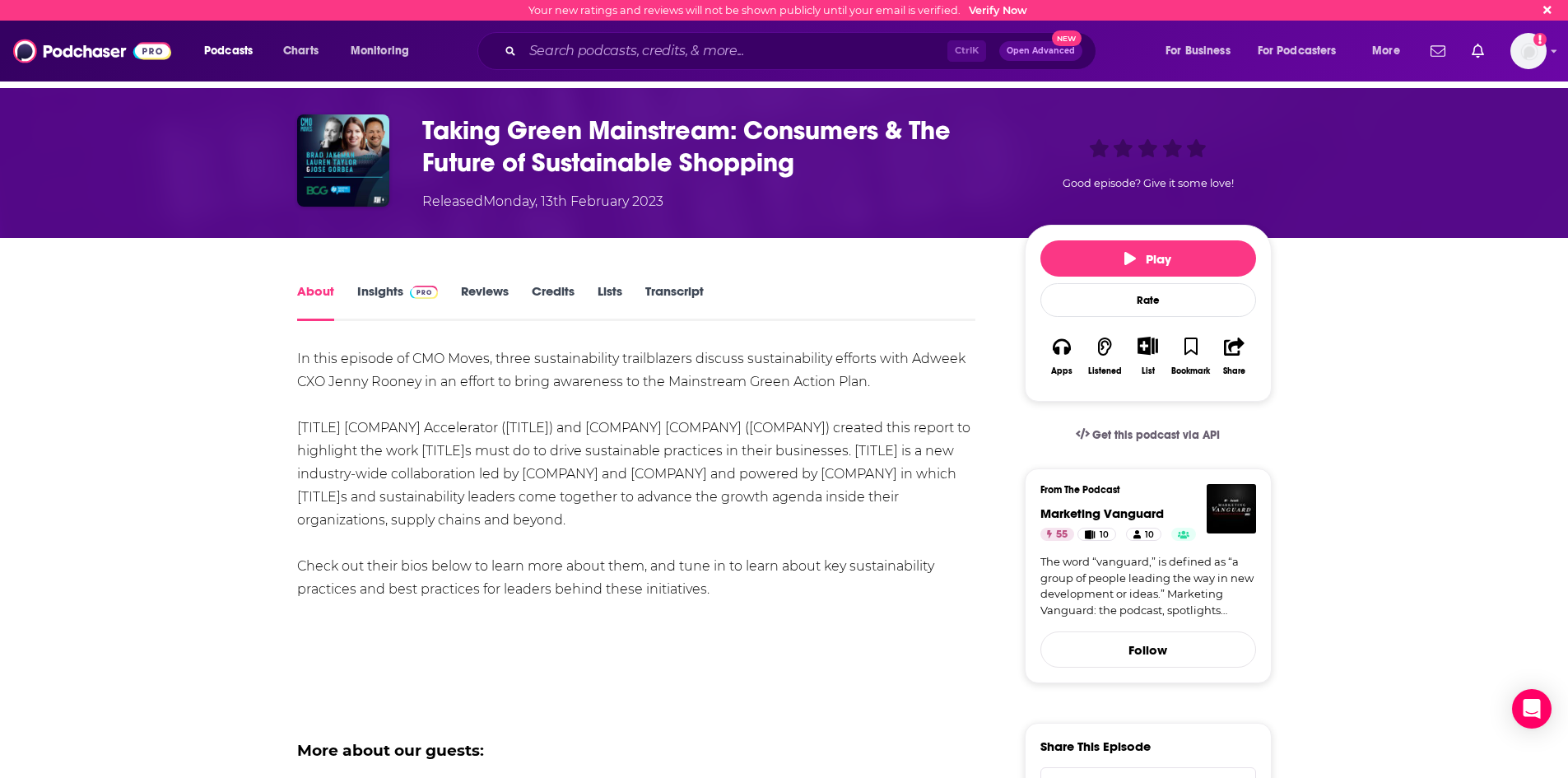 scroll, scrollTop: 0, scrollLeft: 0, axis: both 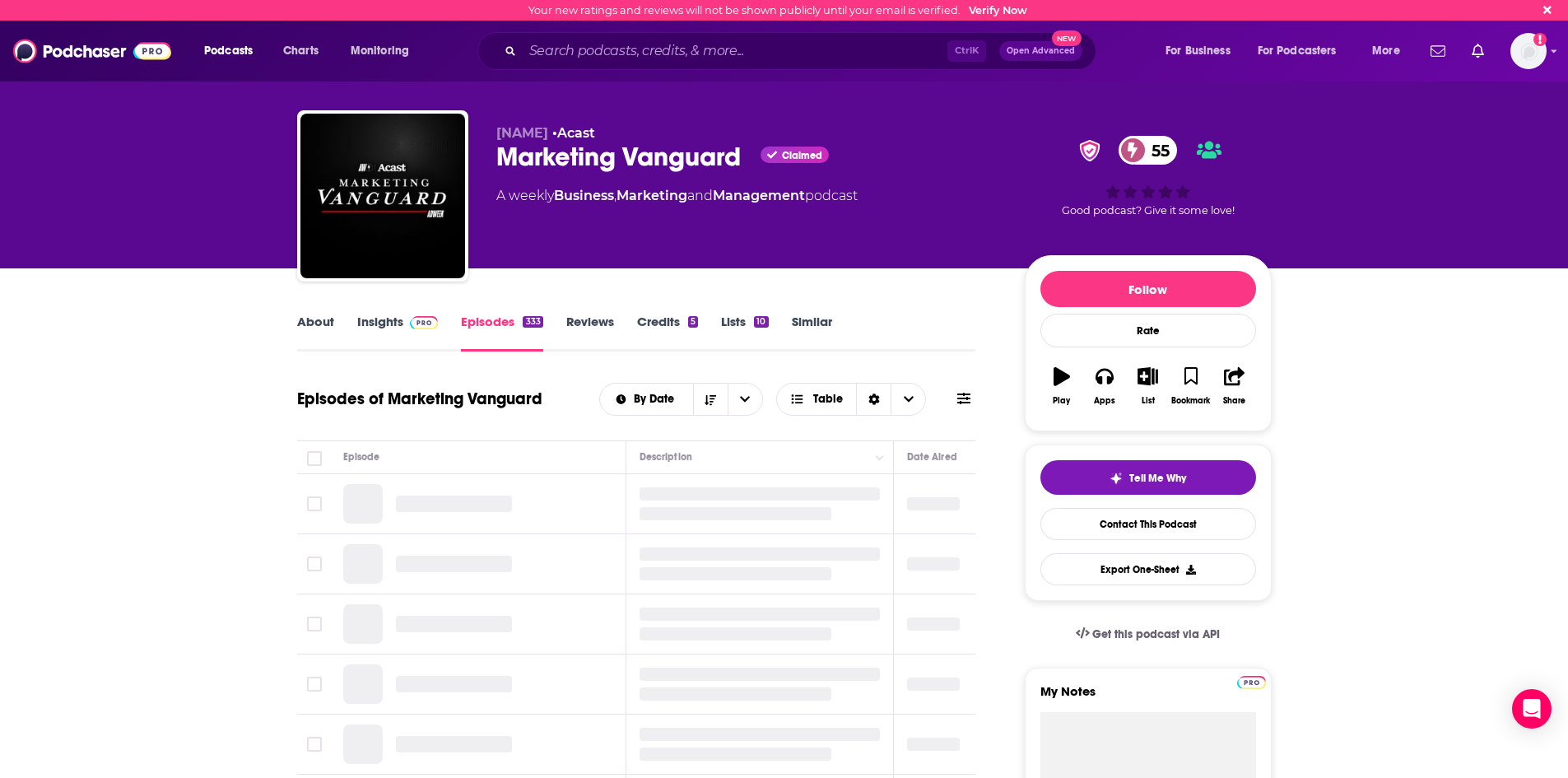 click 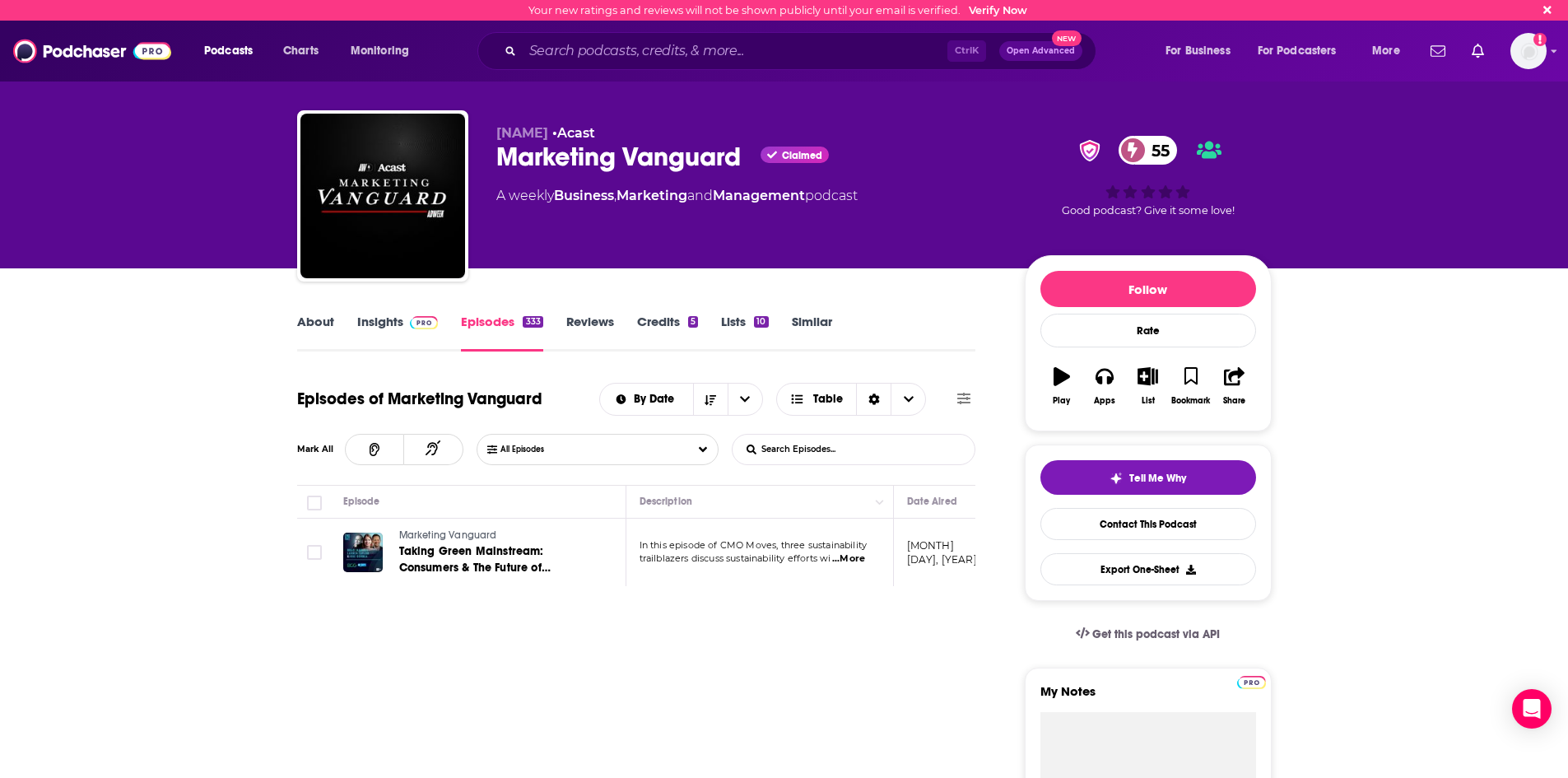 click on "List Search Input" at bounding box center (818, 450) 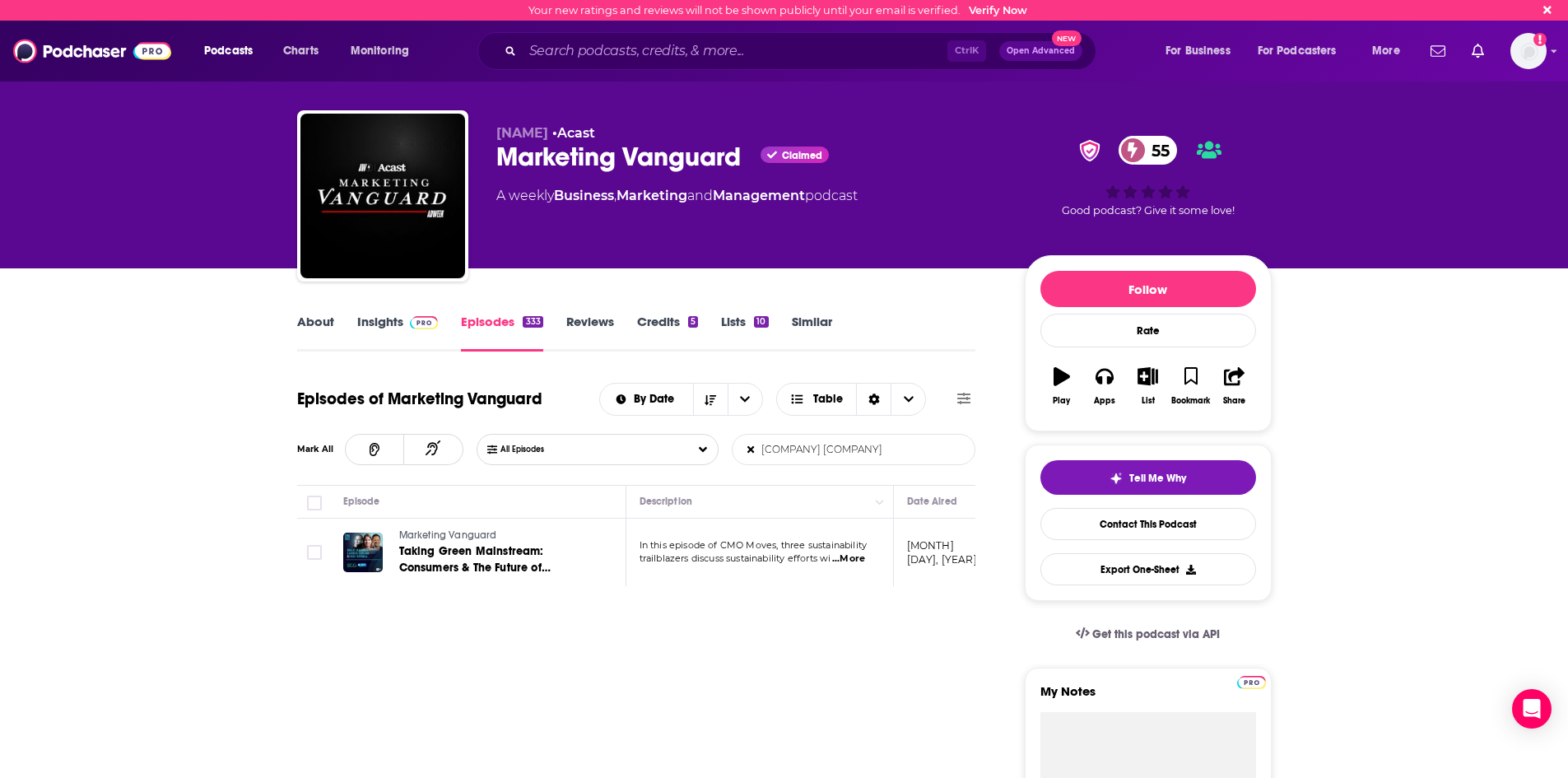 type on "boston consulting" 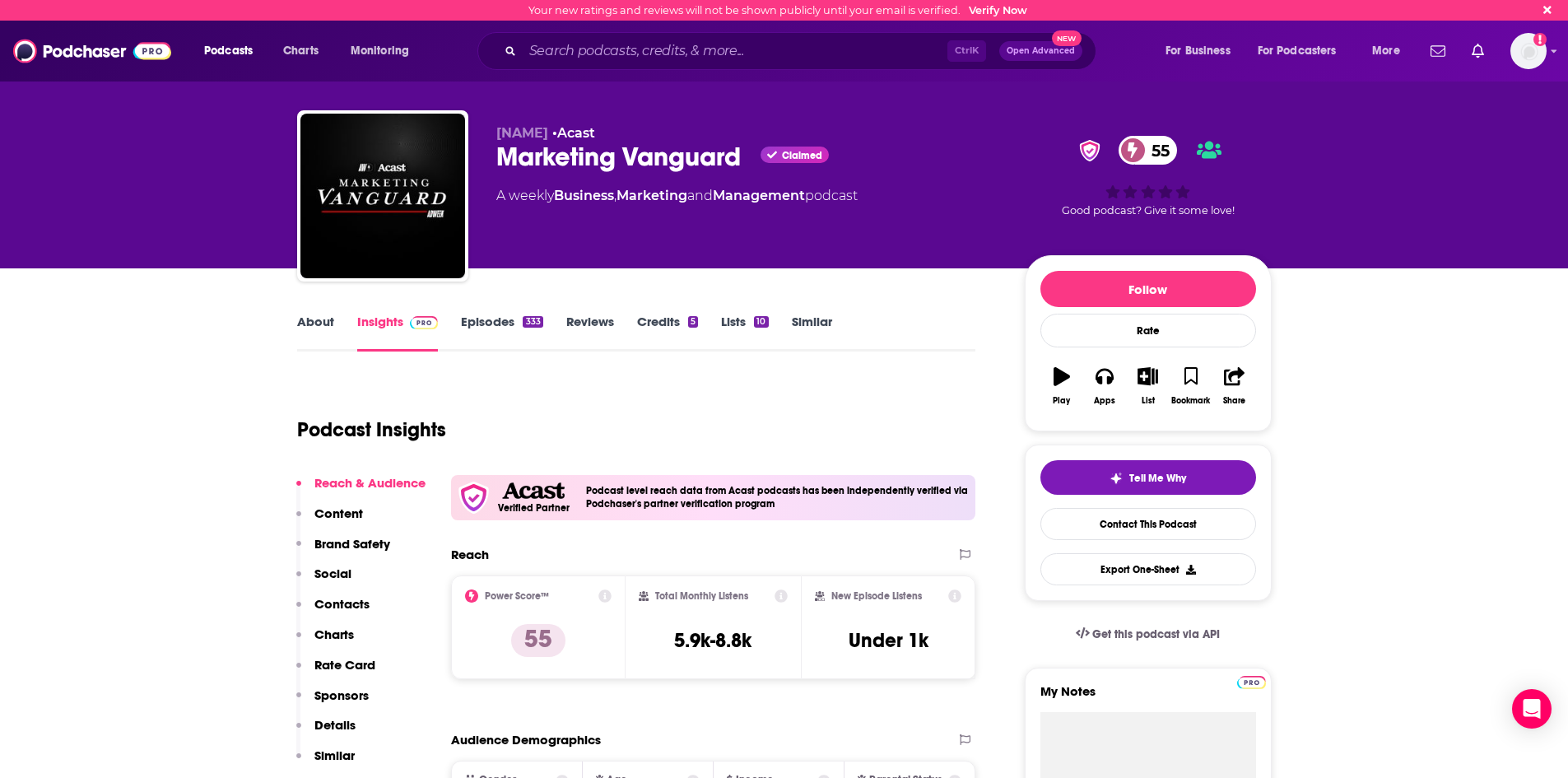 click on "About" at bounding box center (315, 333) 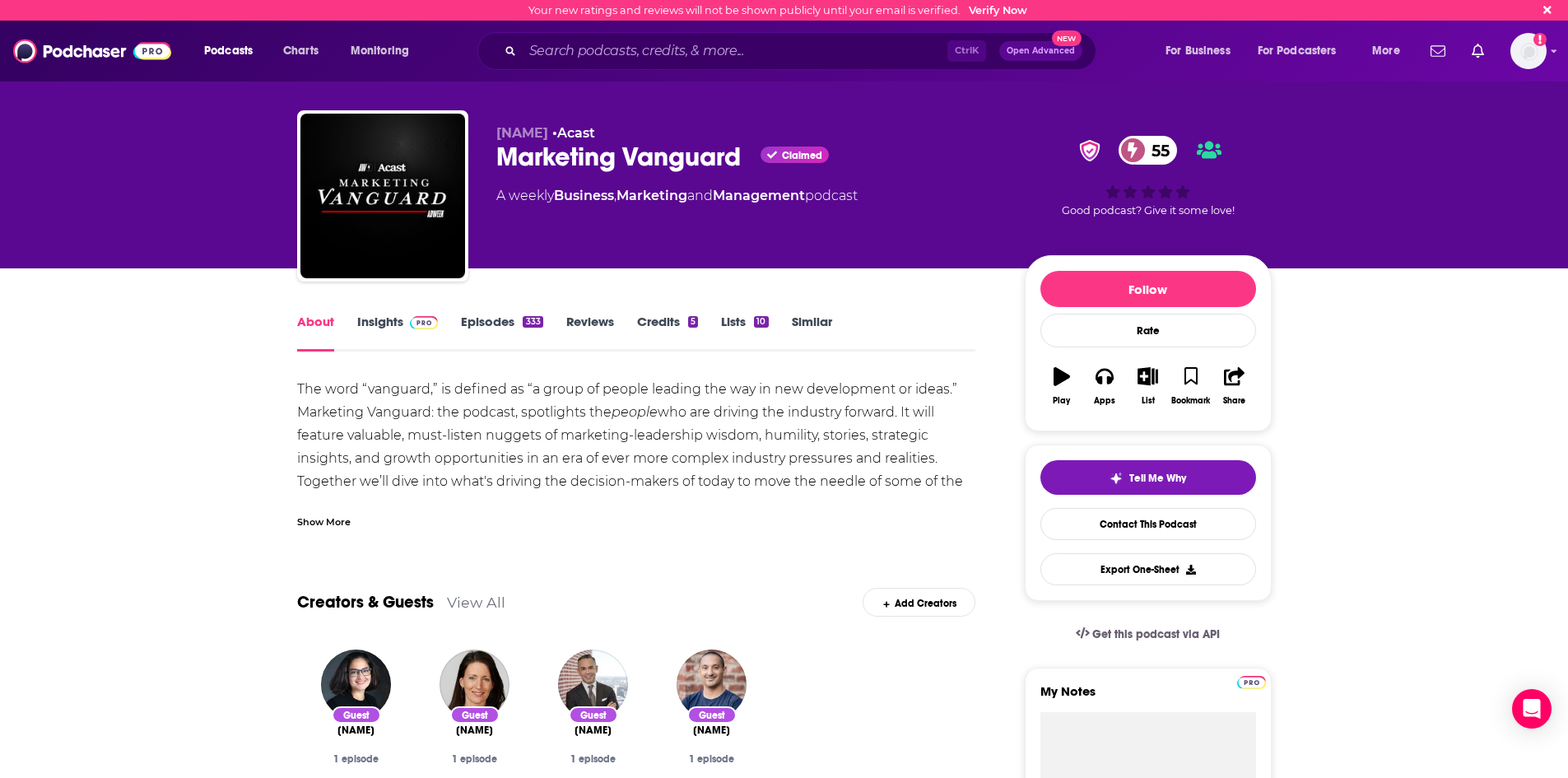 scroll, scrollTop: 165, scrollLeft: 0, axis: vertical 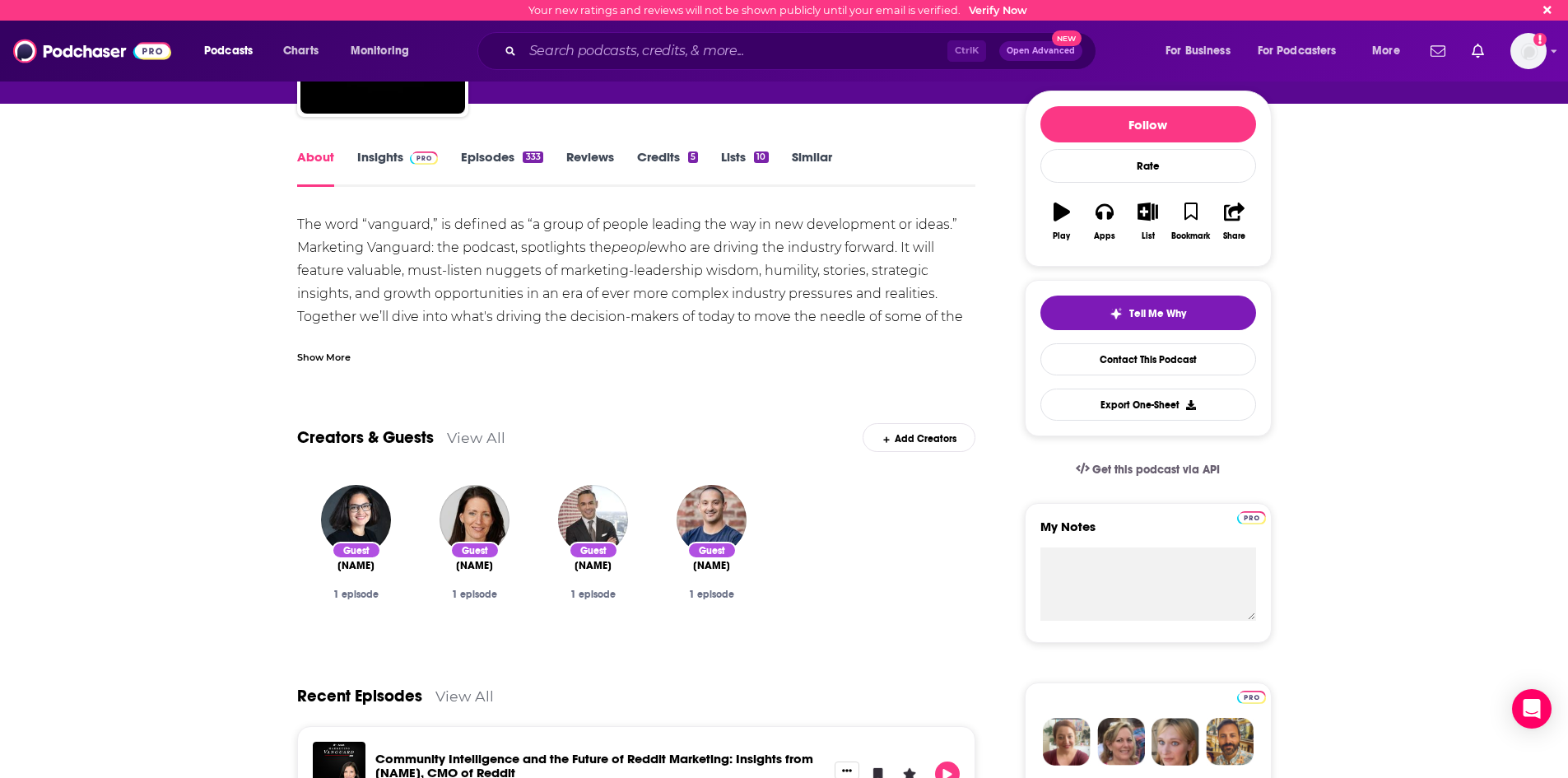 click on "Show More" at bounding box center (323, 356) 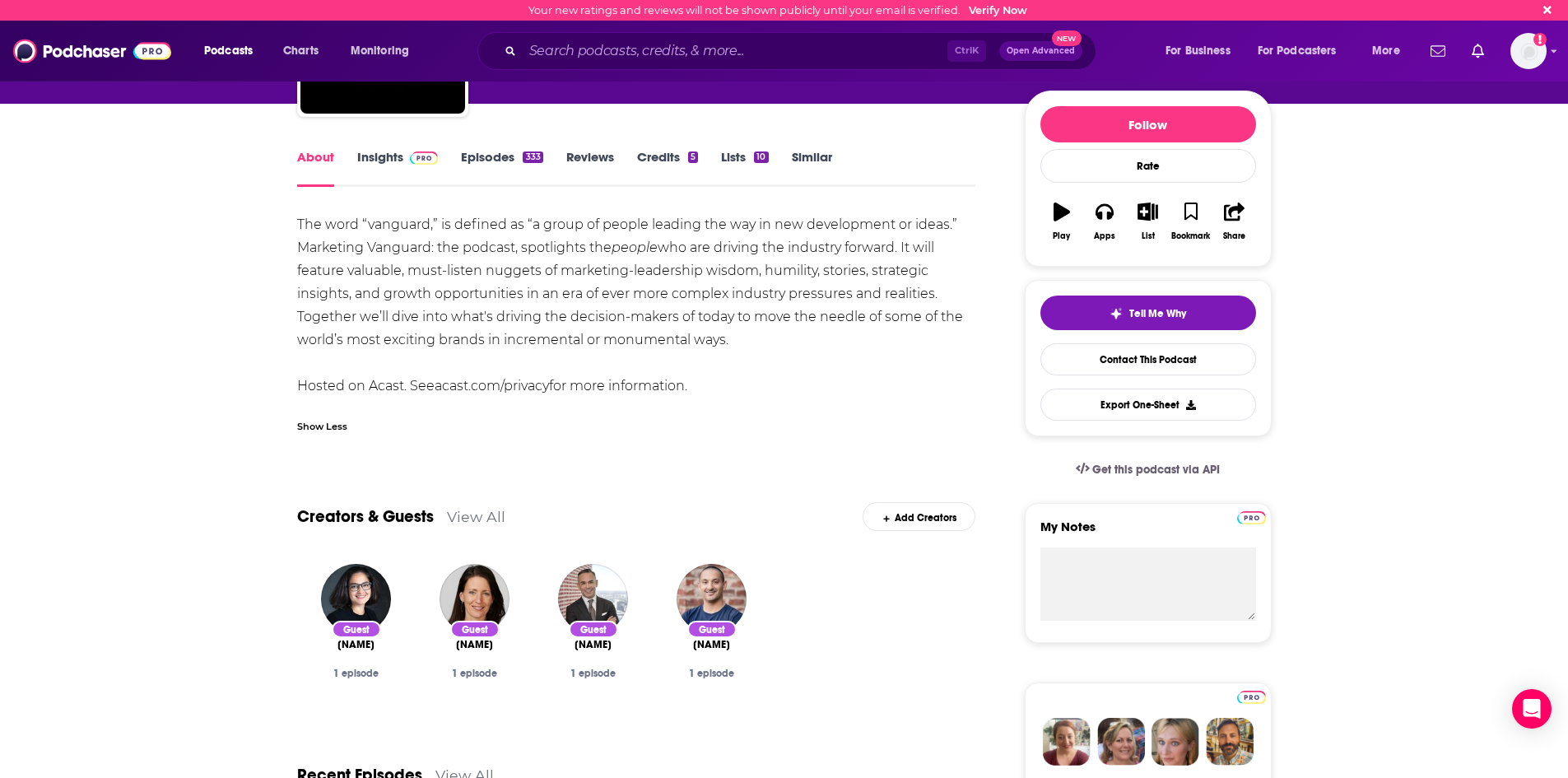 drag, startPoint x: 297, startPoint y: 291, endPoint x: 737, endPoint y: 338, distance: 442.50311 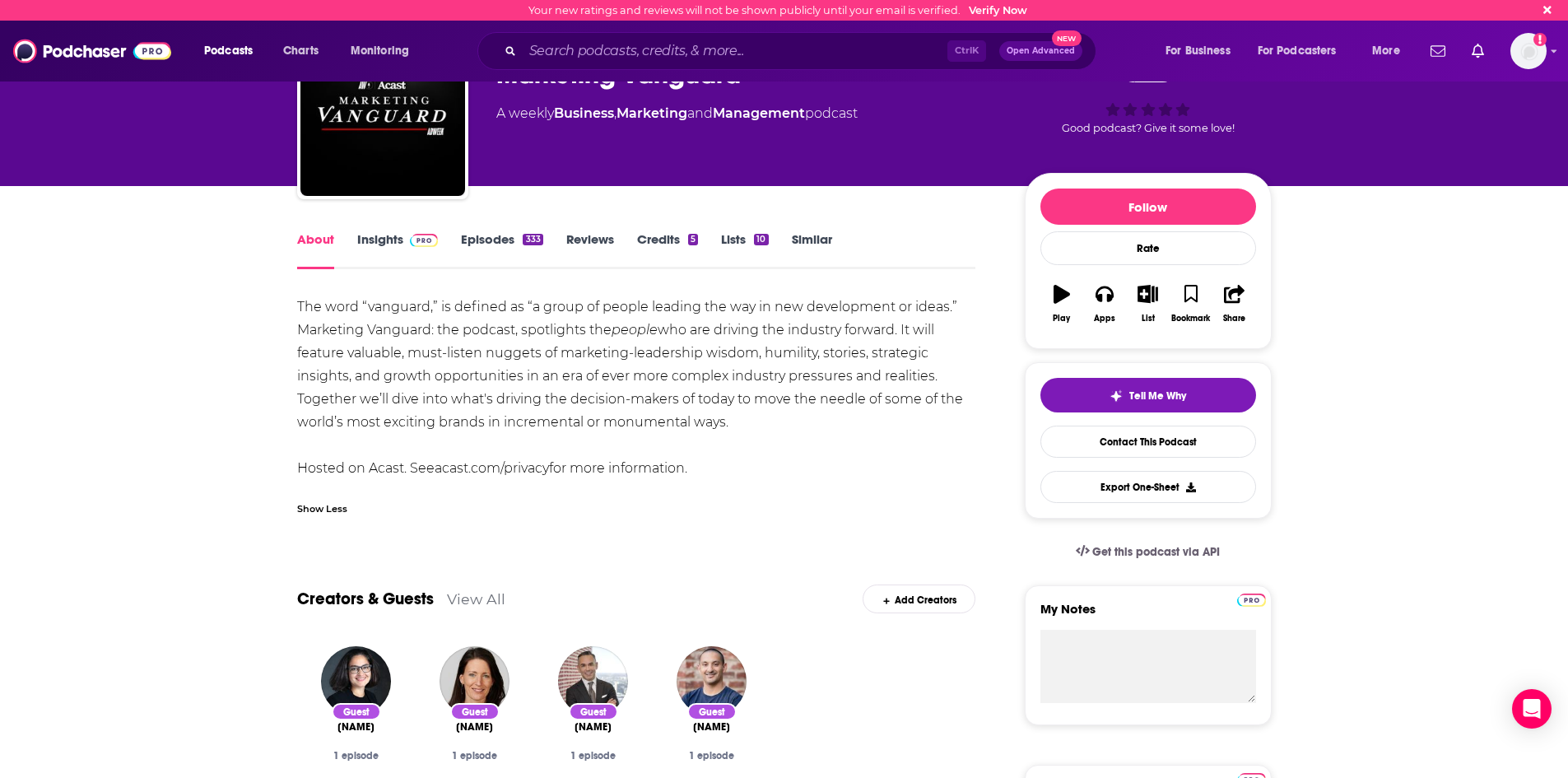 click at bounding box center [421, 239] 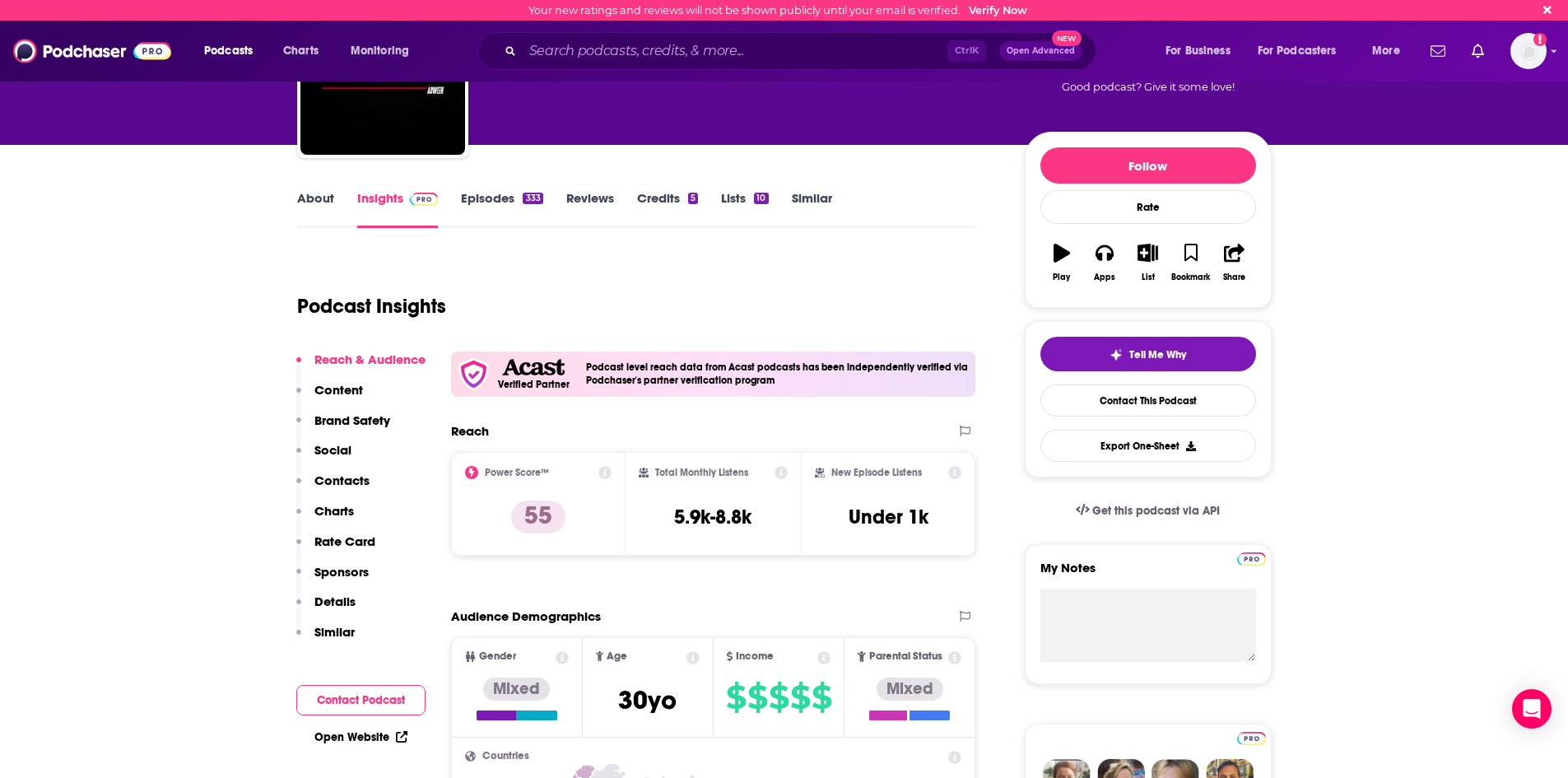 scroll, scrollTop: 165, scrollLeft: 0, axis: vertical 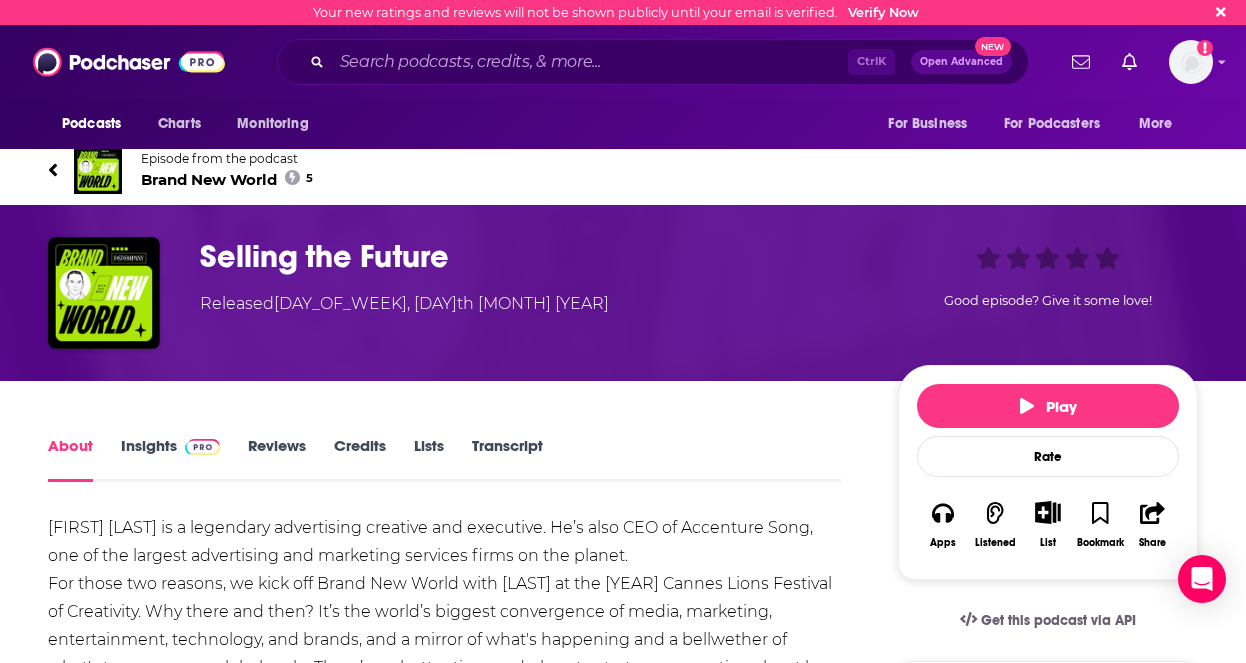 click on "Selling the Future" at bounding box center (533, 256) 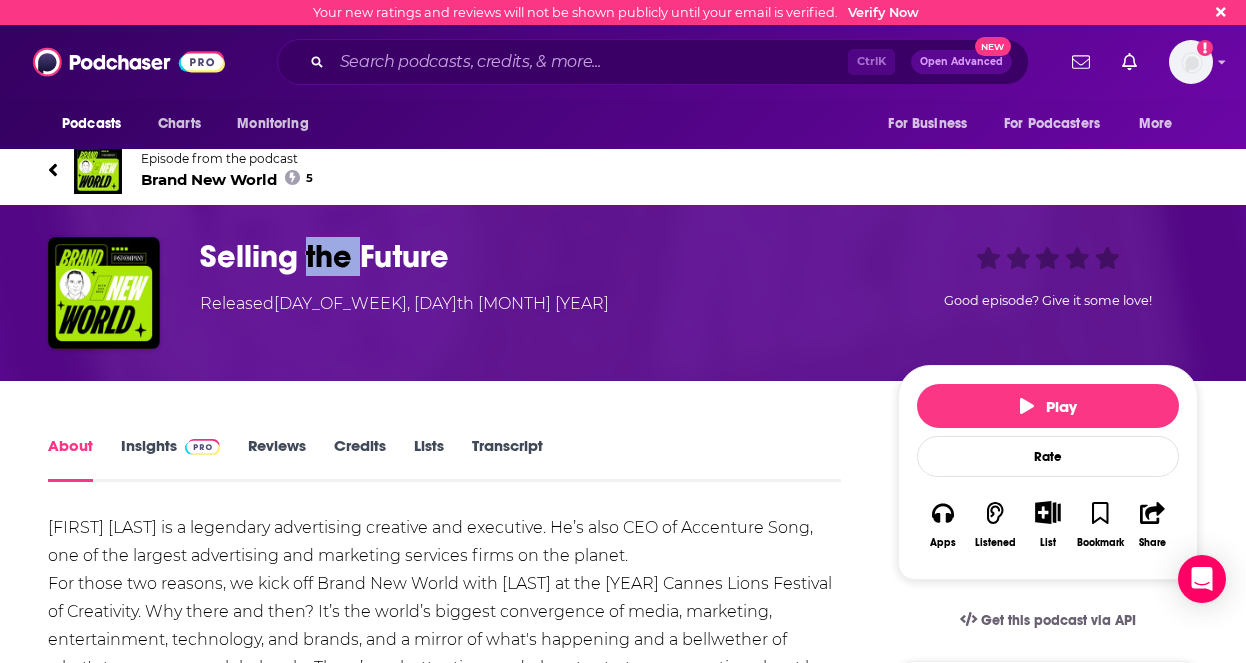 click on "Selling the Future" at bounding box center [533, 256] 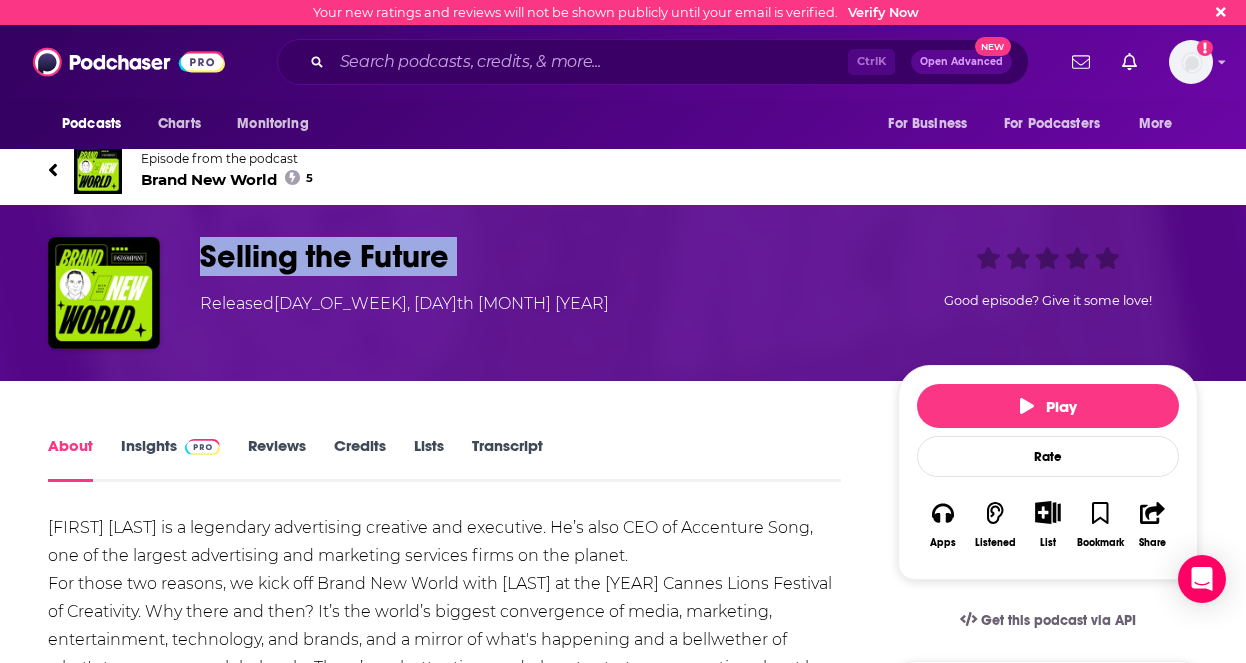 click on "Selling the Future" at bounding box center [533, 256] 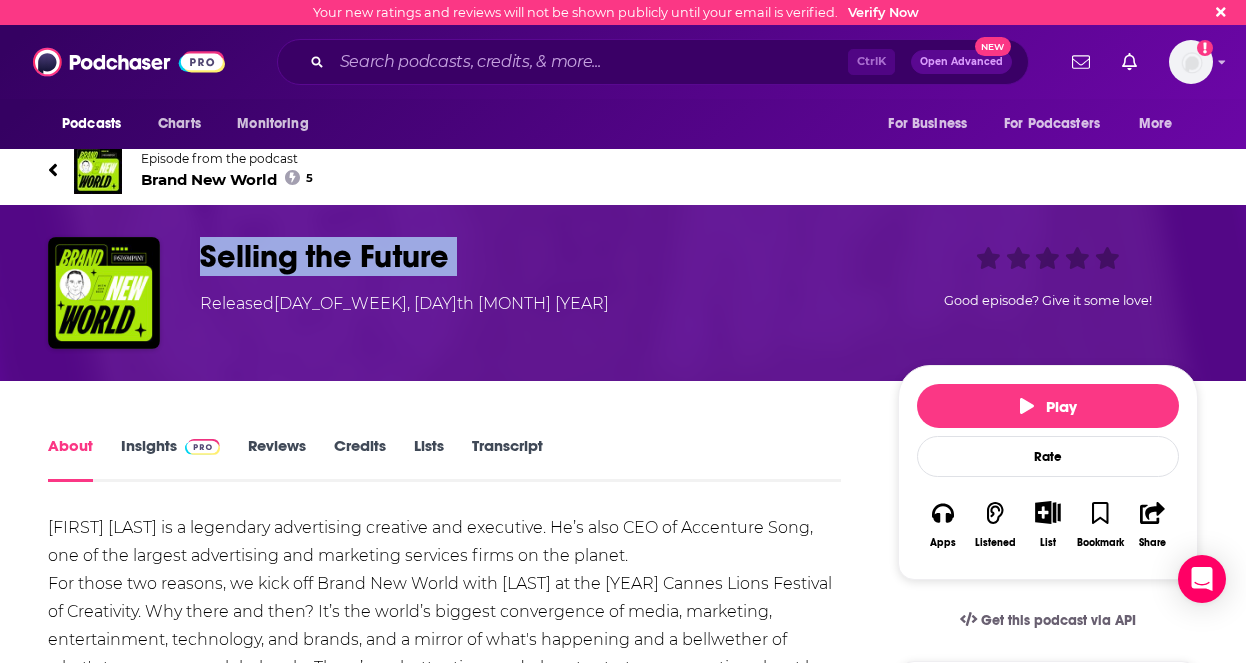 copy on "Selling the Future" 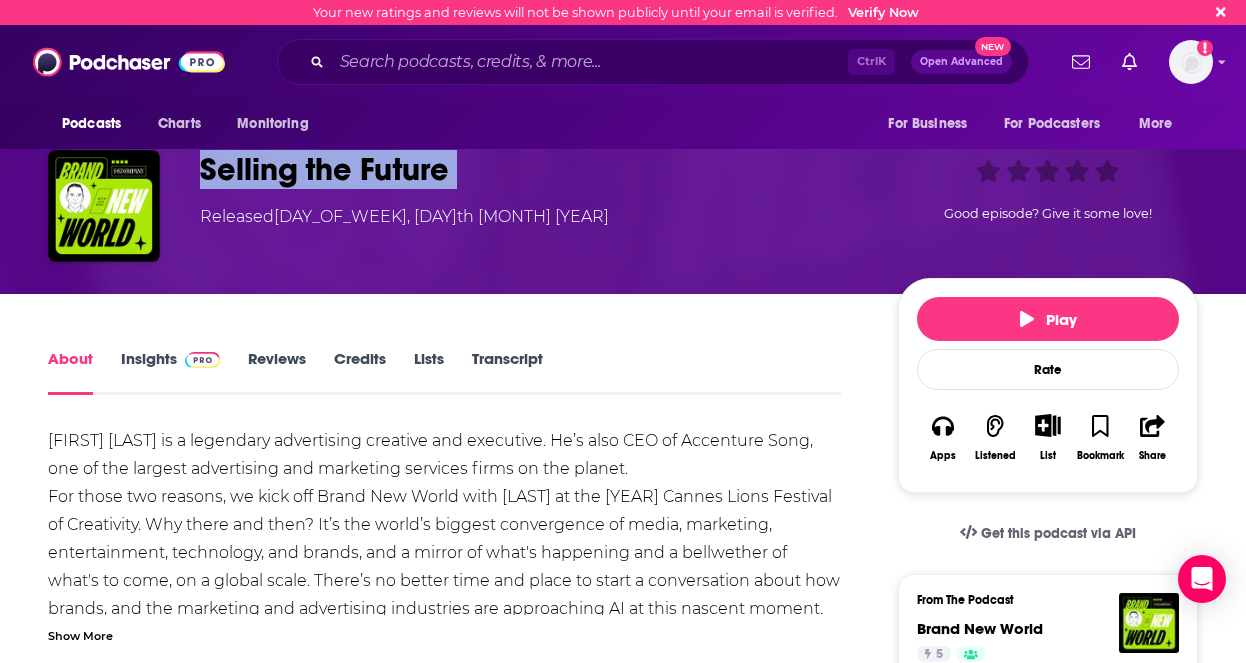 scroll, scrollTop: 200, scrollLeft: 0, axis: vertical 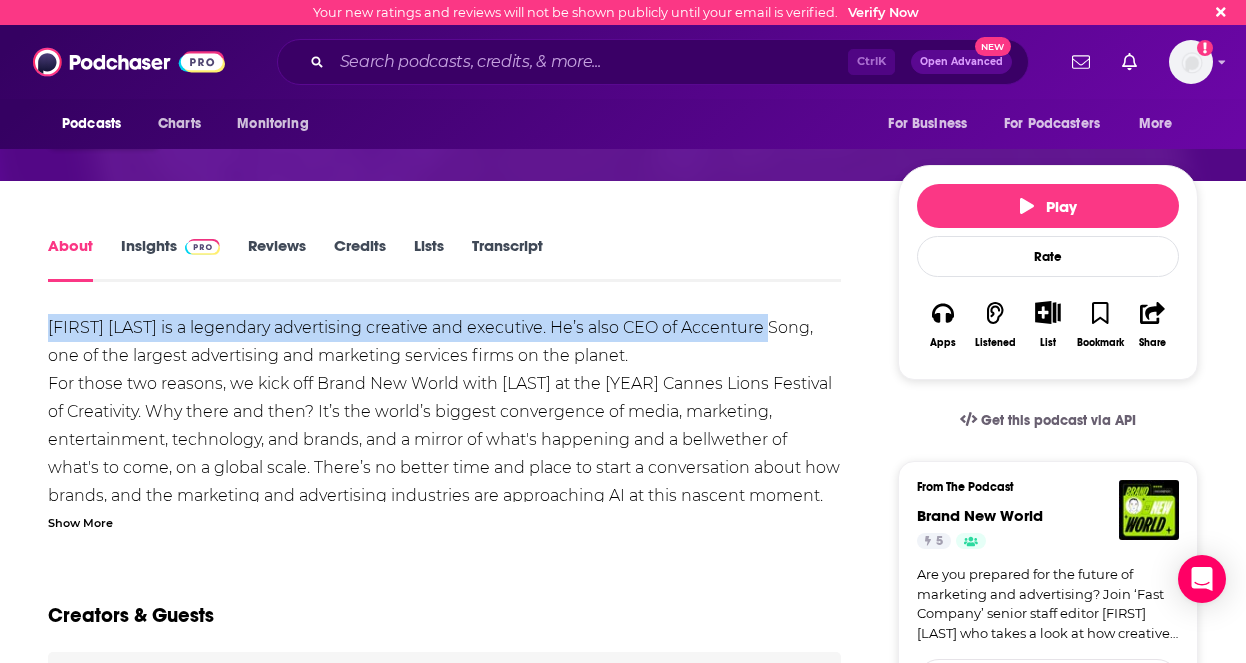 drag, startPoint x: 53, startPoint y: 331, endPoint x: 784, endPoint y: 324, distance: 731.0335 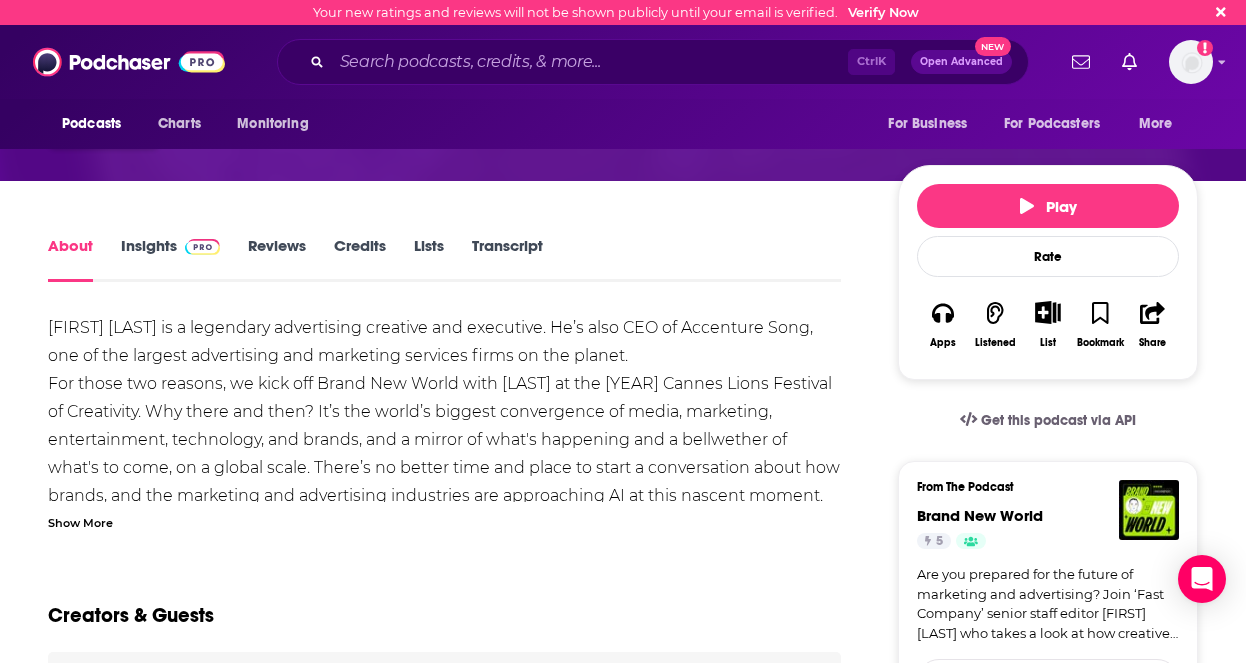 click on "Show More" at bounding box center (80, 521) 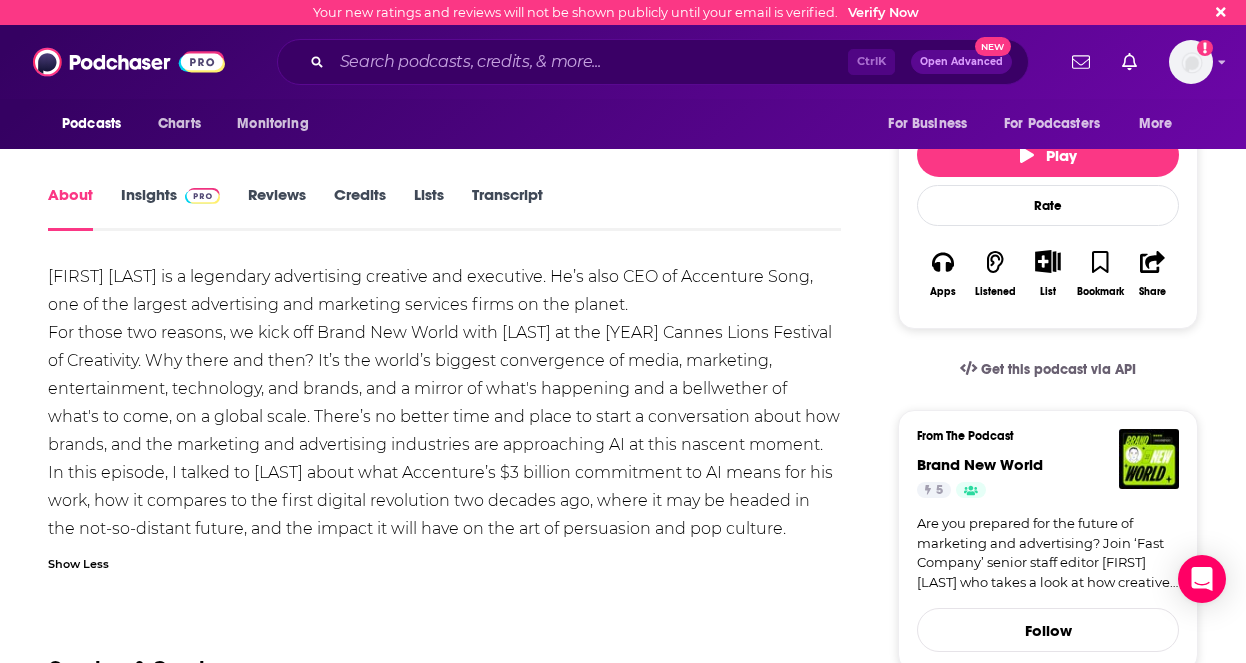 scroll, scrollTop: 300, scrollLeft: 0, axis: vertical 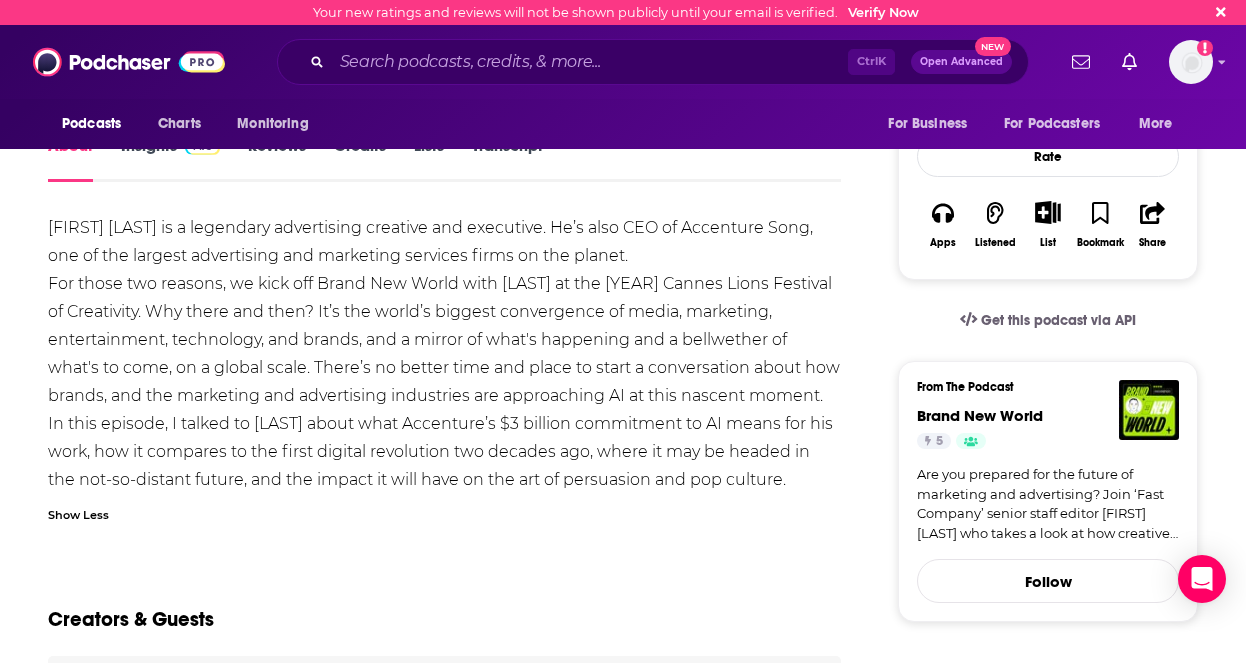click on "David Droga is a legendary advertising creative and executive. He’s also CEO of Accenture Song, one of the largest advertising and marketing services firms on the planet.  For those two reasons, we kick off Brand New World with Droga at the 2024 Cannes Lions Festival of Creativity. Why there and then? It’s the world’s biggest convergence of media, marketing, entertainment, technology, and brands, and a mirror of what's happening and a bellwether of what's to come, on a global scale. There’s no better time and place to start a conversation about how brands, and the marketing and advertising industries are approaching AI at this nascent moment. In this episode, I talked to Droga about what Accenture’s $3 billion commitment to AI means for his work, how it compares to the first digital revolution two decades ago, where it may be headed in the not-so-distant future, and the impact it will have on the art of persuasion and pop culture." at bounding box center (444, 354) 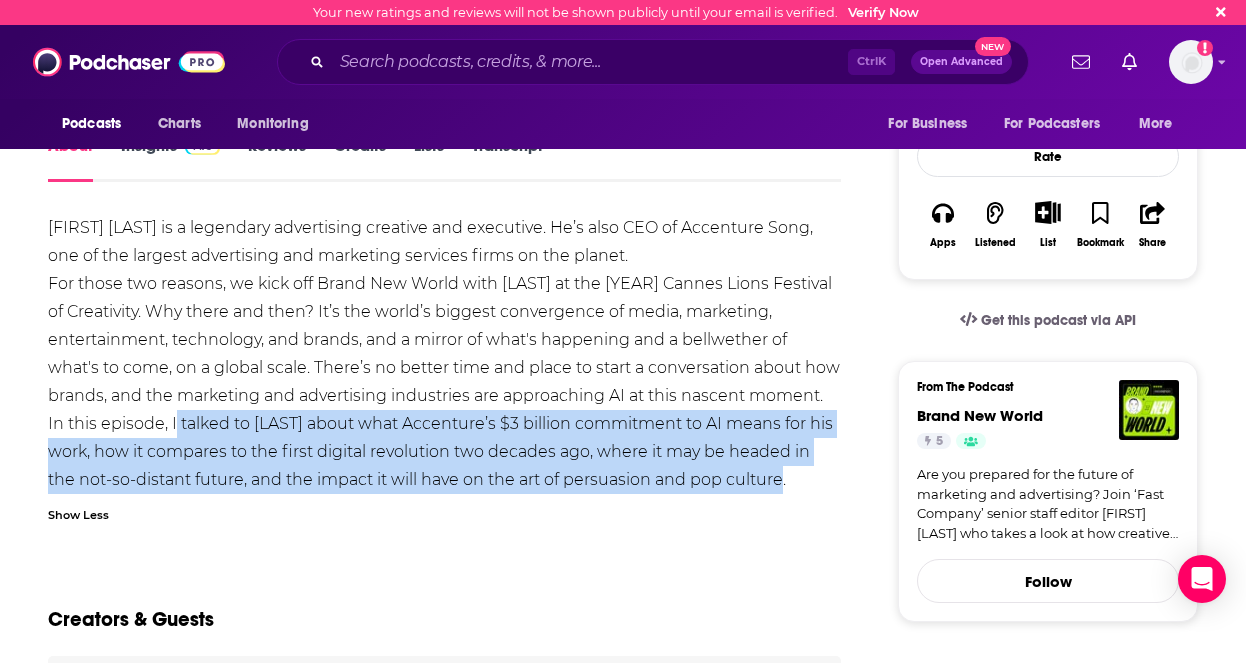 drag, startPoint x: 173, startPoint y: 428, endPoint x: 779, endPoint y: 484, distance: 608.582 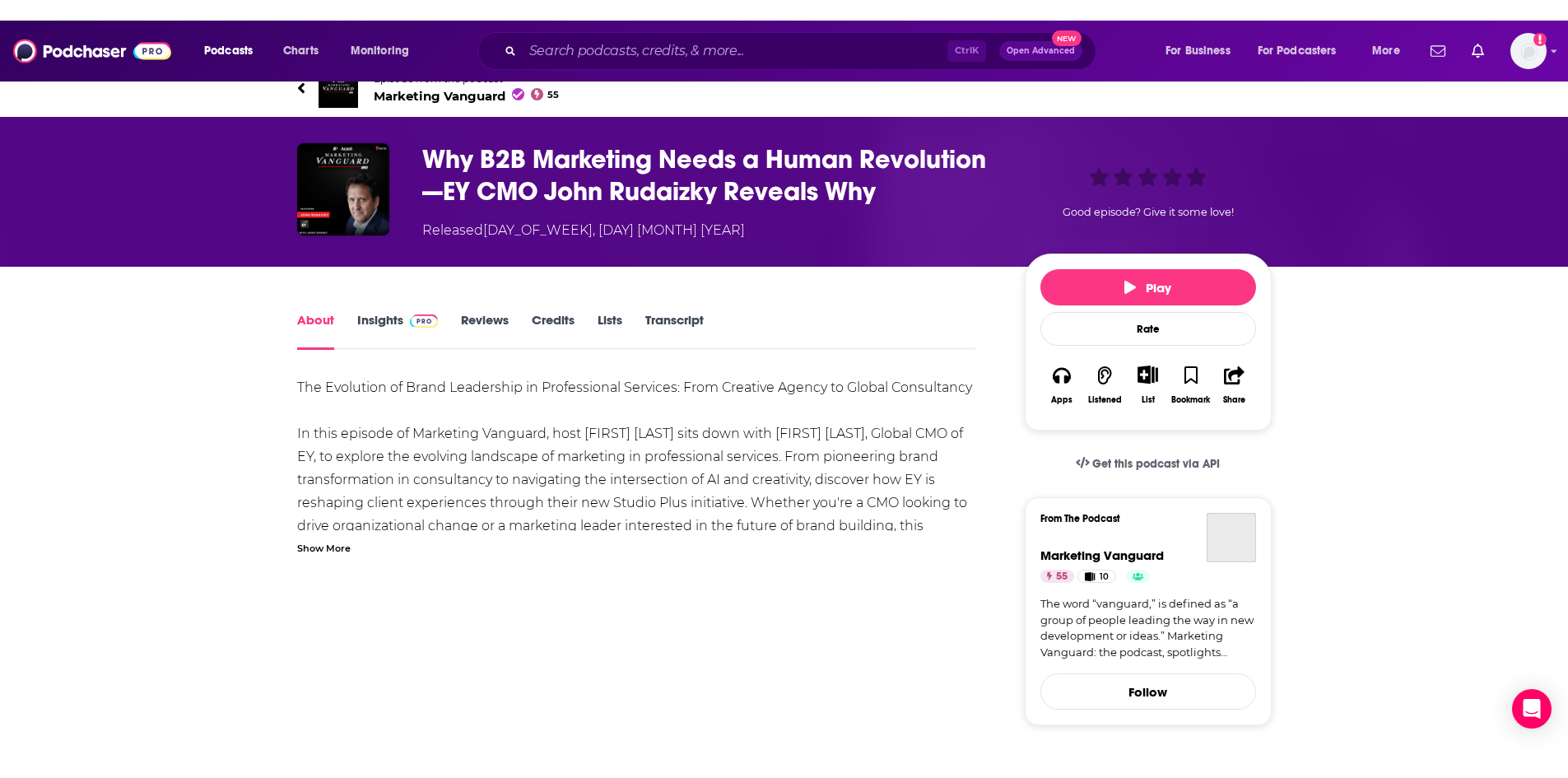 scroll, scrollTop: 0, scrollLeft: 0, axis: both 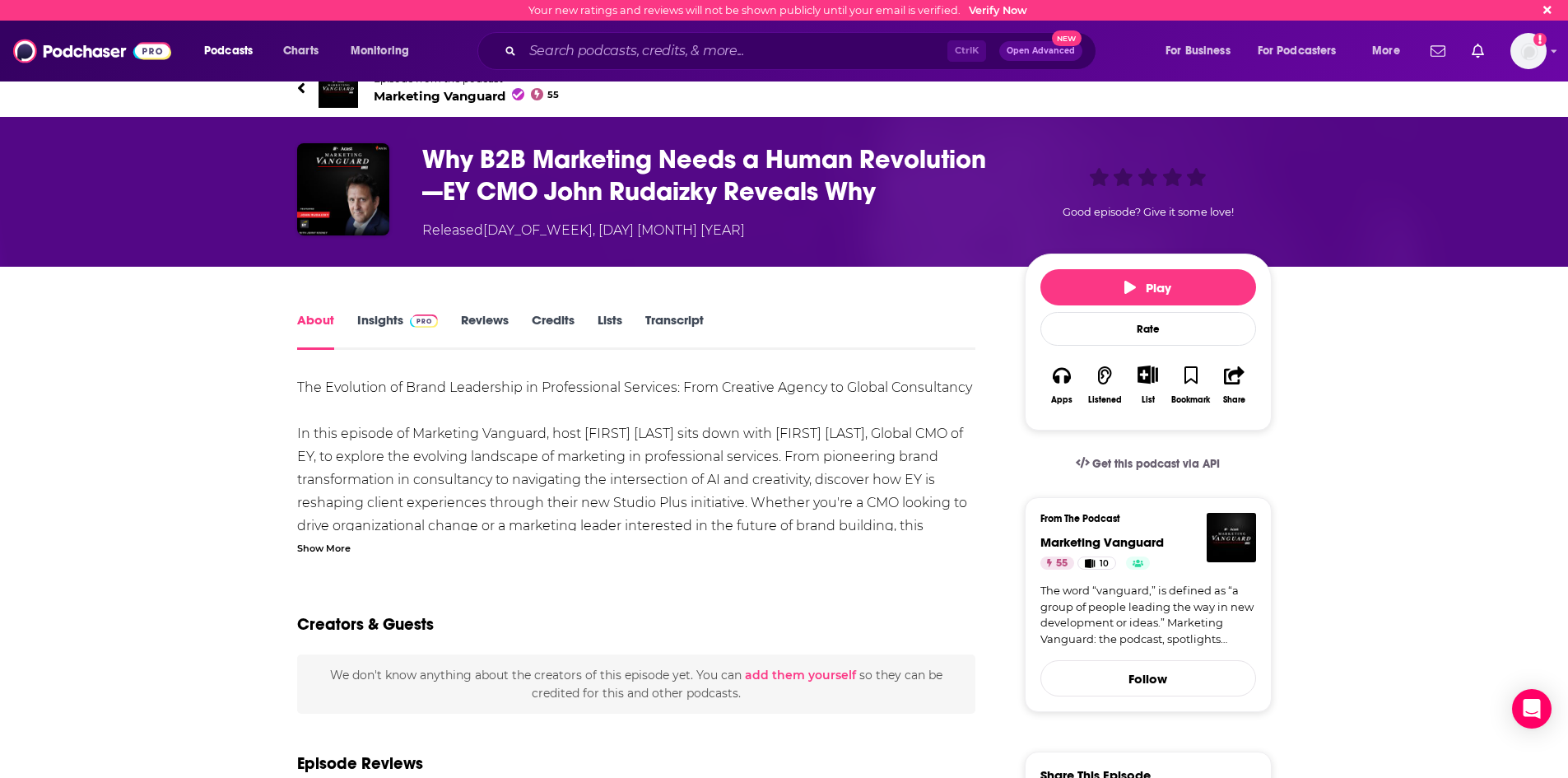 click on "Why B2B Marketing Needs a Human Revolution—EY CMO John Rudaizky Reveals Why" at bounding box center [710, 175] 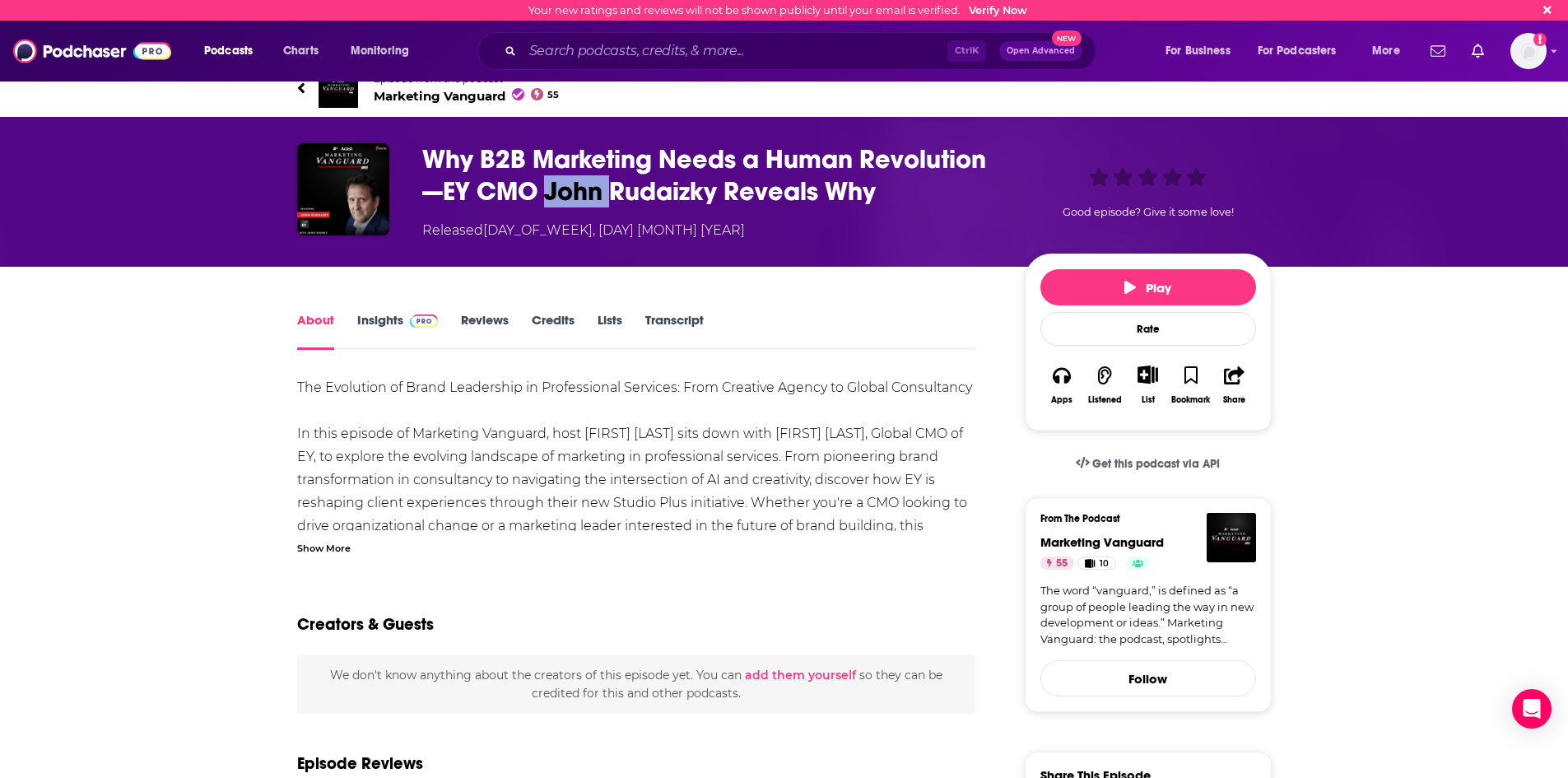 click on "Why B2B Marketing Needs a Human Revolution—EY CMO John Rudaizky Reveals Why" at bounding box center (710, 175) 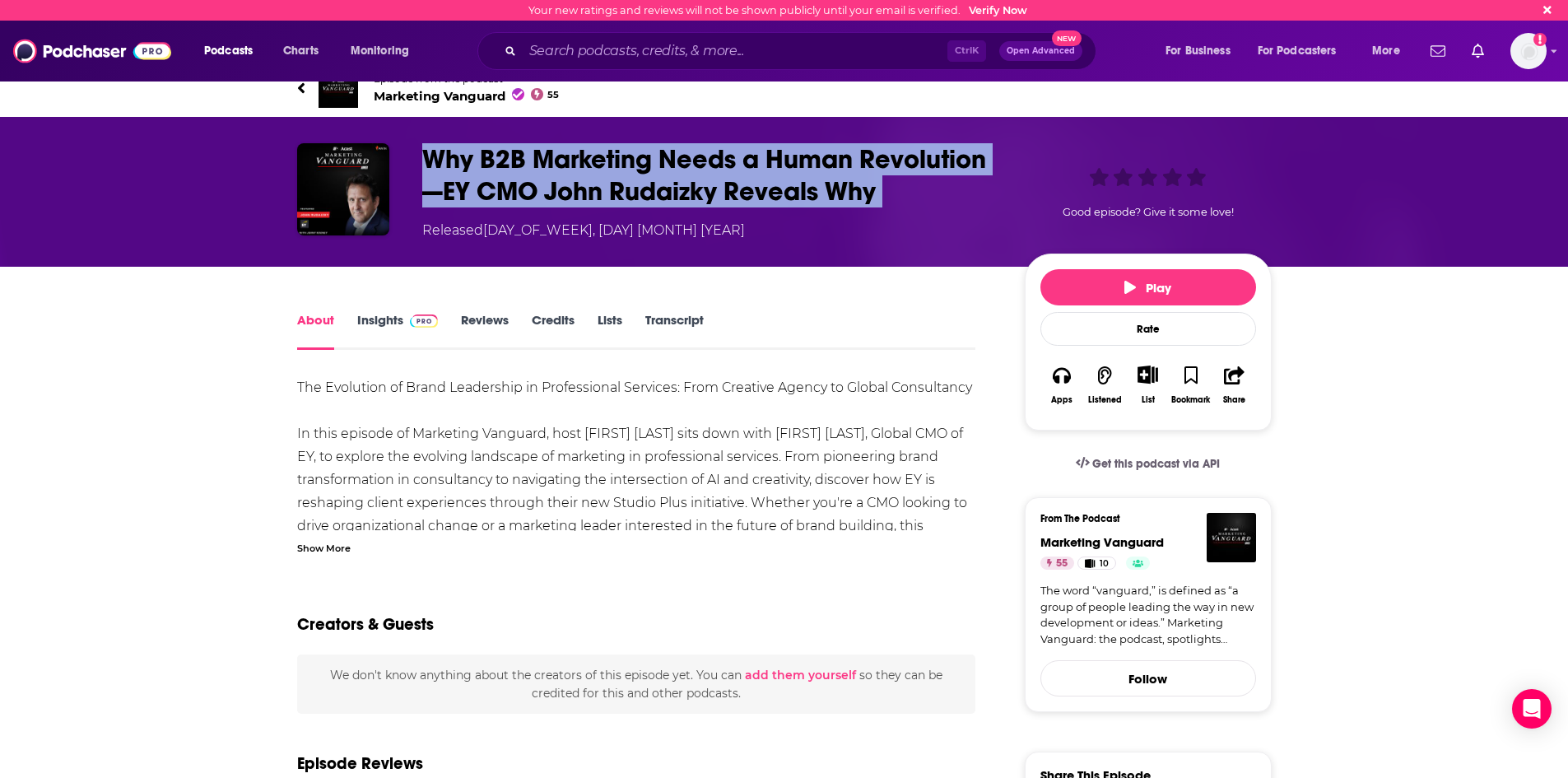 click on "Why B2B Marketing Needs a Human Revolution—EY CMO John Rudaizky Reveals Why" at bounding box center (710, 175) 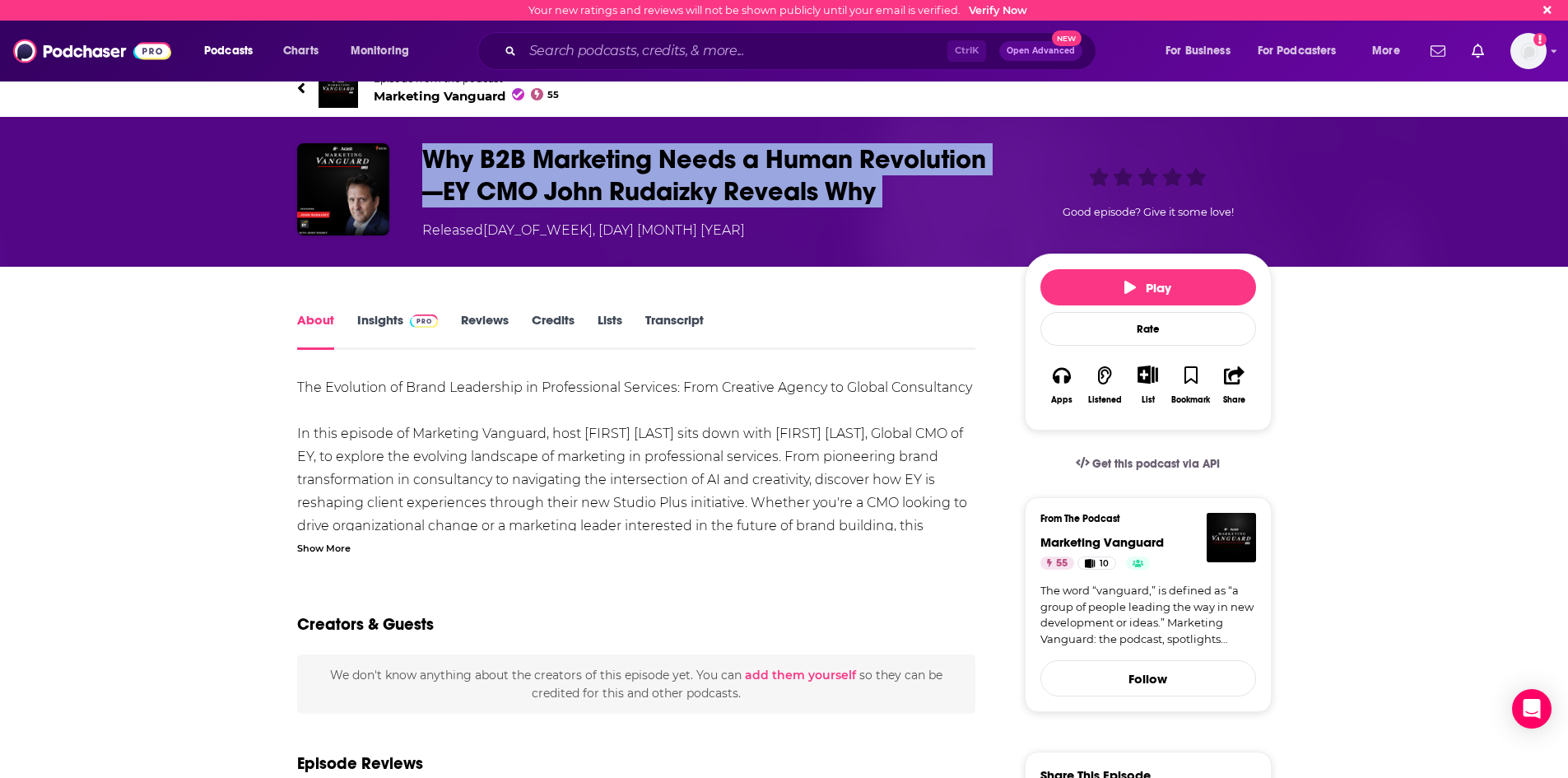 copy on "Why B2B Marketing Needs a Human Revolution—EY CMO John Rudaizky Reveals Why" 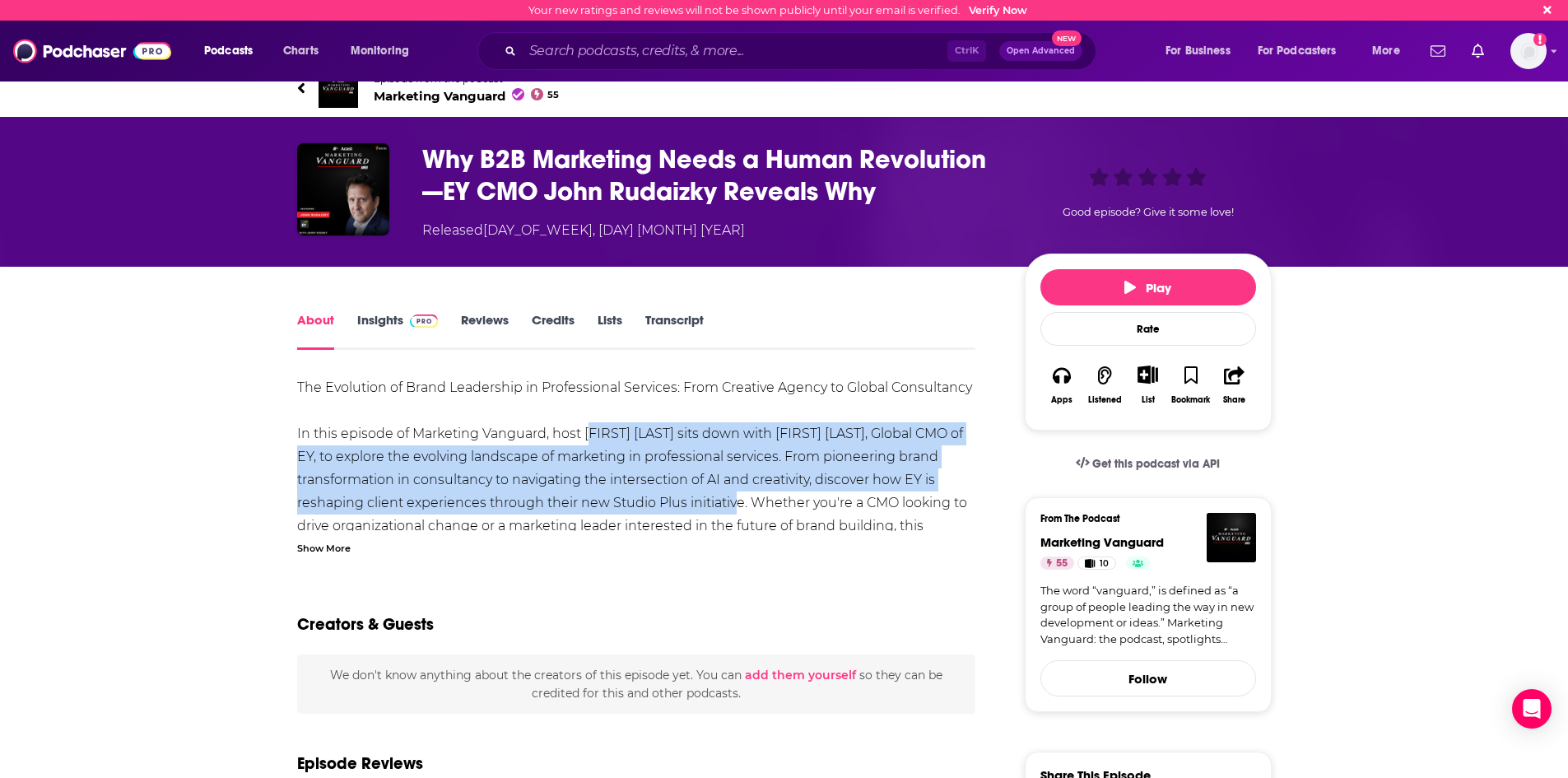 drag, startPoint x: 584, startPoint y: 436, endPoint x: 746, endPoint y: 507, distance: 176.87566 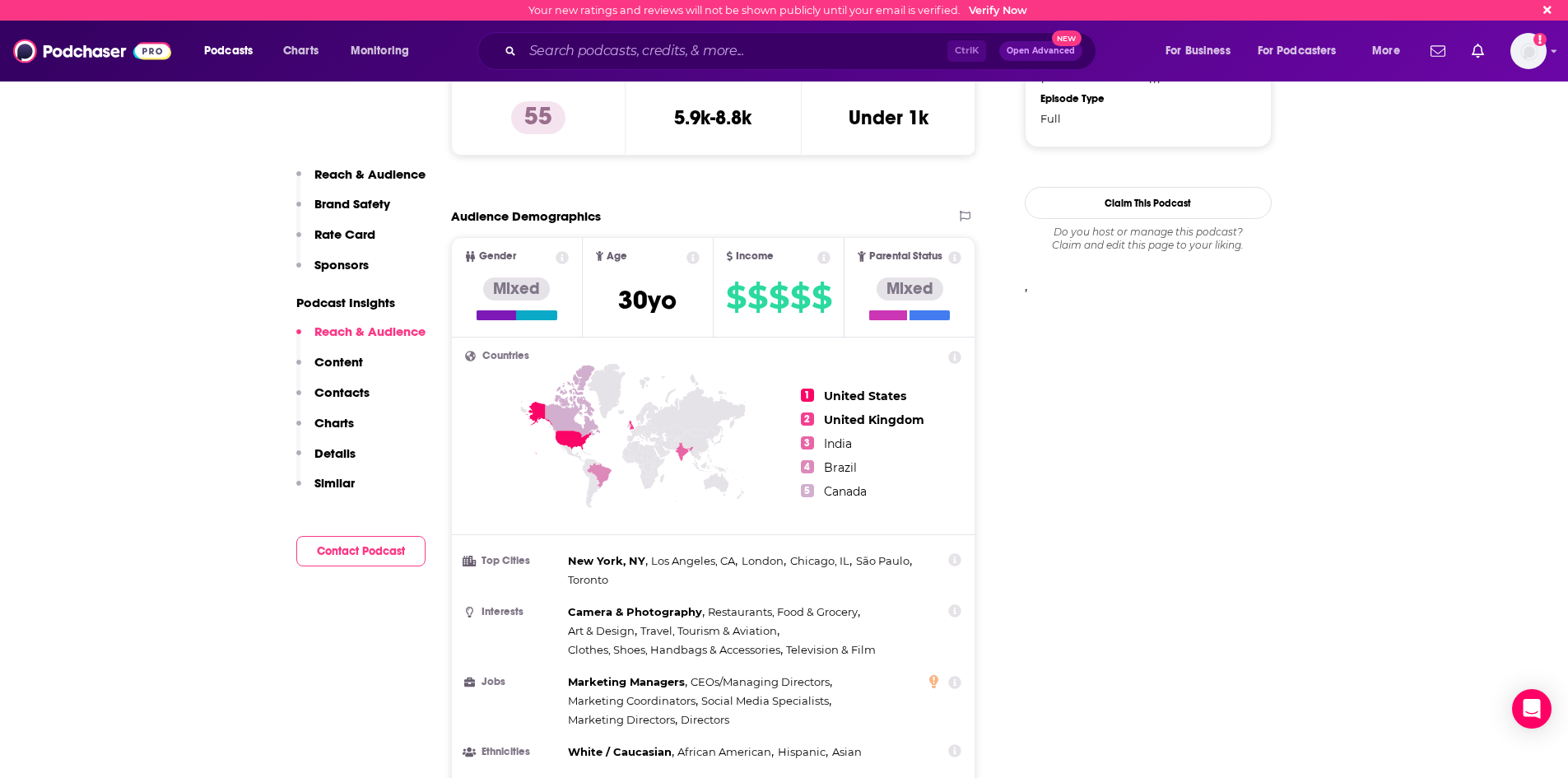 scroll, scrollTop: 1400, scrollLeft: 0, axis: vertical 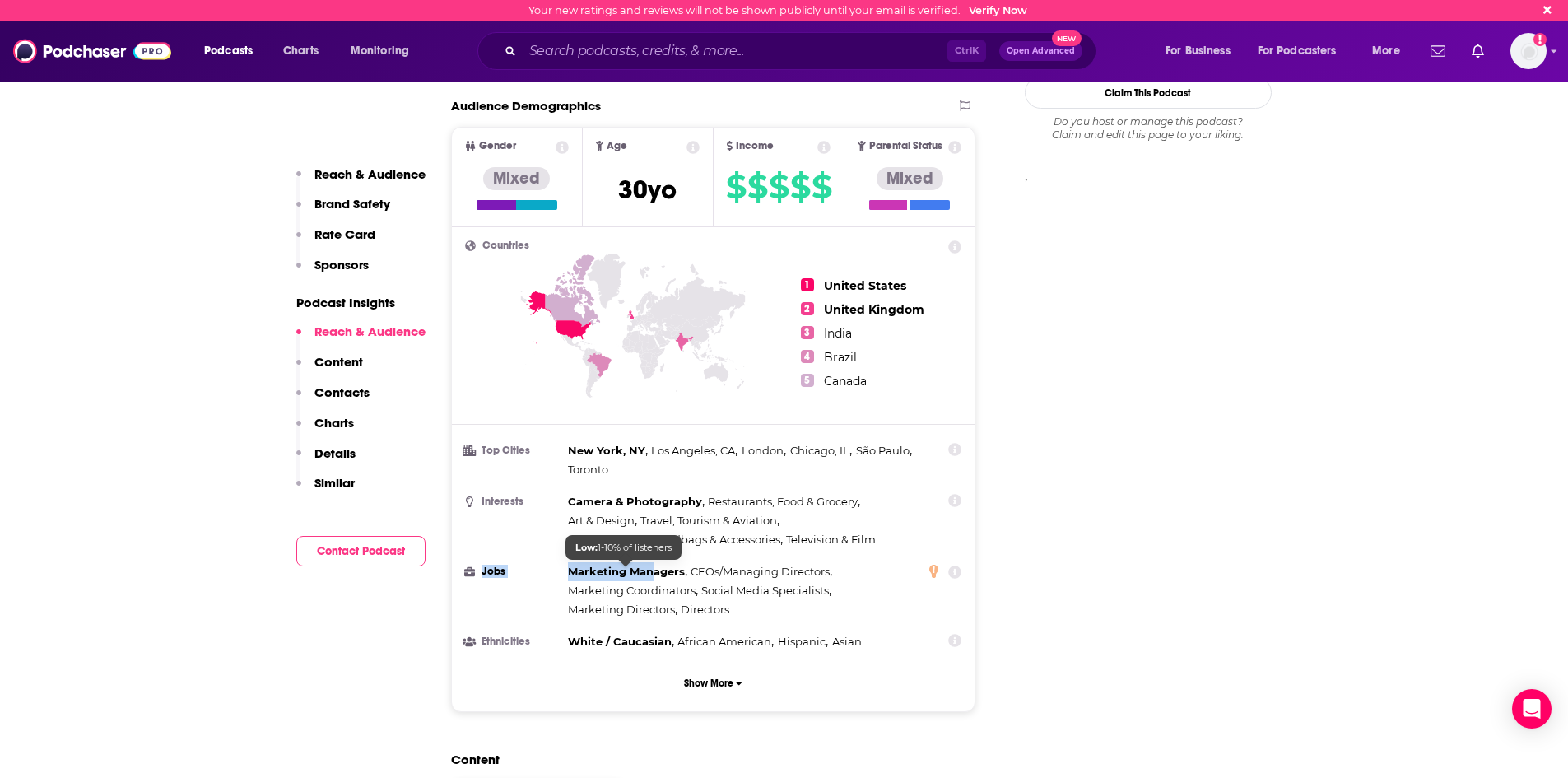 drag, startPoint x: 566, startPoint y: 573, endPoint x: 671, endPoint y: 571, distance: 105.01905 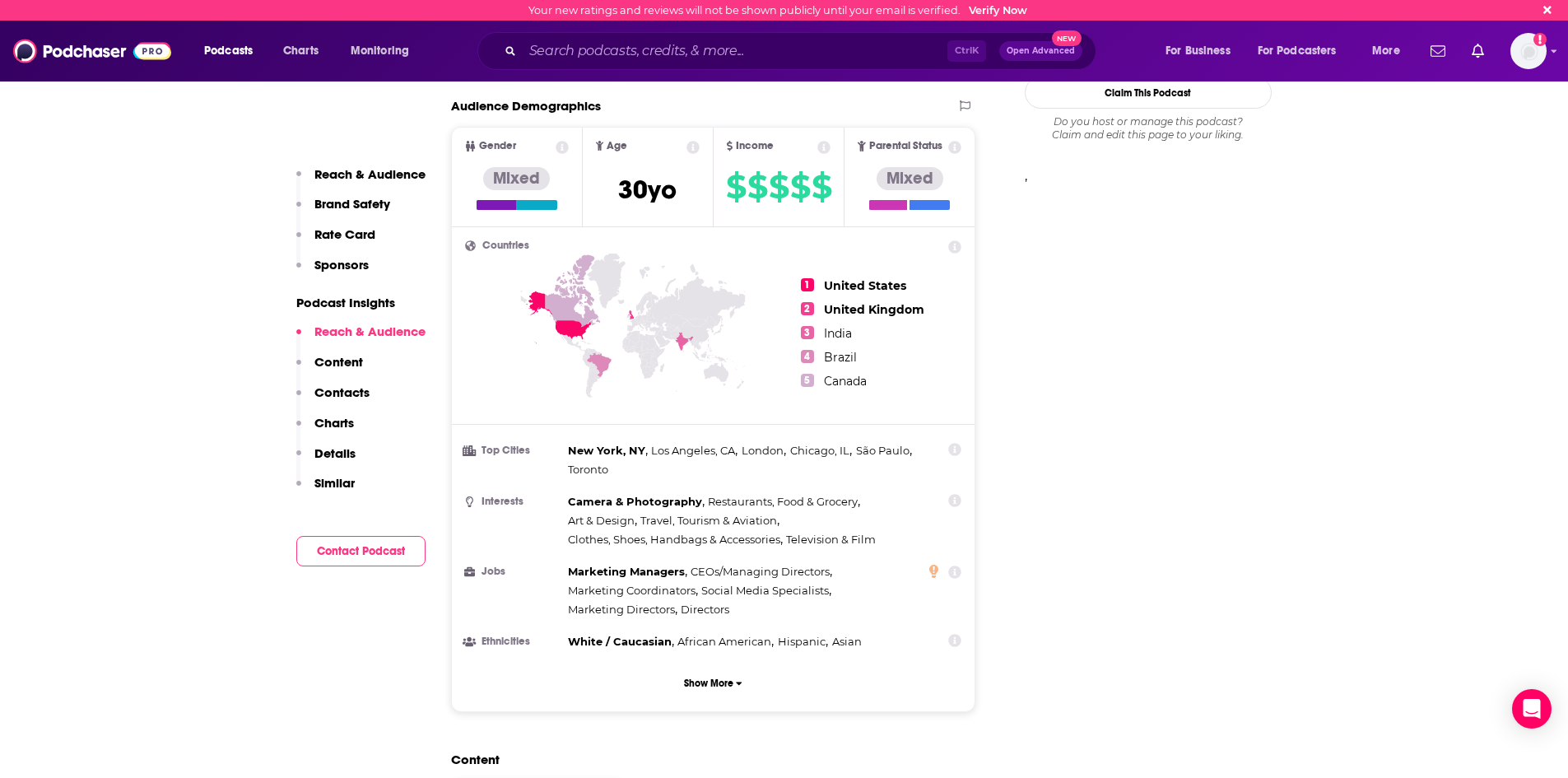click on "Jobs Marketing Managers , CEOs/Managing Directors , Marketing Coordinators , Social Media Specialists , Marketing Directors , Directors" at bounding box center [714, 590] 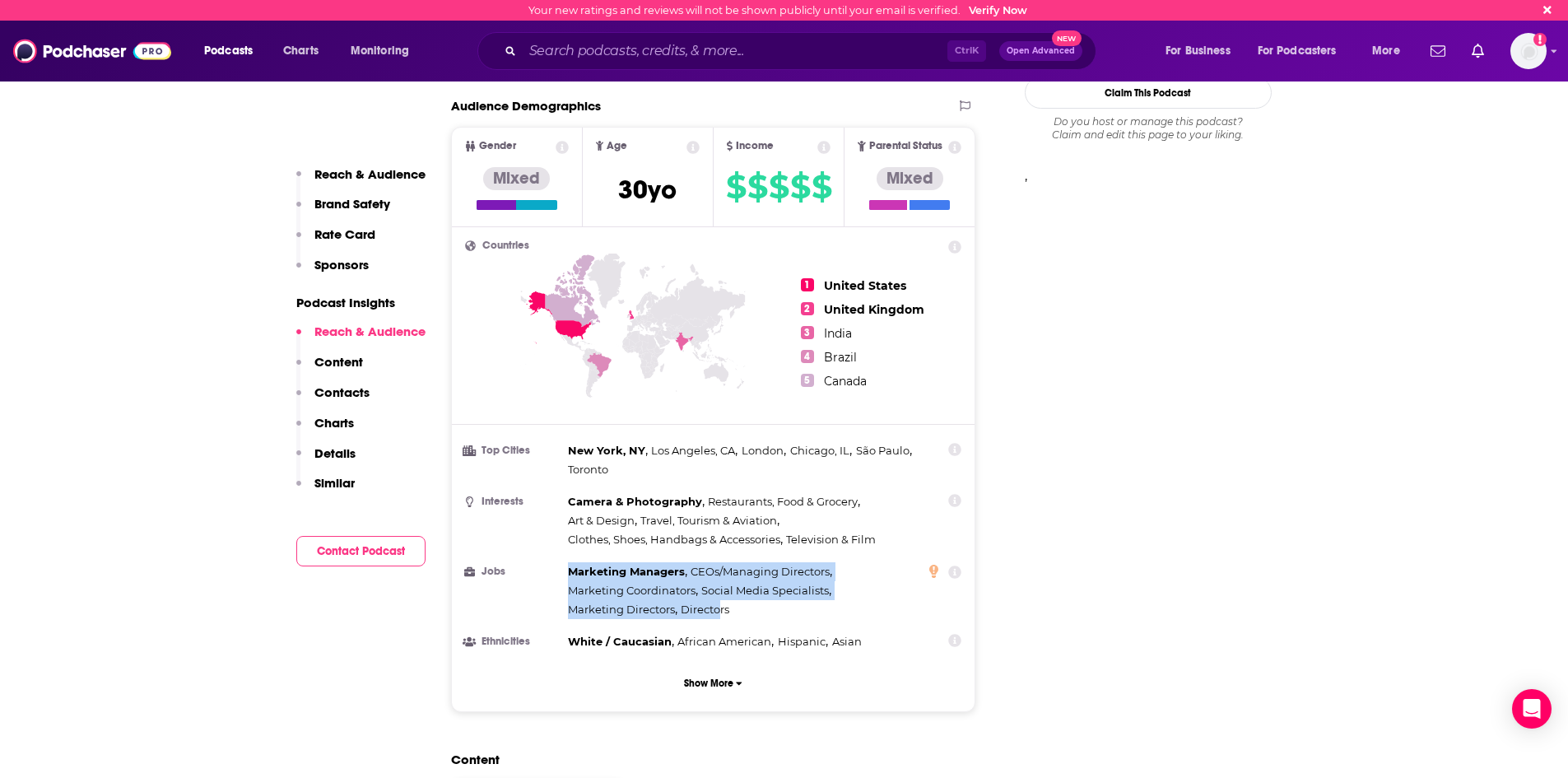 drag, startPoint x: 566, startPoint y: 573, endPoint x: 719, endPoint y: 610, distance: 157.41029 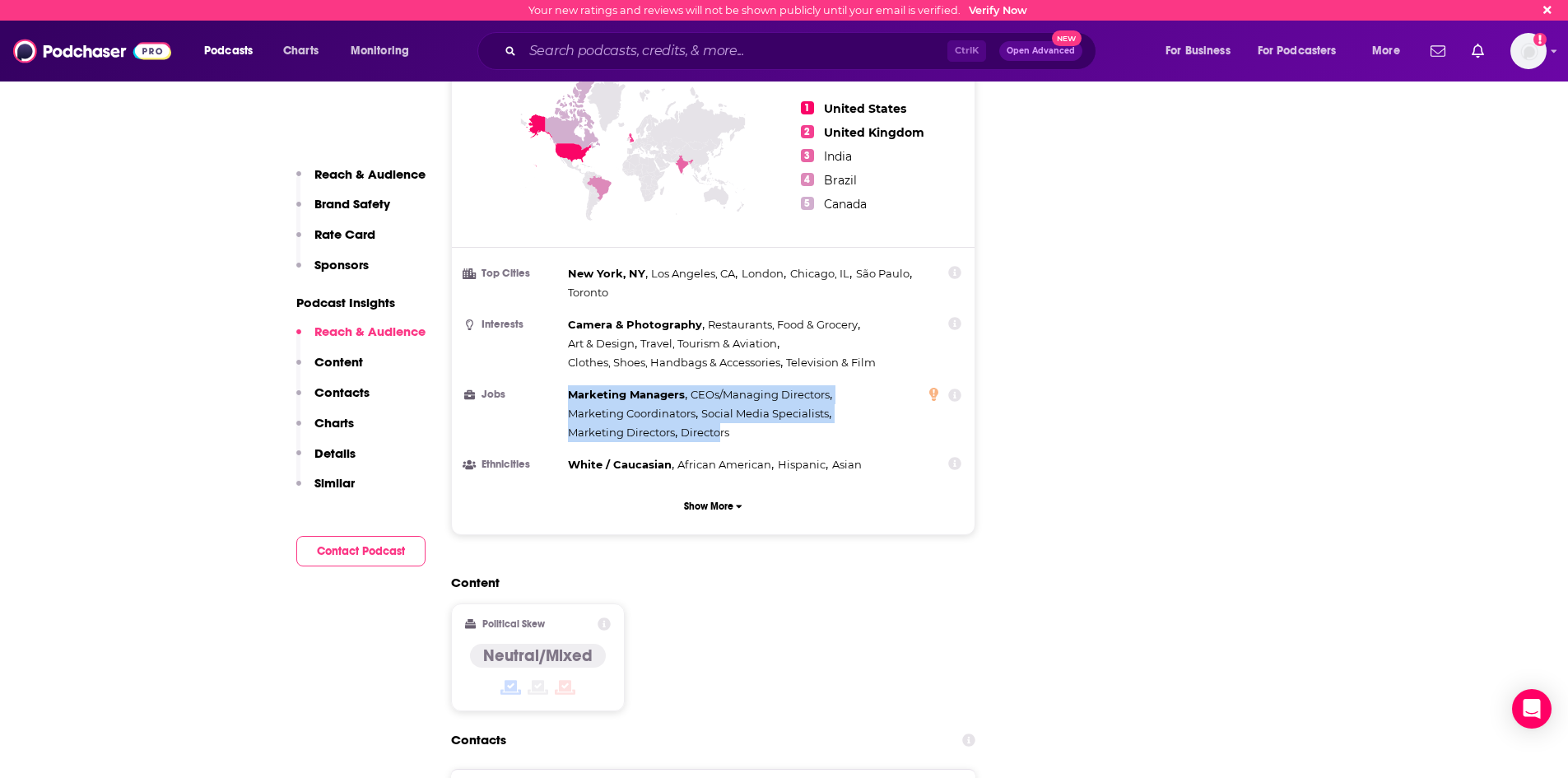 scroll, scrollTop: 1482, scrollLeft: 0, axis: vertical 